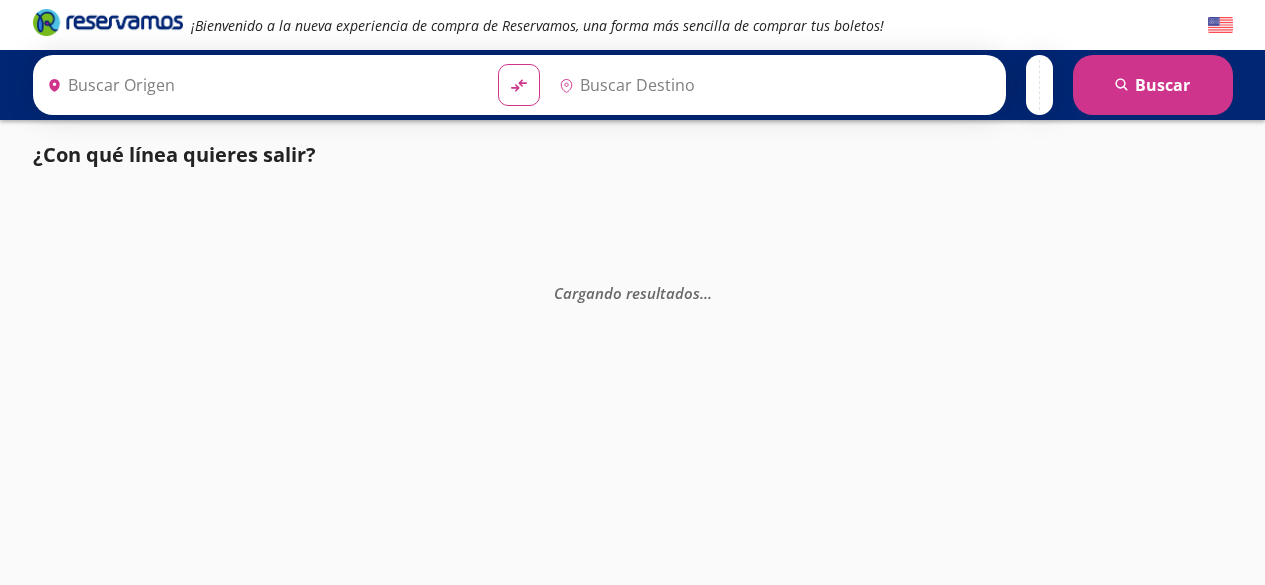 scroll, scrollTop: 0, scrollLeft: 0, axis: both 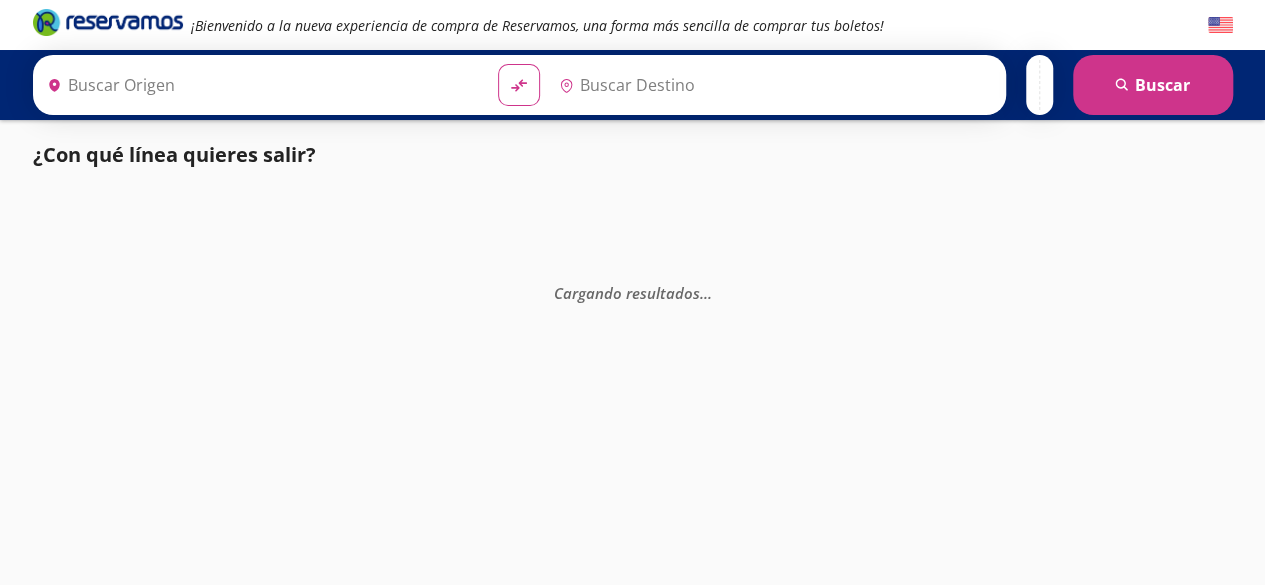 type on "[GEOGRAPHIC_DATA], [GEOGRAPHIC_DATA]" 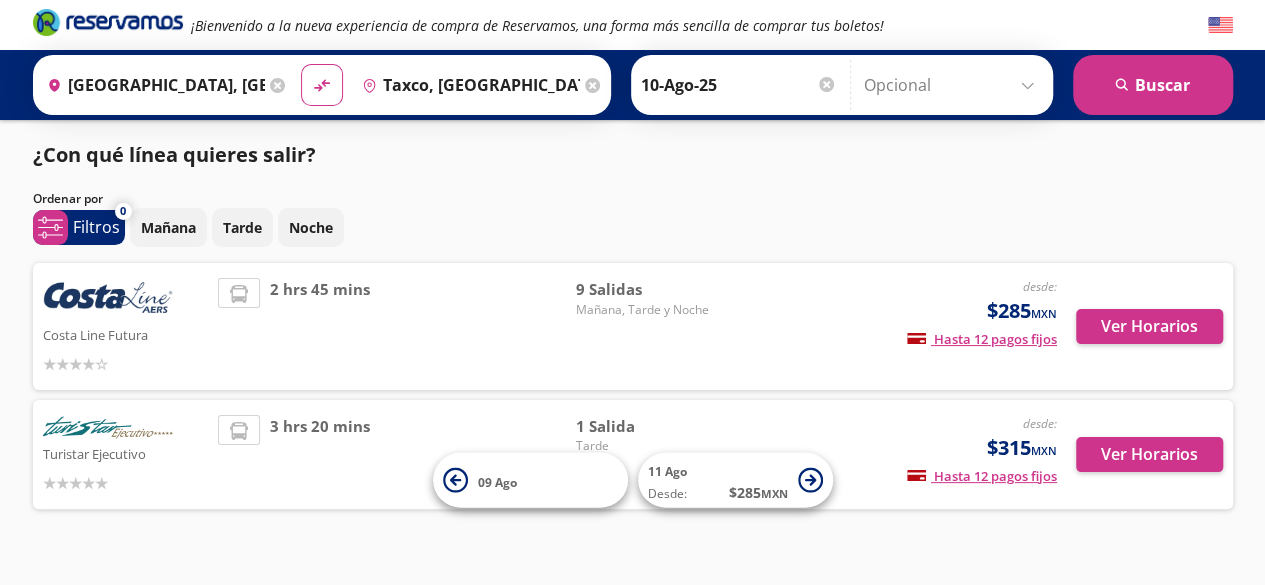scroll, scrollTop: 0, scrollLeft: 0, axis: both 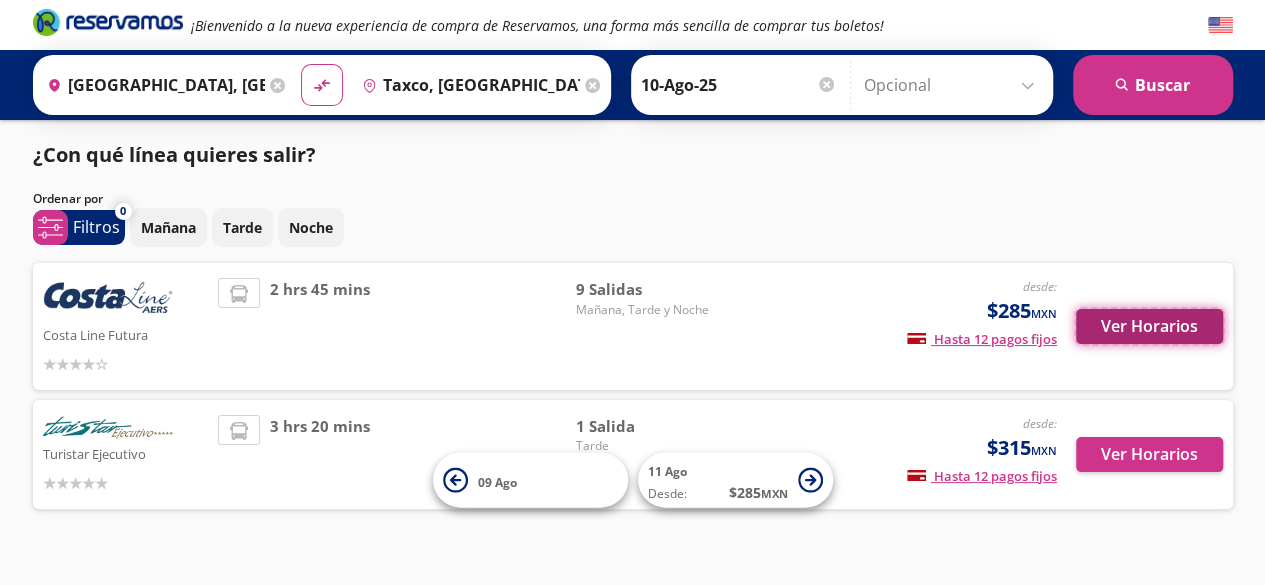 click on "Ver Horarios" at bounding box center (1149, 326) 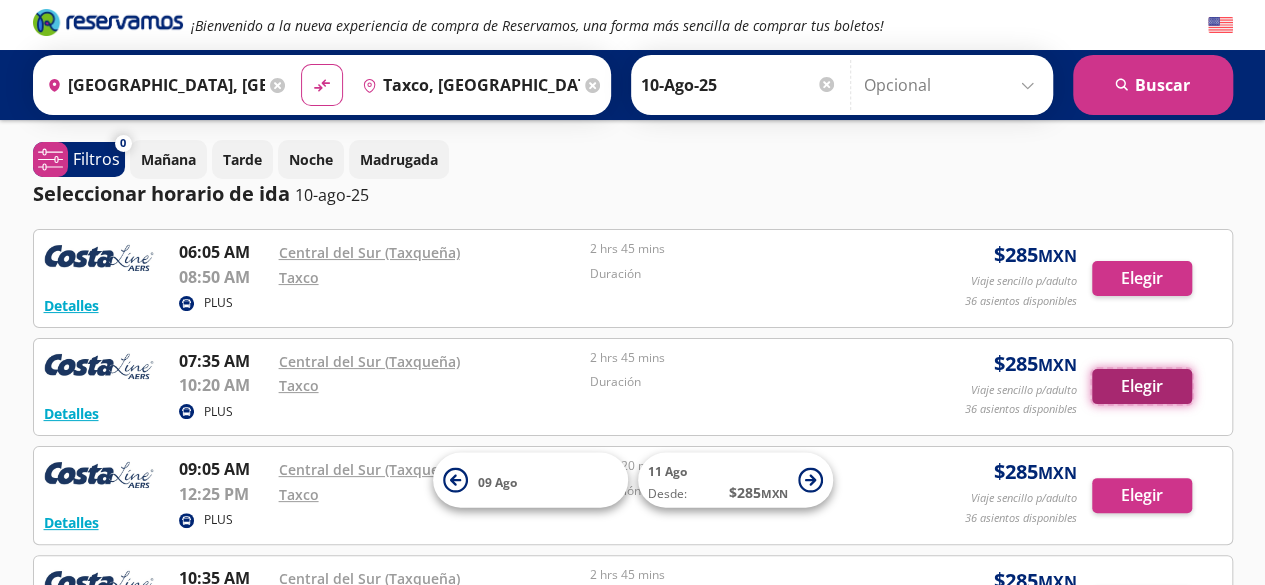 click on "Elegir" at bounding box center [1142, 386] 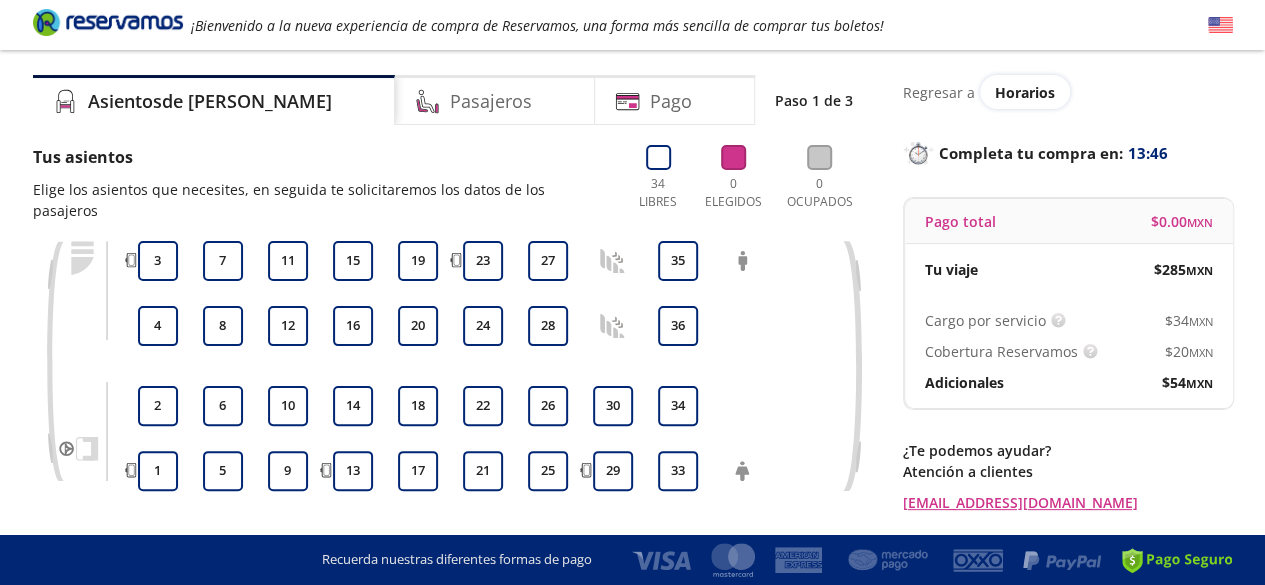 scroll, scrollTop: 60, scrollLeft: 0, axis: vertical 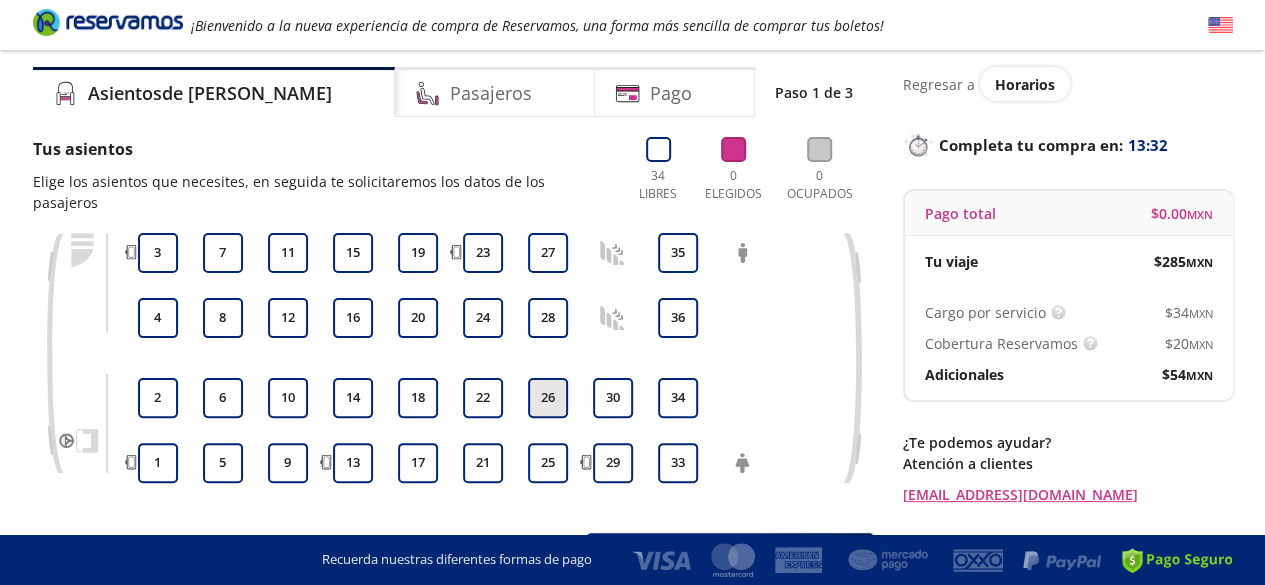click on "26" at bounding box center [548, 398] 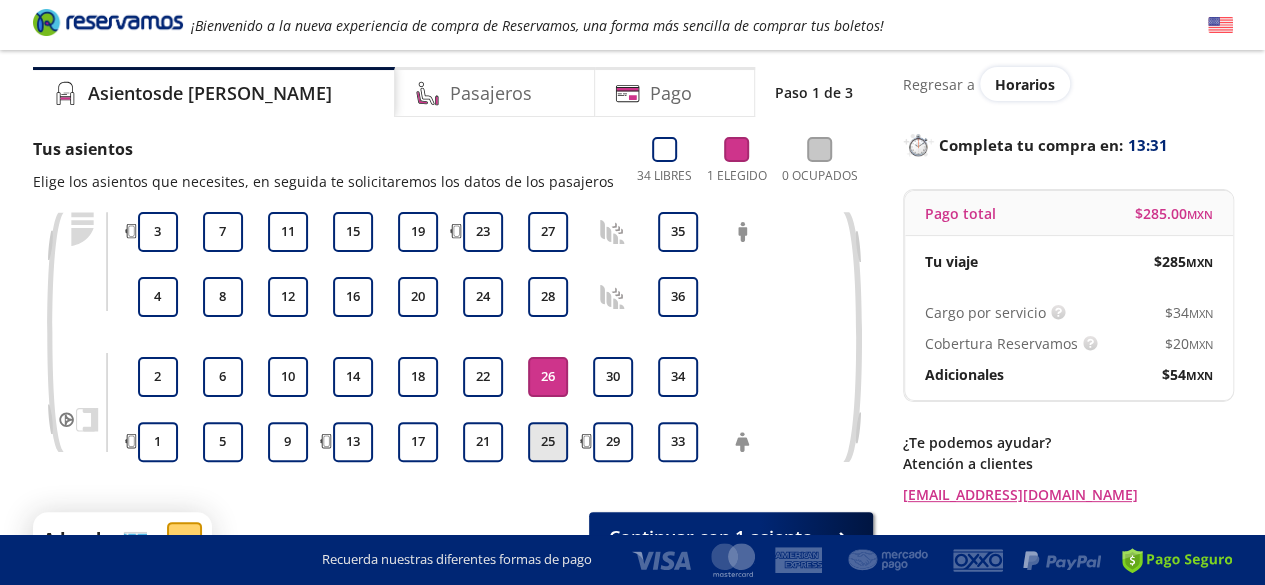 click on "25" at bounding box center [548, 442] 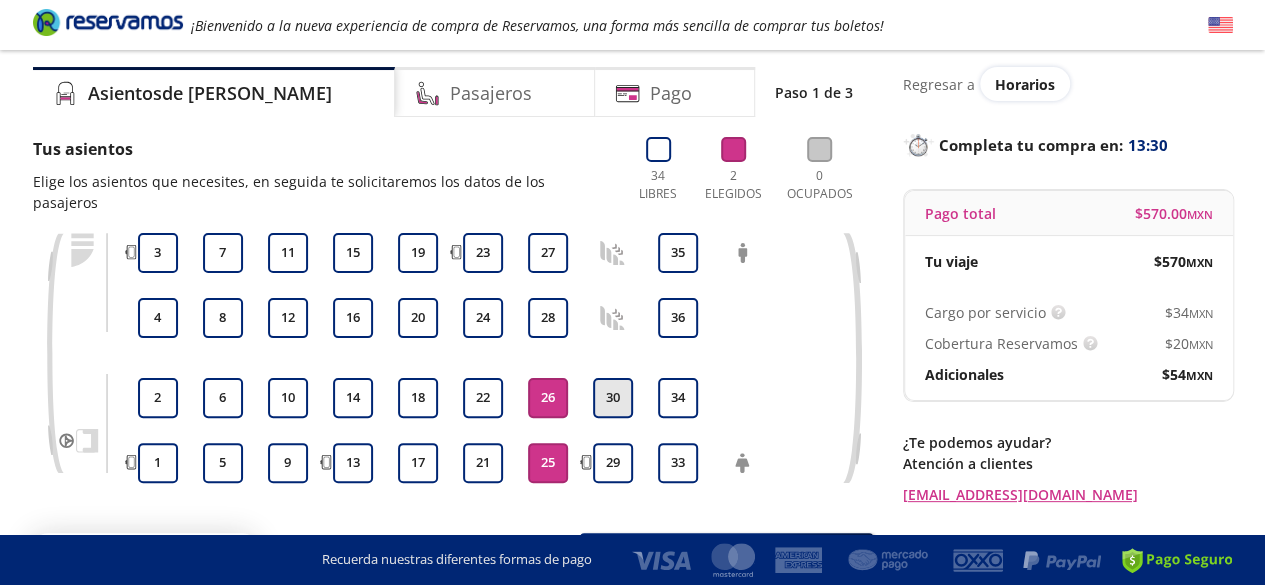click on "30" at bounding box center (613, 398) 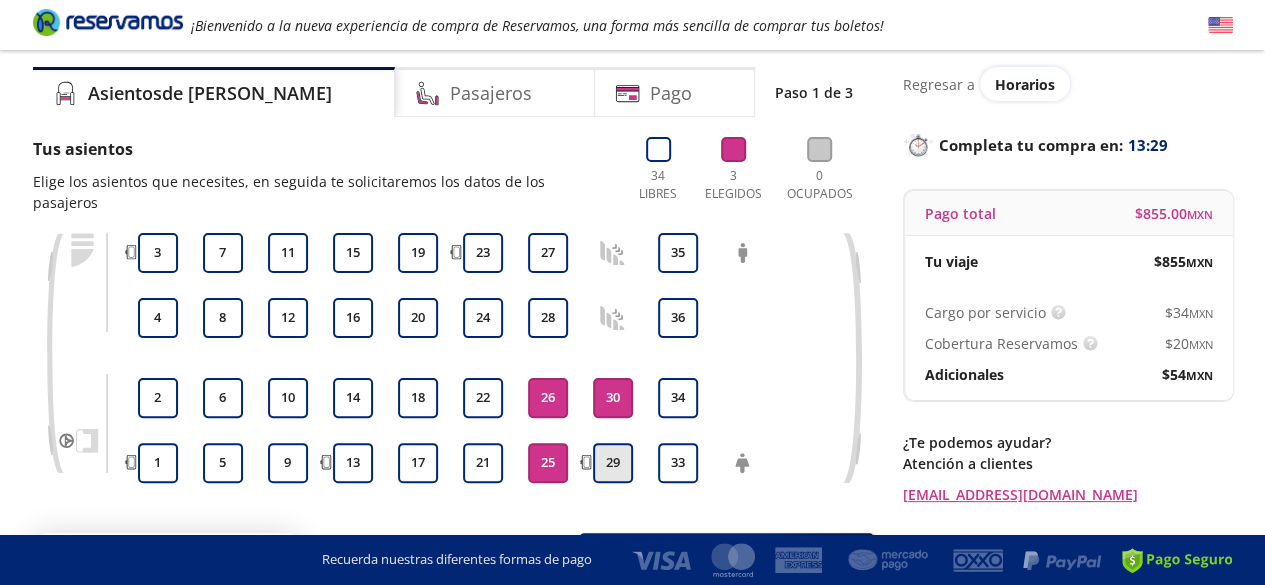 click on "29" at bounding box center (613, 463) 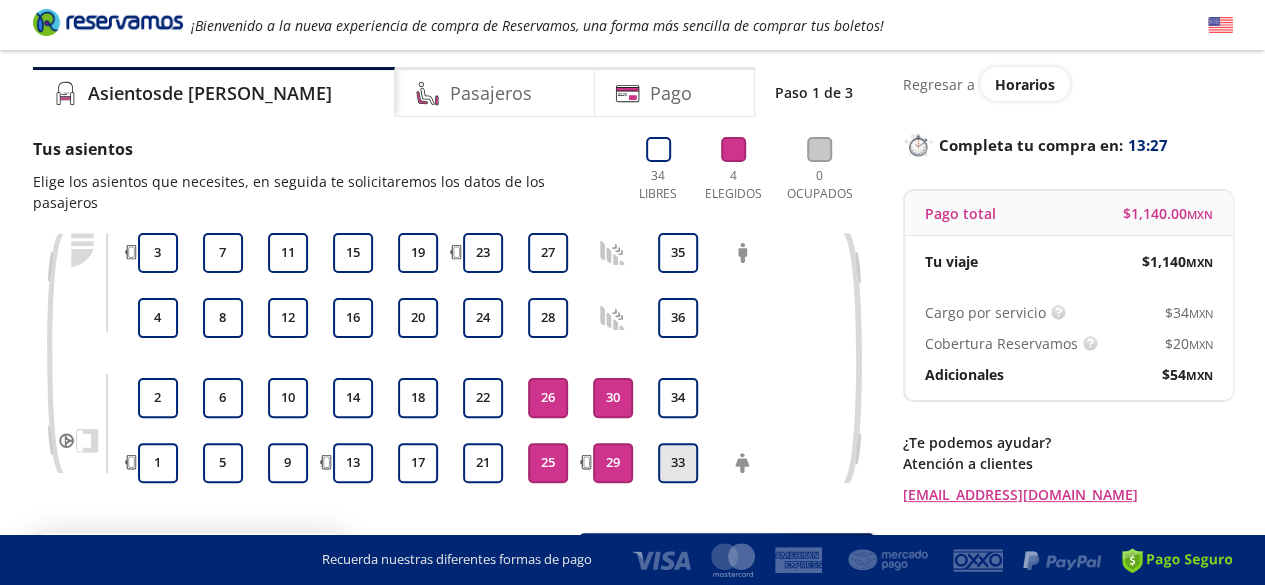 click on "33" at bounding box center (678, 463) 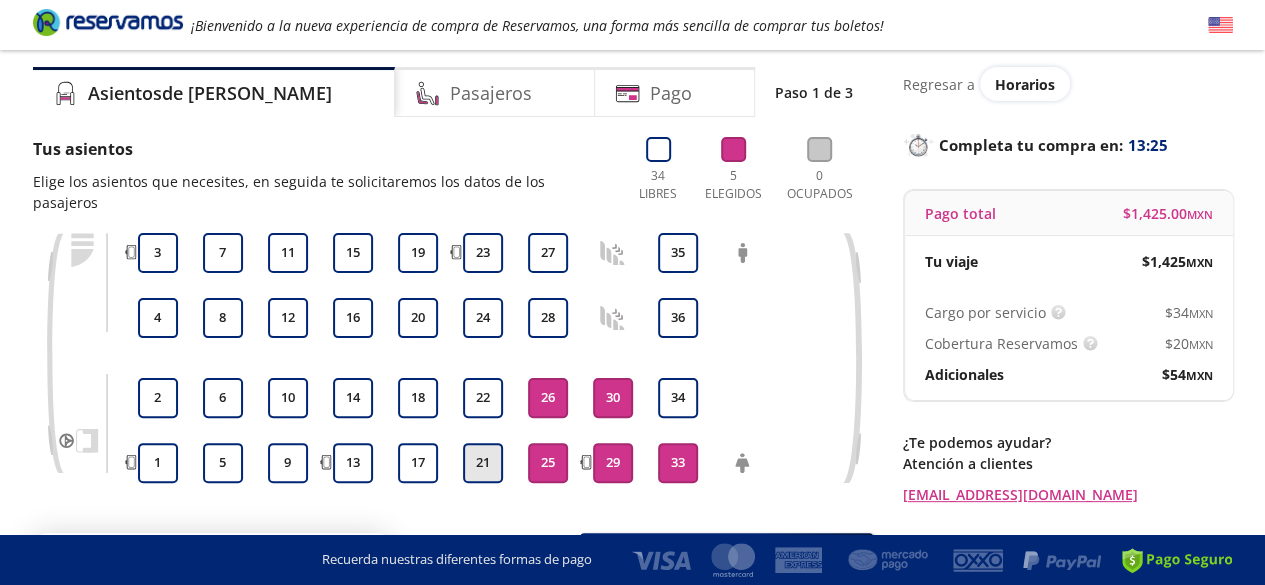 click on "21" at bounding box center (483, 463) 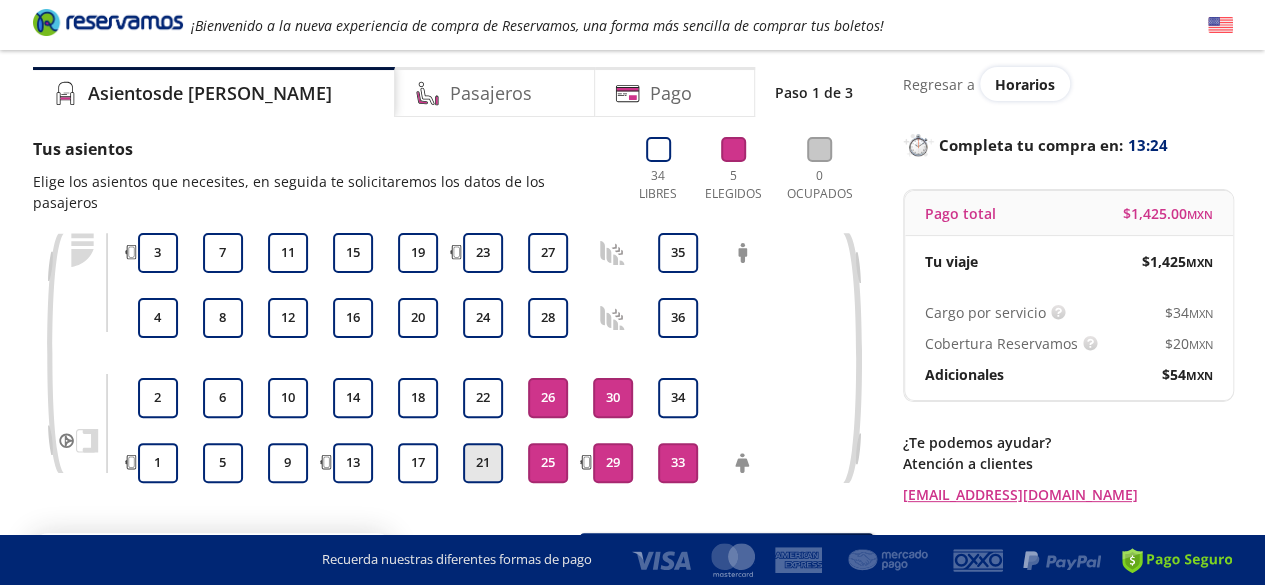 click on "21" at bounding box center (483, 463) 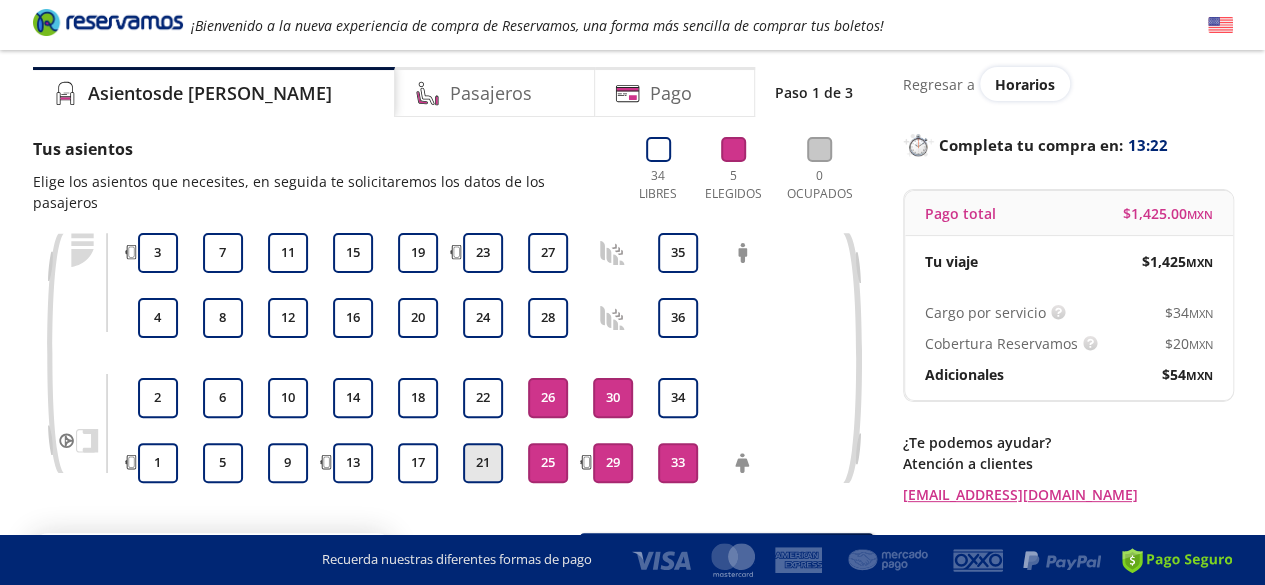 click on "21" at bounding box center (483, 463) 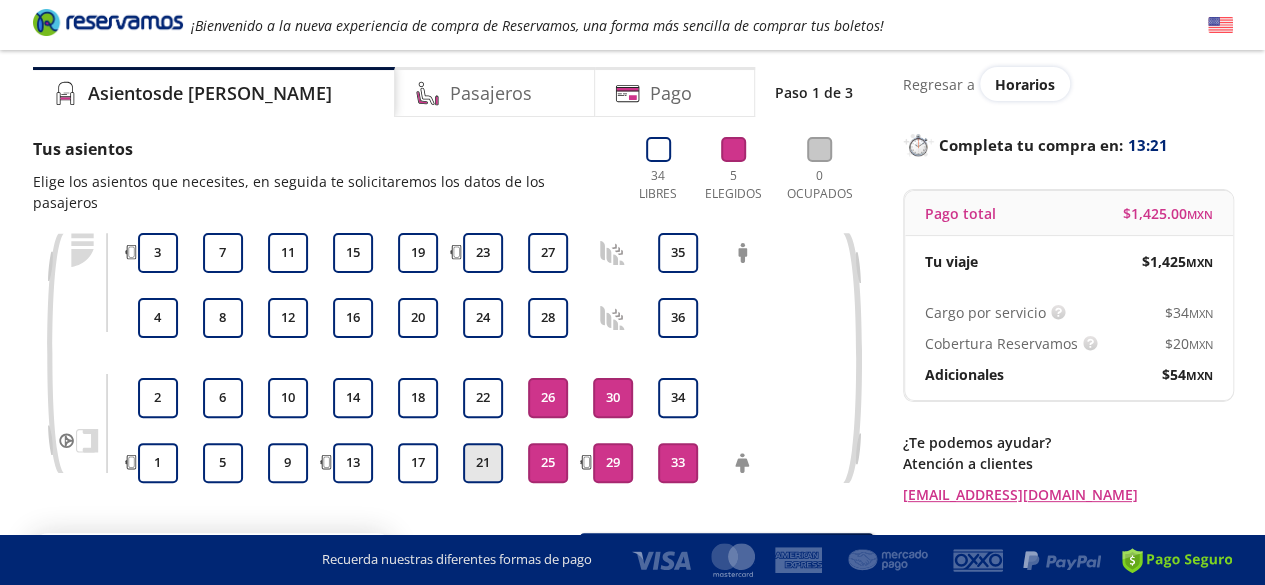 click on "21" at bounding box center (483, 463) 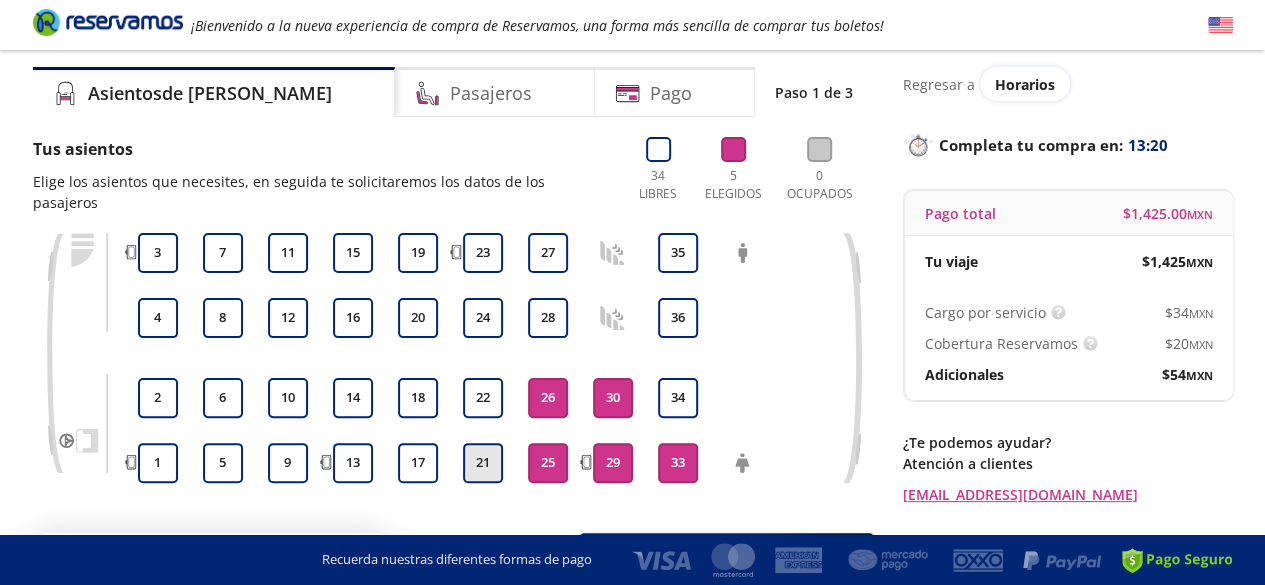 click on "21" at bounding box center (483, 463) 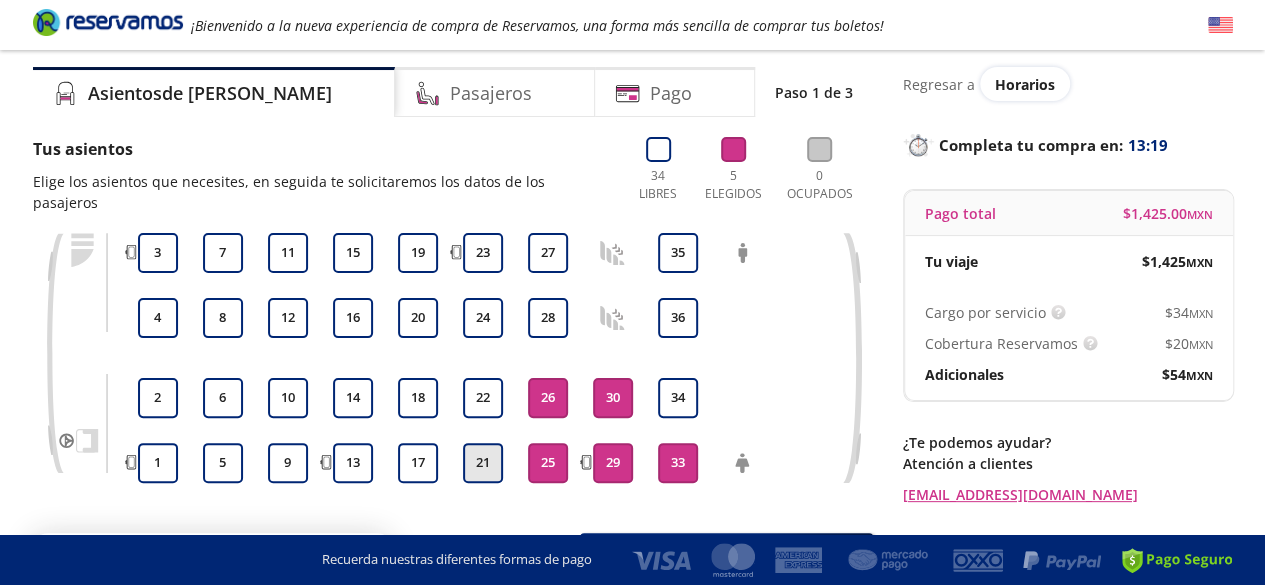 click on "21" at bounding box center [483, 463] 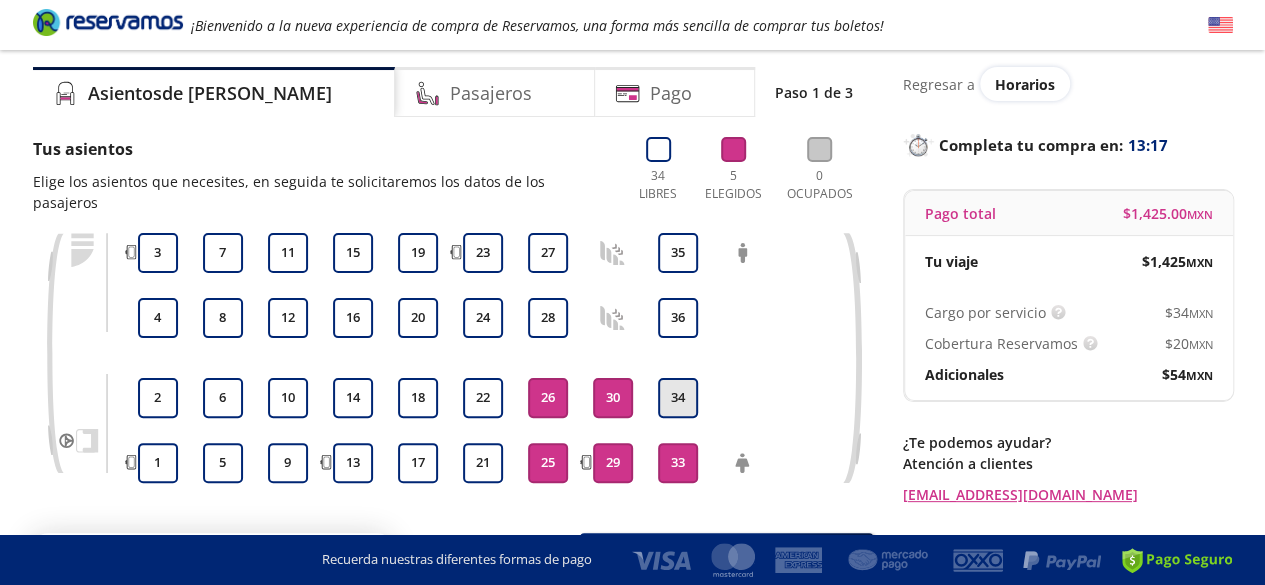 click on "34" at bounding box center [678, 398] 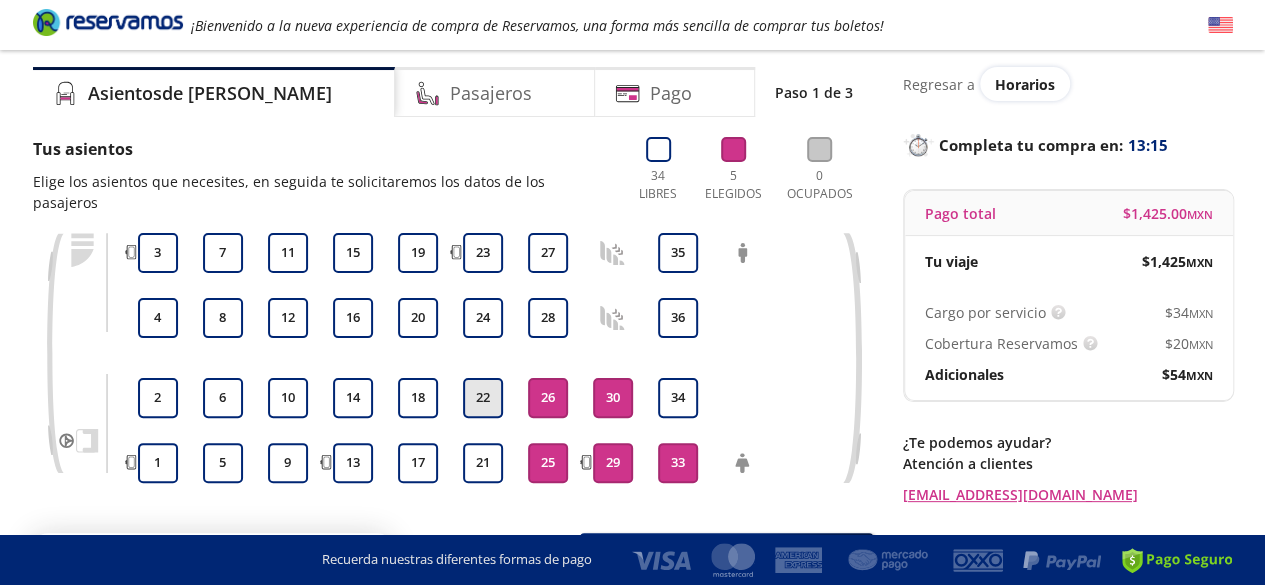 click on "22" at bounding box center [483, 398] 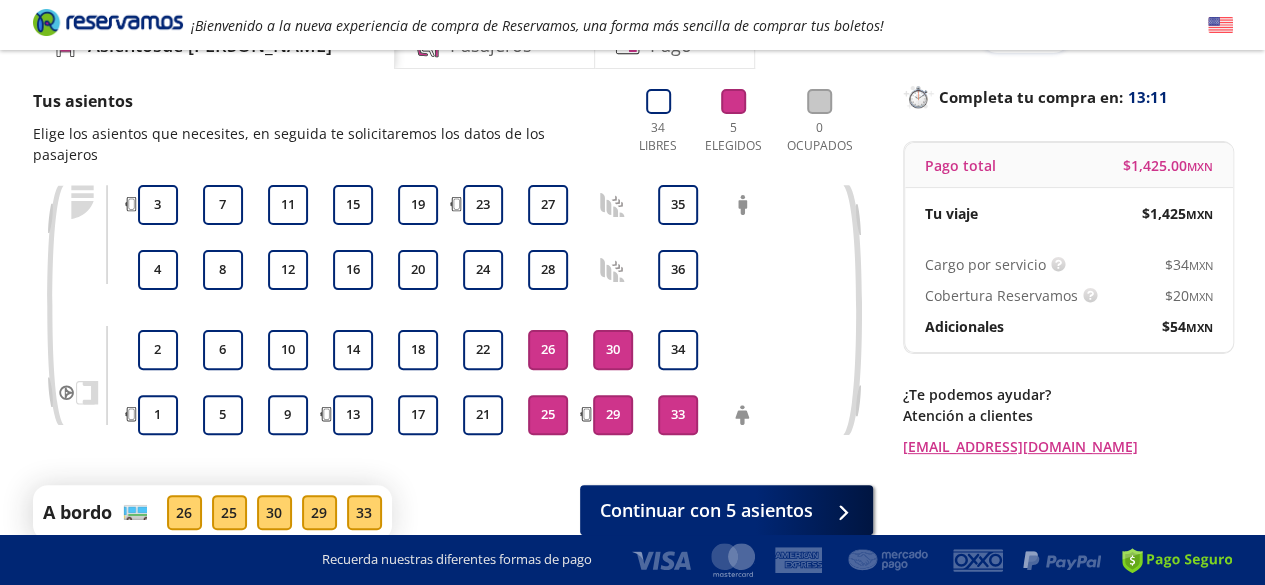 scroll, scrollTop: 101, scrollLeft: 0, axis: vertical 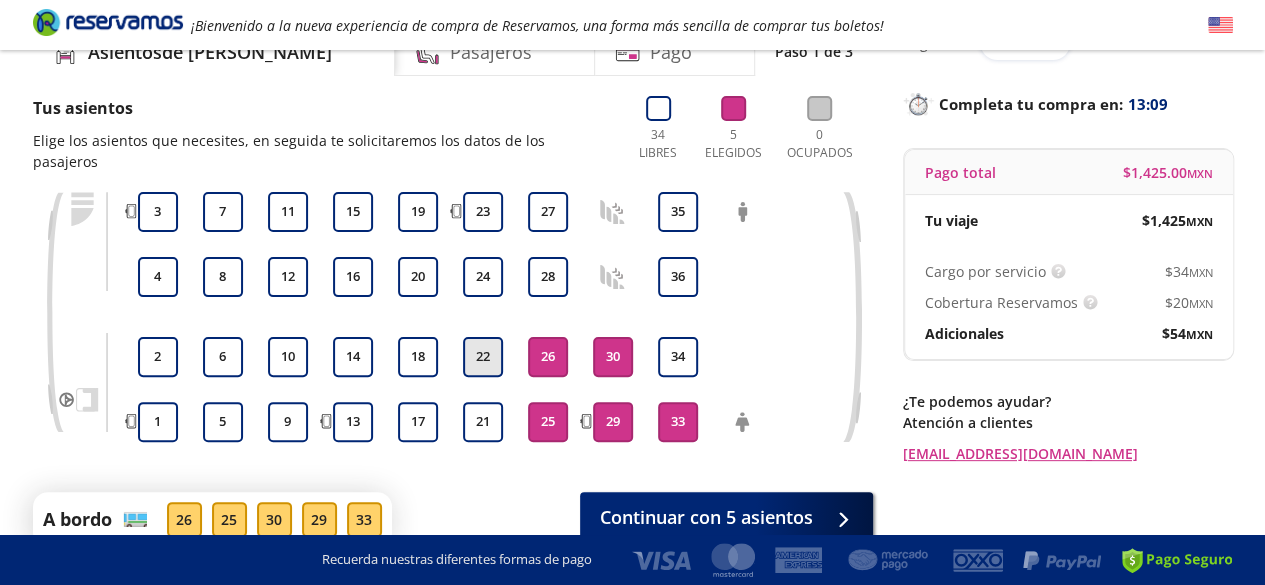 click on "22" at bounding box center (483, 357) 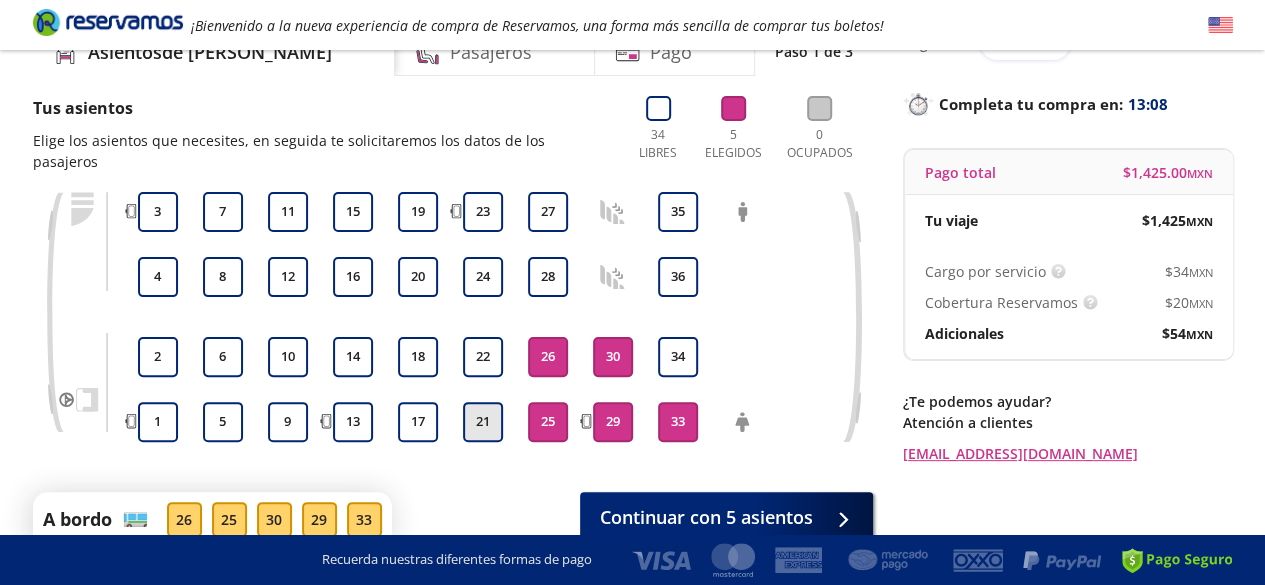 click on "21" at bounding box center [483, 422] 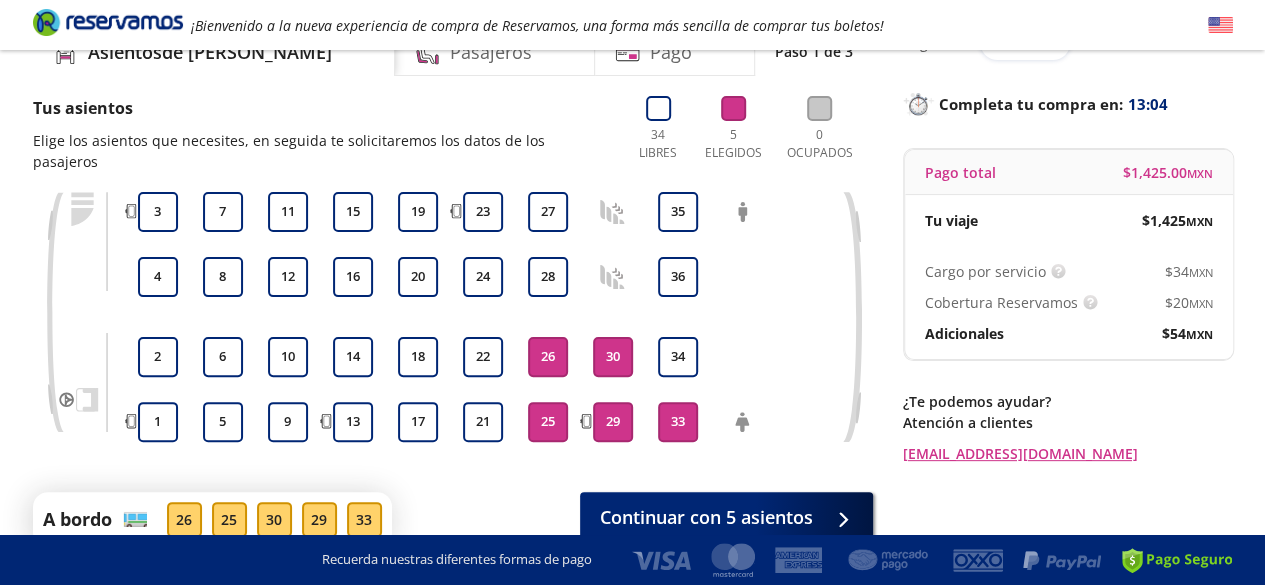 click on "21" at bounding box center [483, 422] 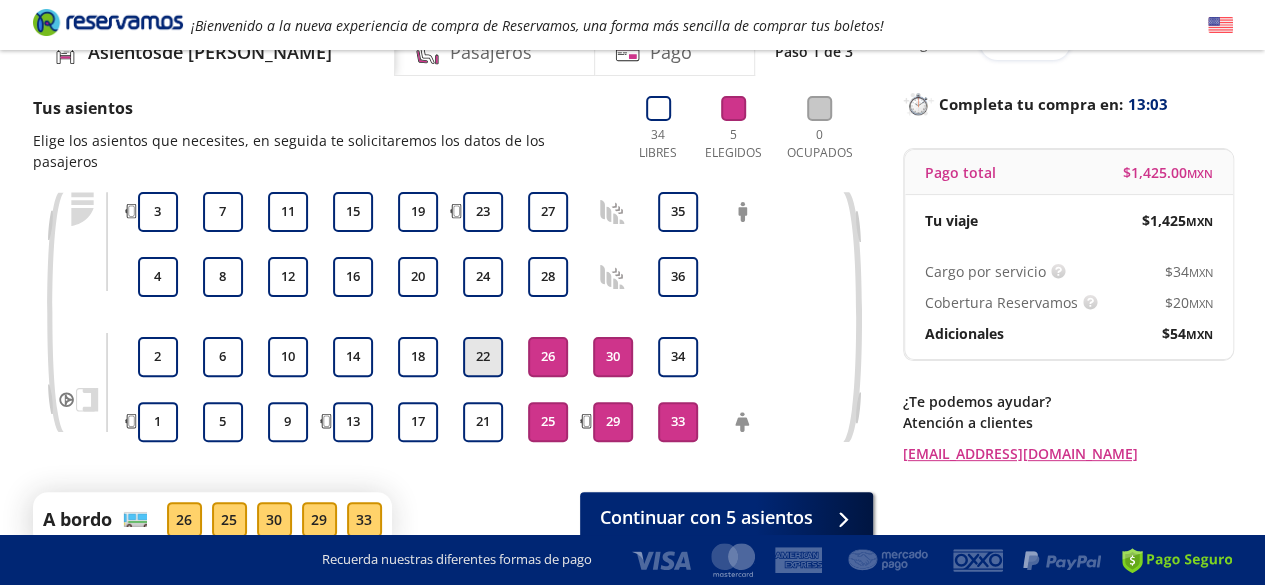 click on "22" at bounding box center [483, 357] 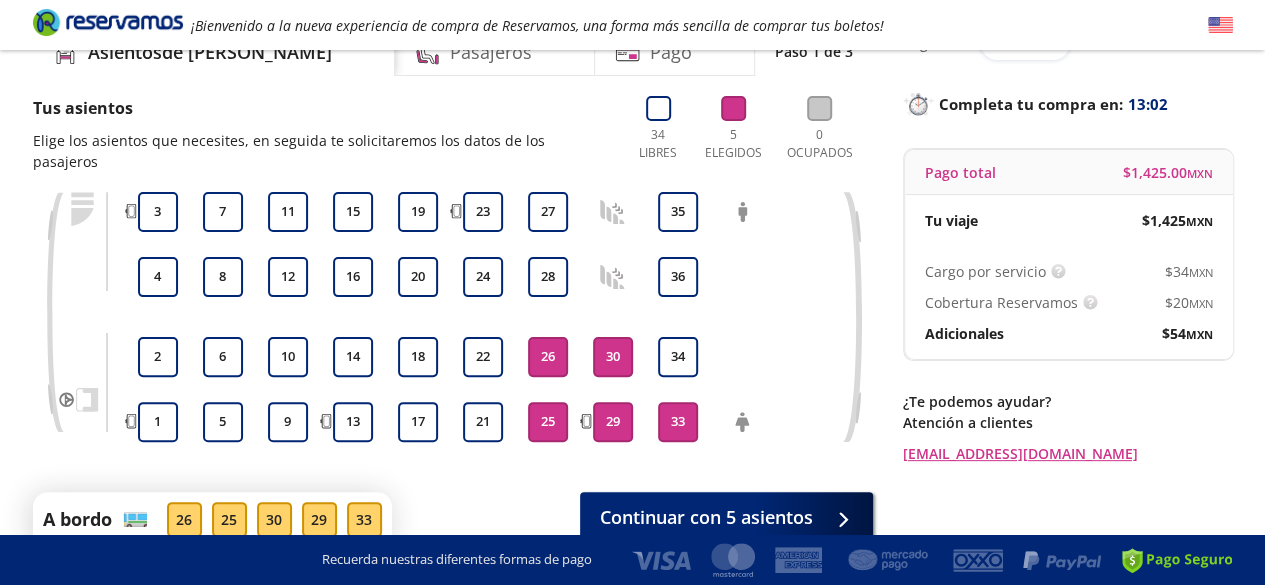 click on "34" at bounding box center (678, 357) 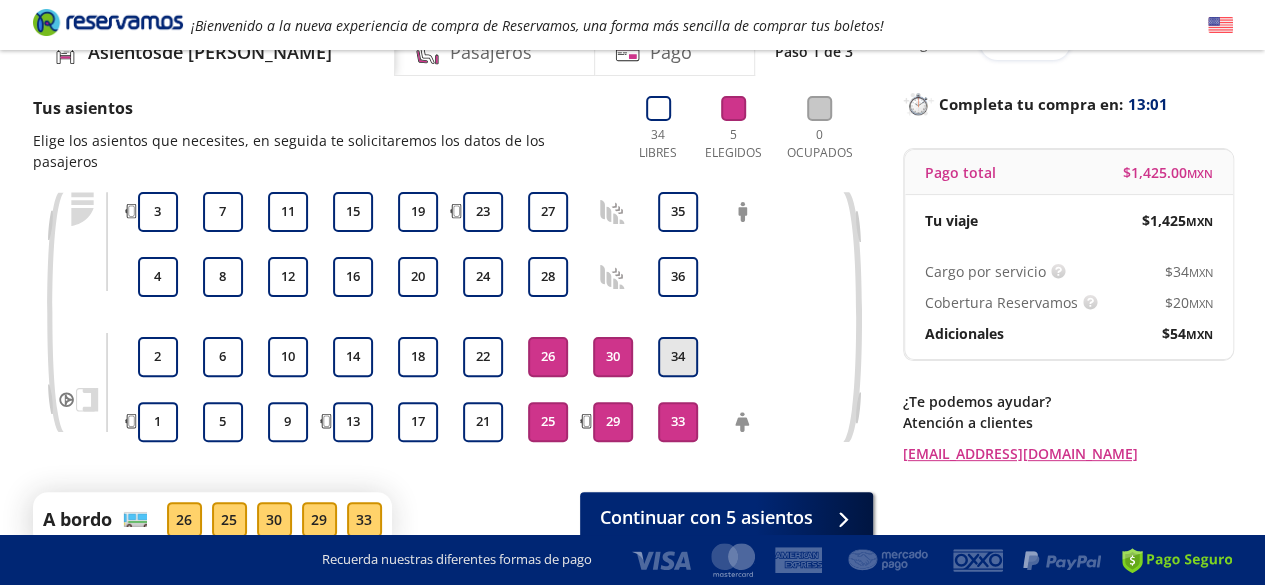 click on "34" at bounding box center [678, 357] 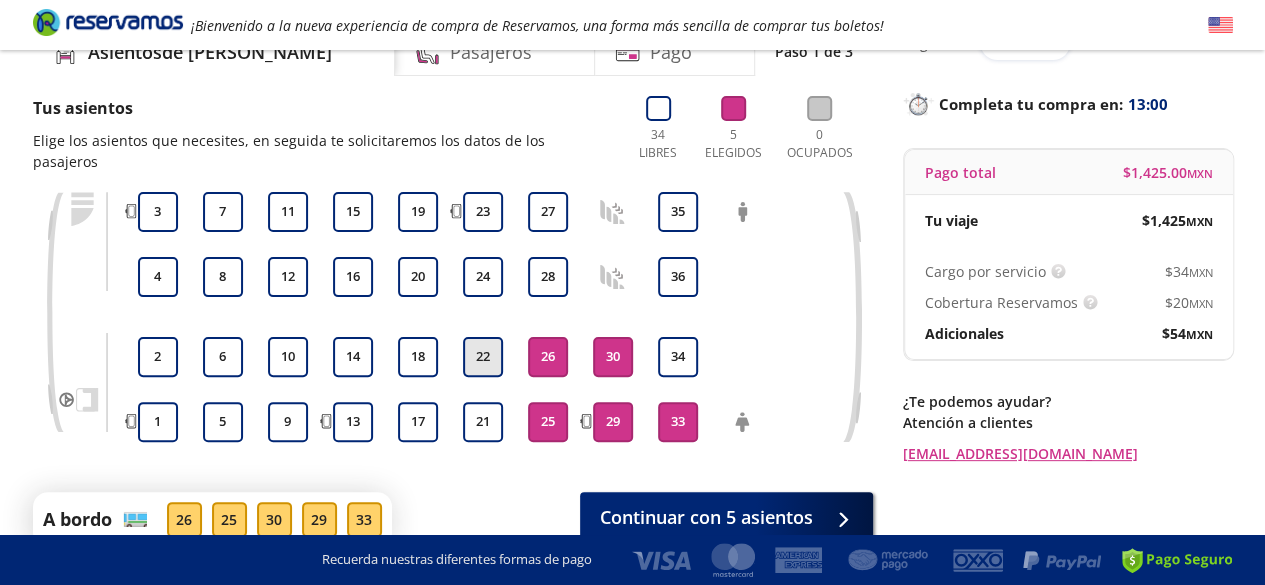 click on "22" at bounding box center [483, 357] 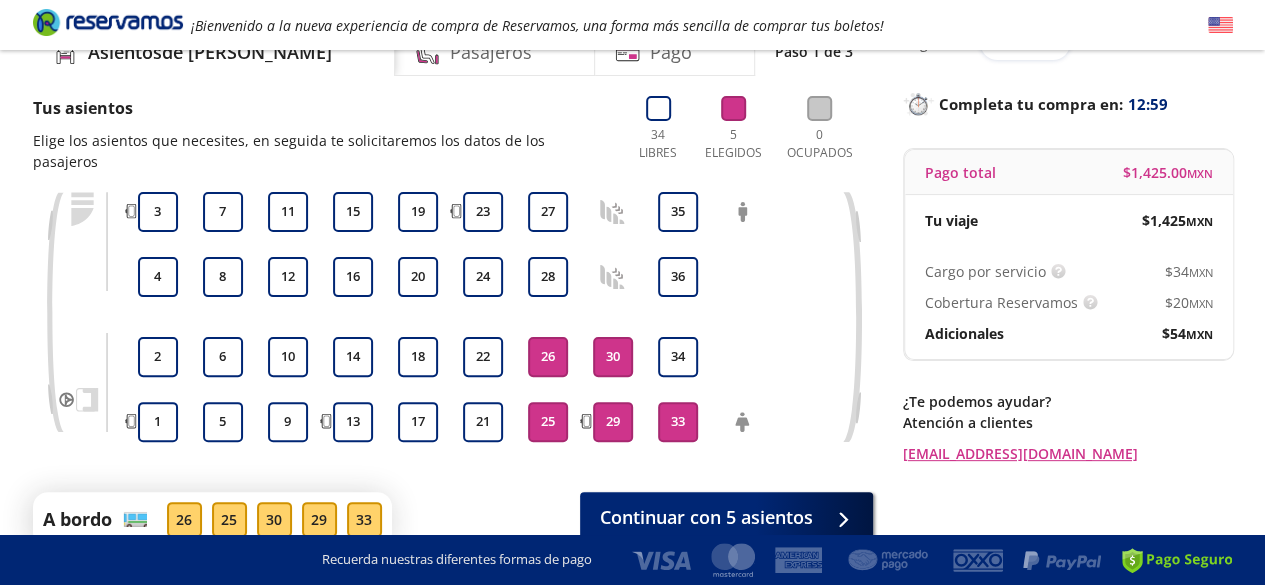 click on "26" at bounding box center (548, 357) 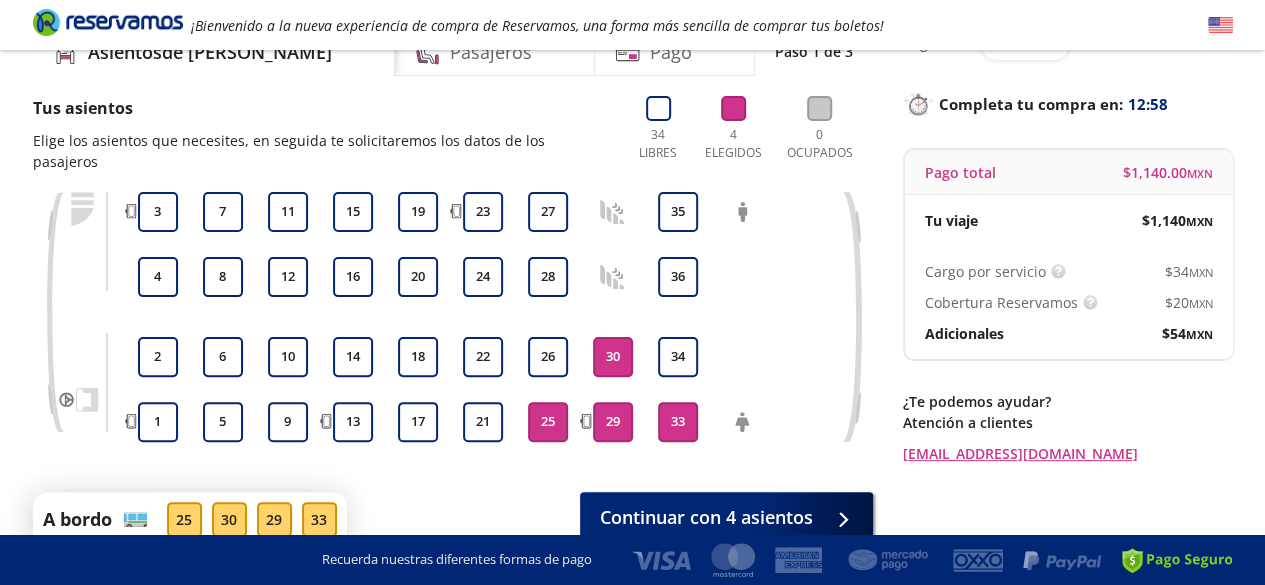 click on "25" at bounding box center [548, 422] 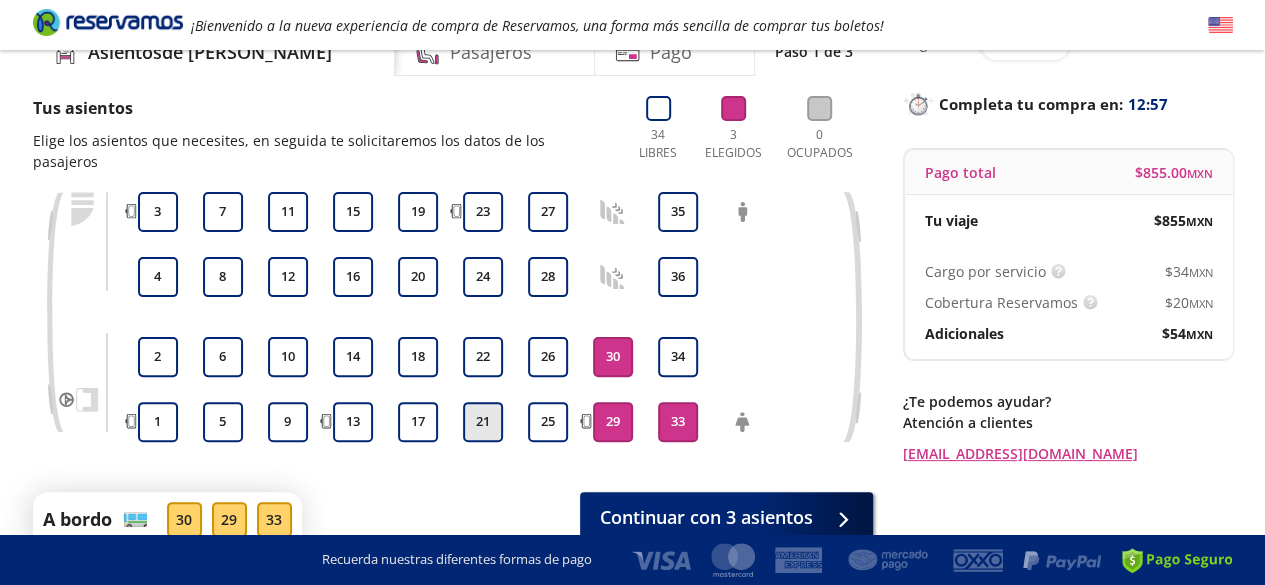 click on "21" at bounding box center [483, 422] 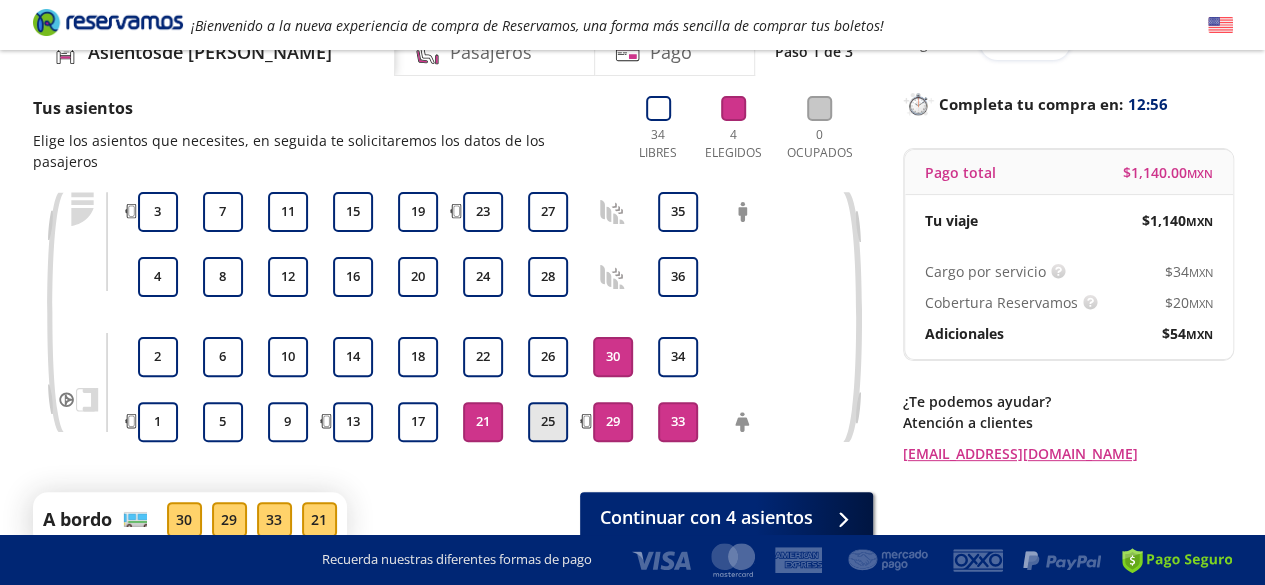 click on "25" at bounding box center [548, 422] 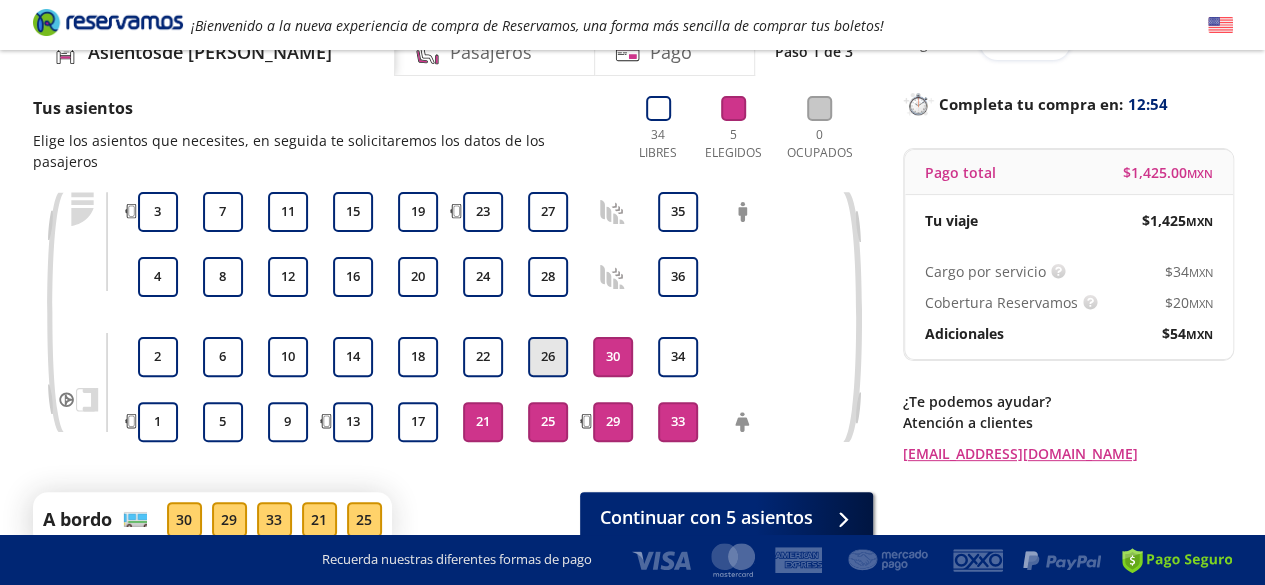 click on "26" at bounding box center (548, 357) 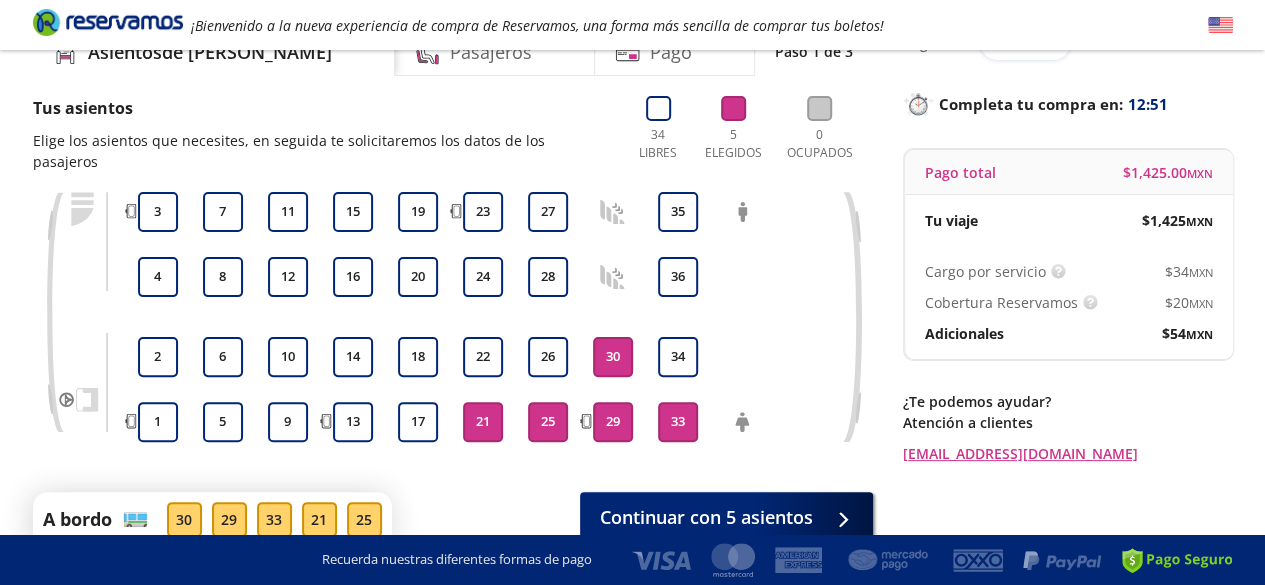click at bounding box center [134, 514] 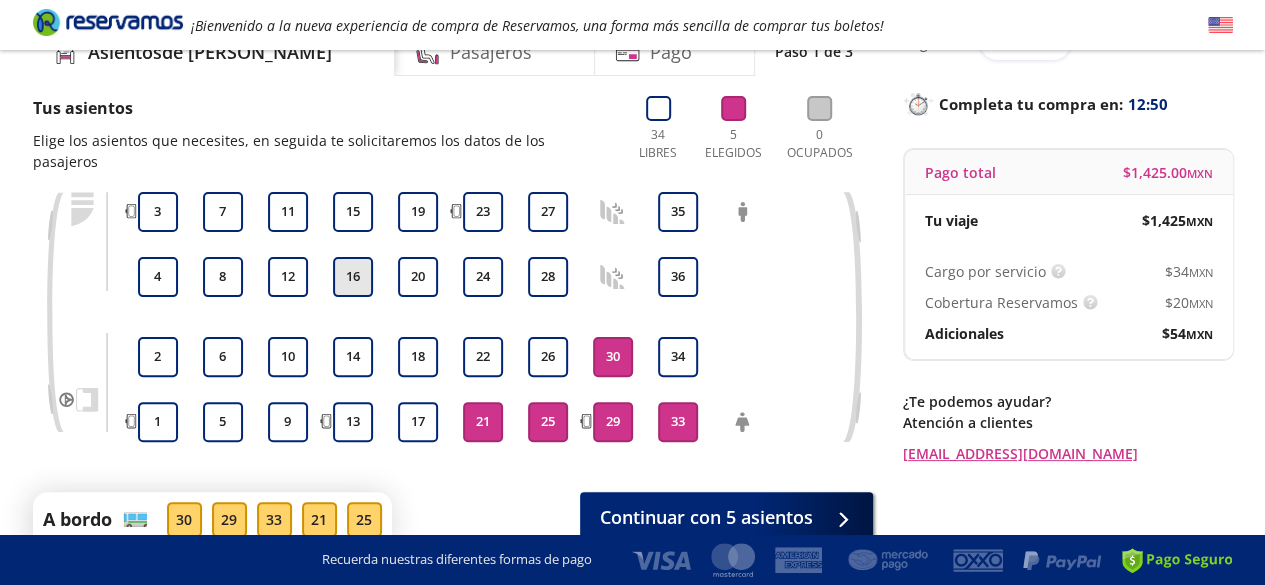 click on "16" at bounding box center (353, 277) 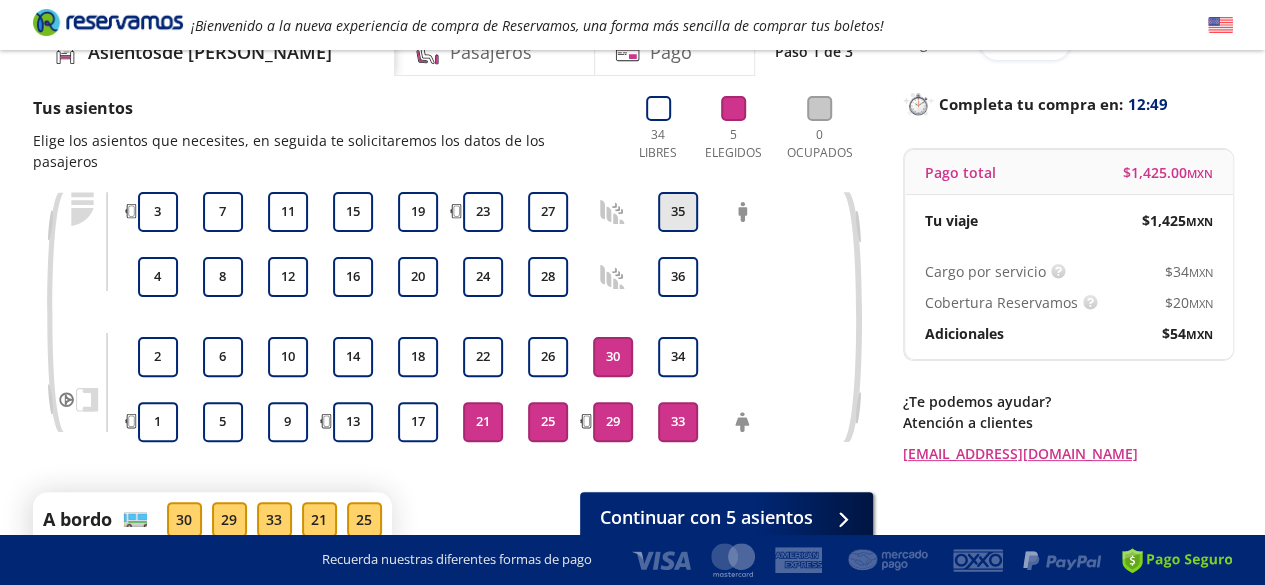 click on "35" at bounding box center [678, 212] 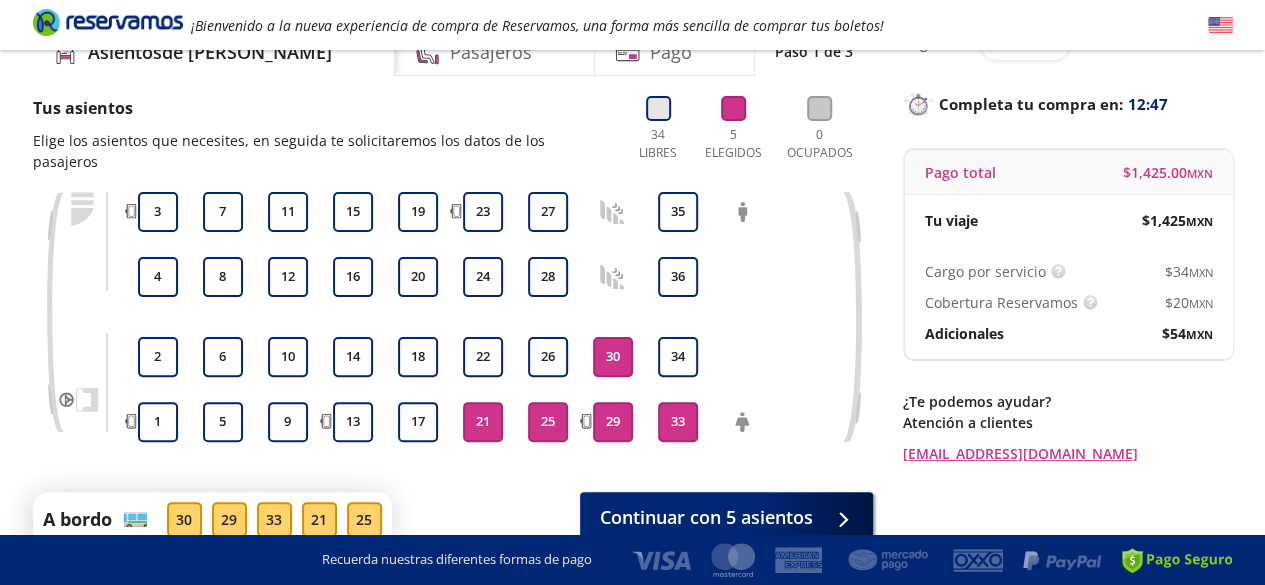 click at bounding box center (658, 108) 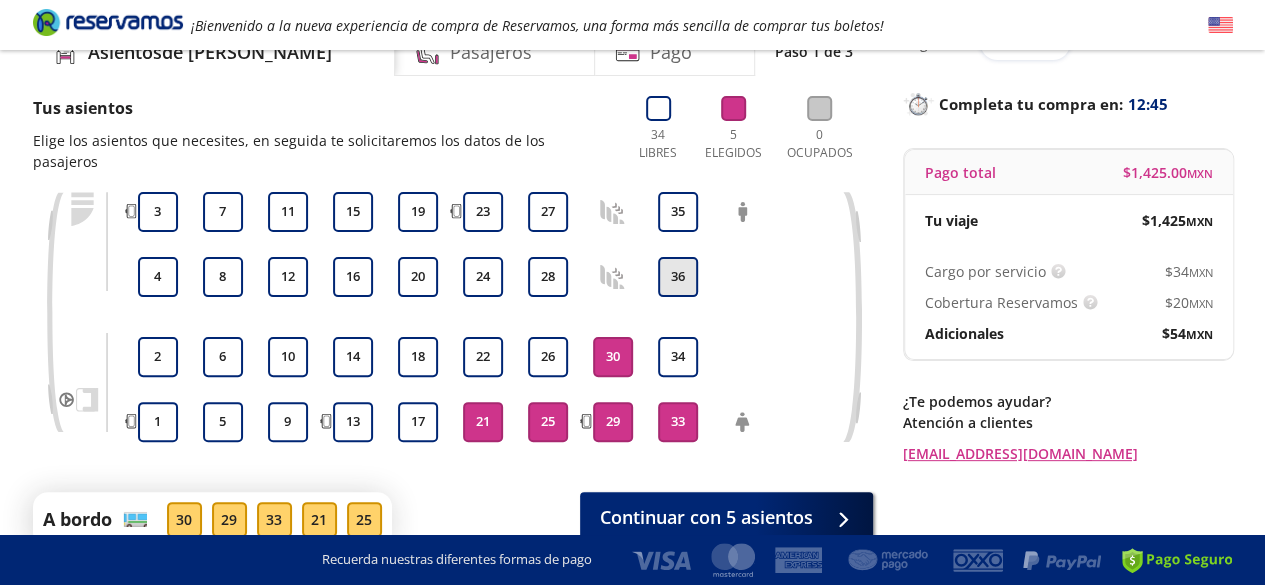click on "36" at bounding box center [678, 277] 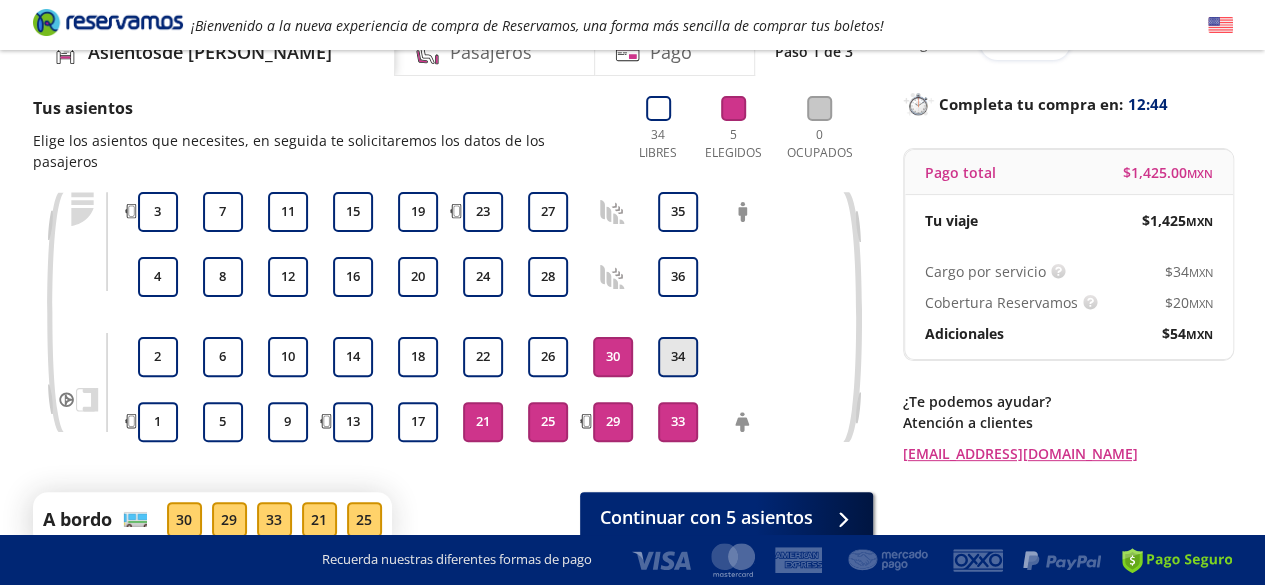 click on "34" at bounding box center (678, 357) 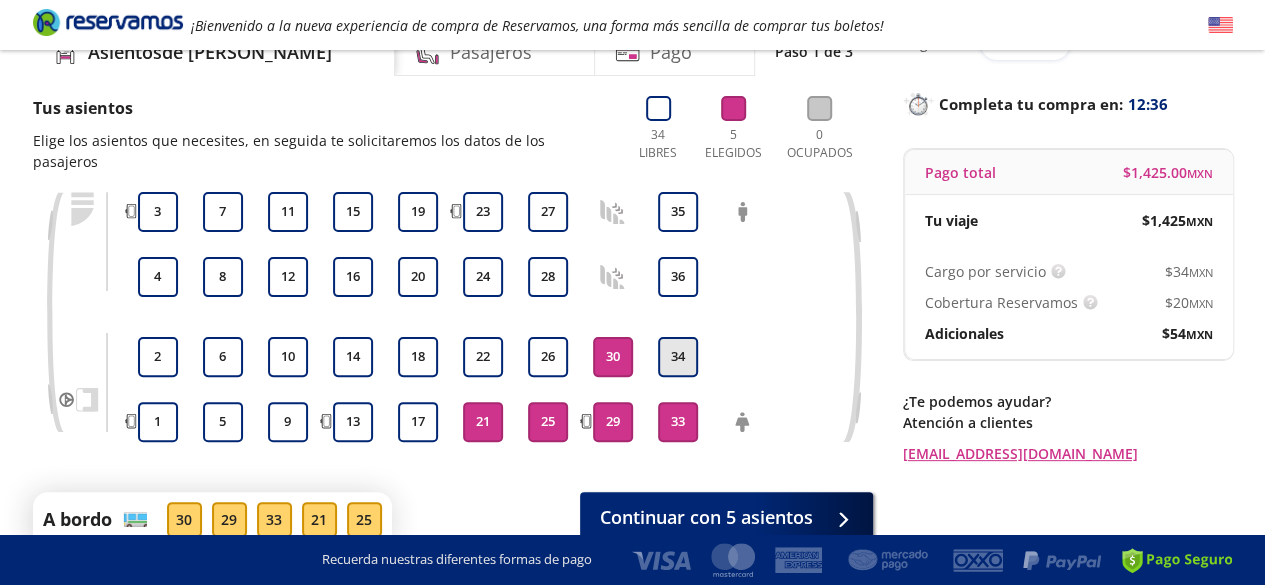 click on "34" at bounding box center (678, 357) 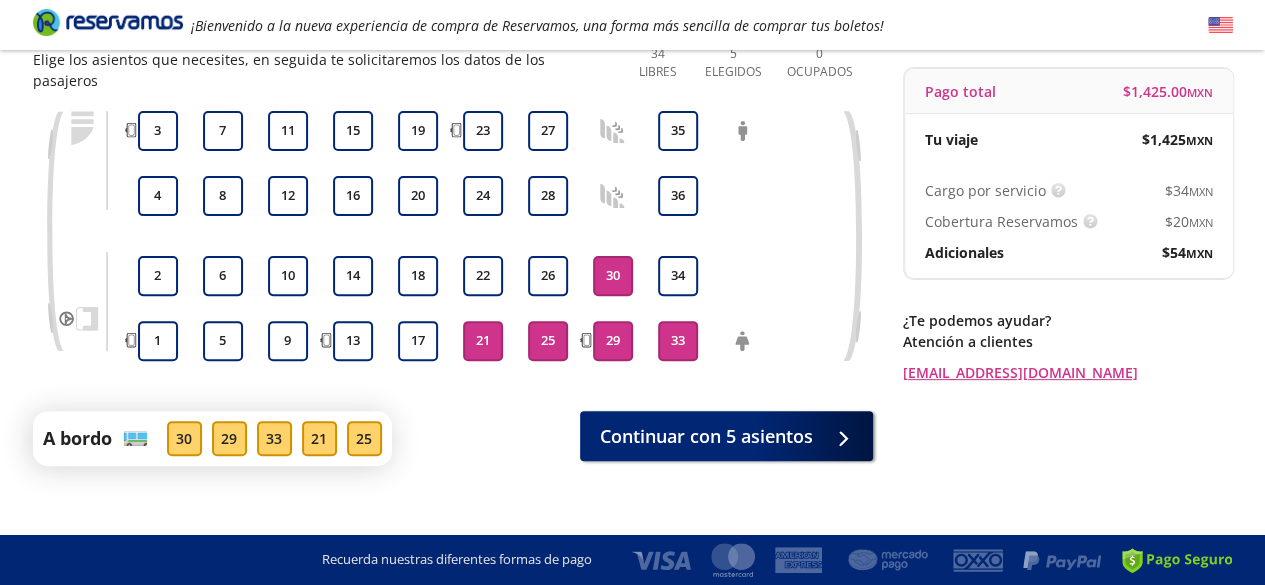 scroll, scrollTop: 178, scrollLeft: 0, axis: vertical 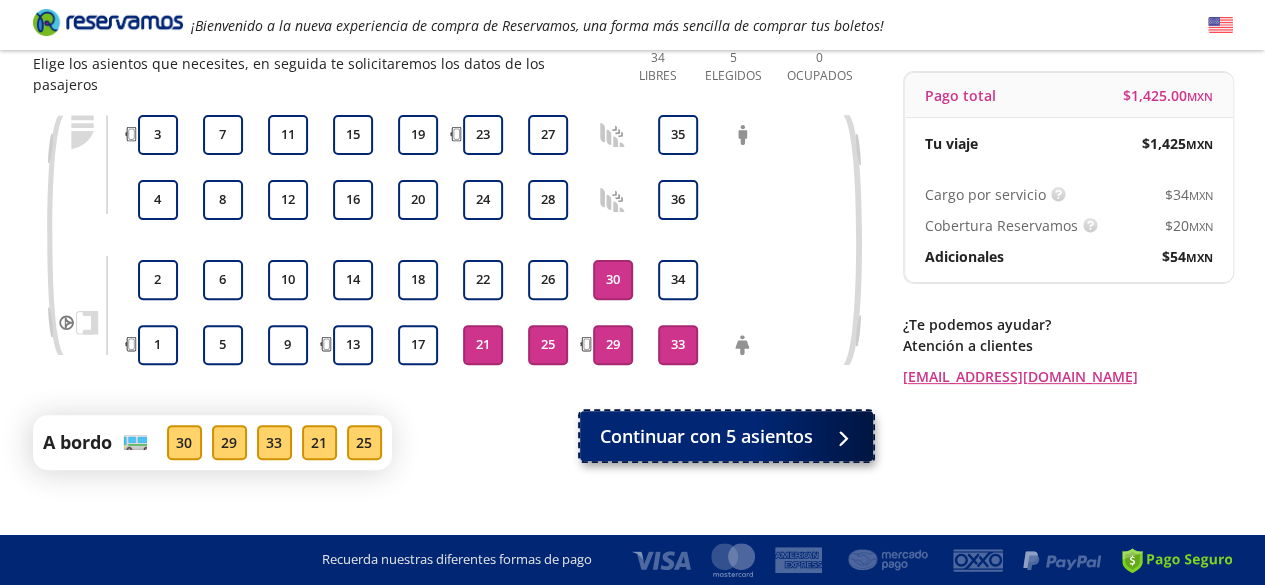 click on "Continuar con 5 asientos" at bounding box center [706, 436] 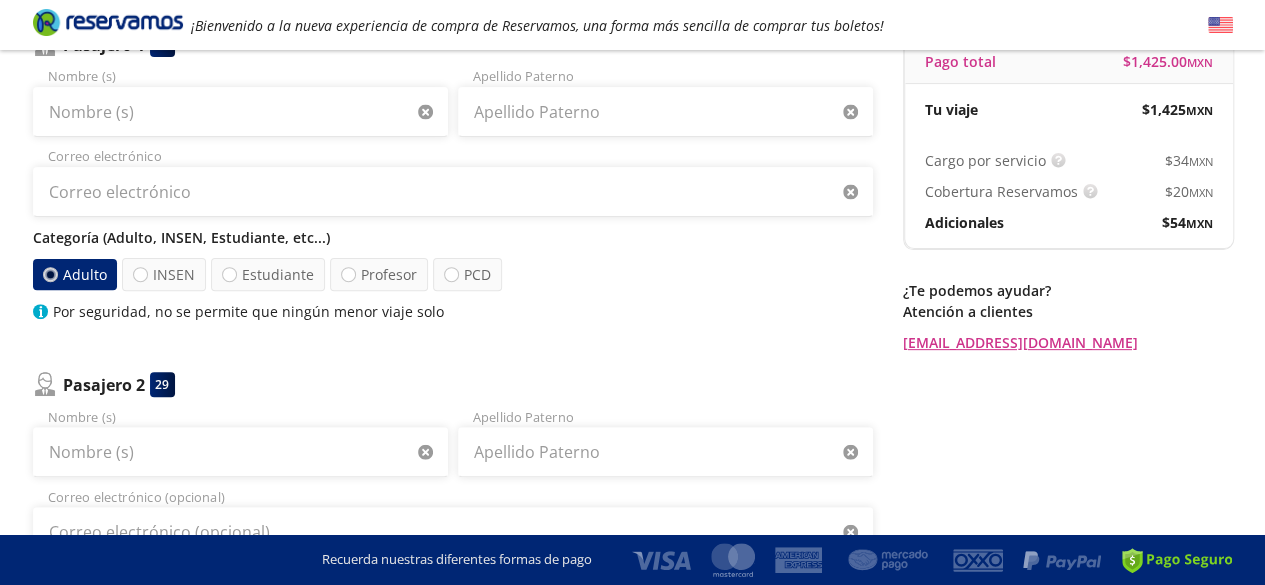 scroll, scrollTop: 198, scrollLeft: 0, axis: vertical 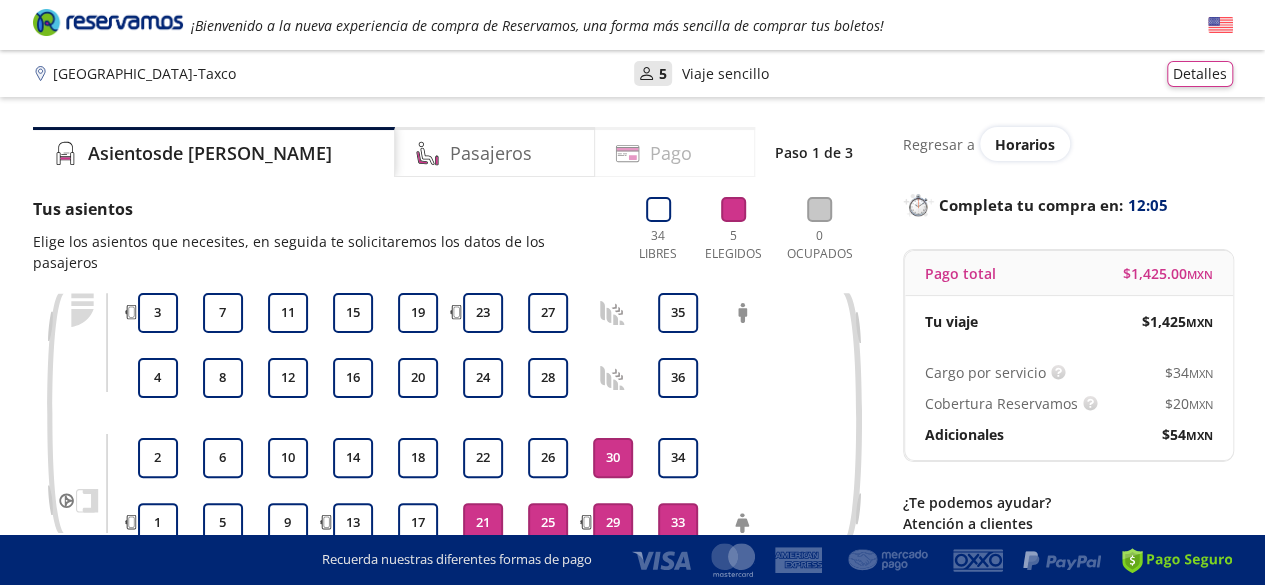click on "Pago" at bounding box center [671, 153] 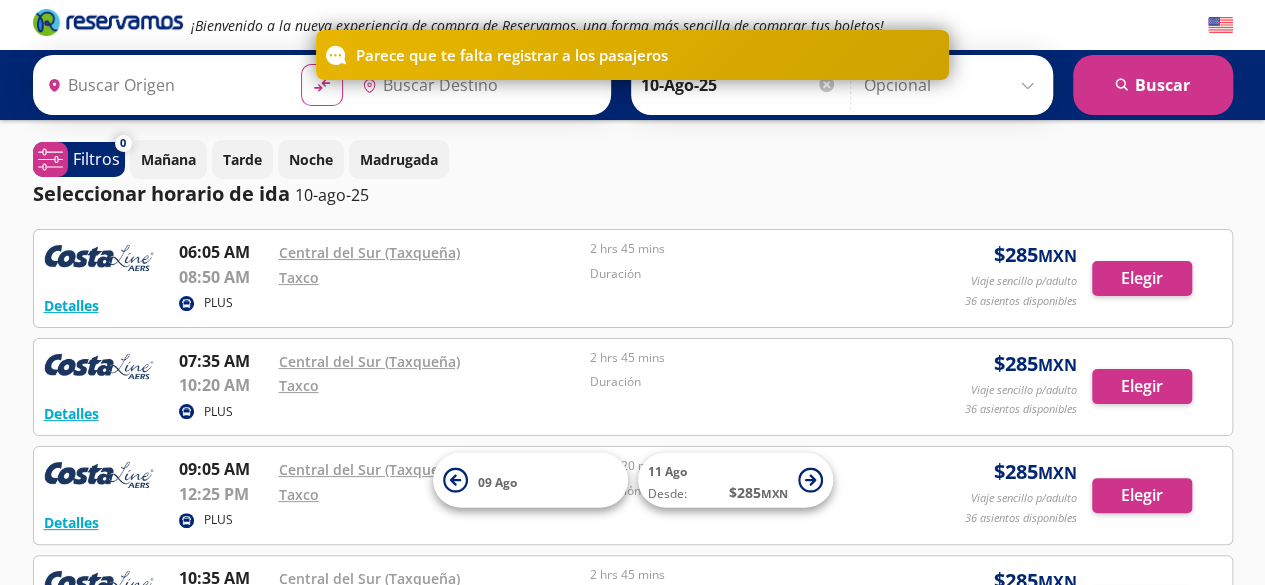 type on "[GEOGRAPHIC_DATA], [GEOGRAPHIC_DATA]" 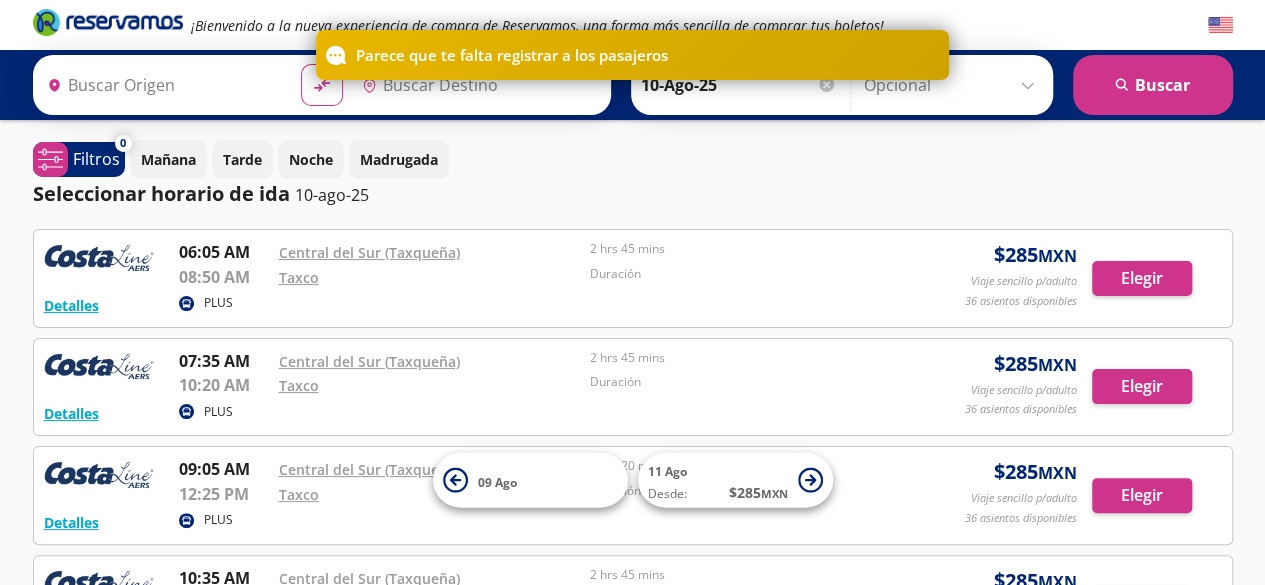 type on "Taxco, [GEOGRAPHIC_DATA]" 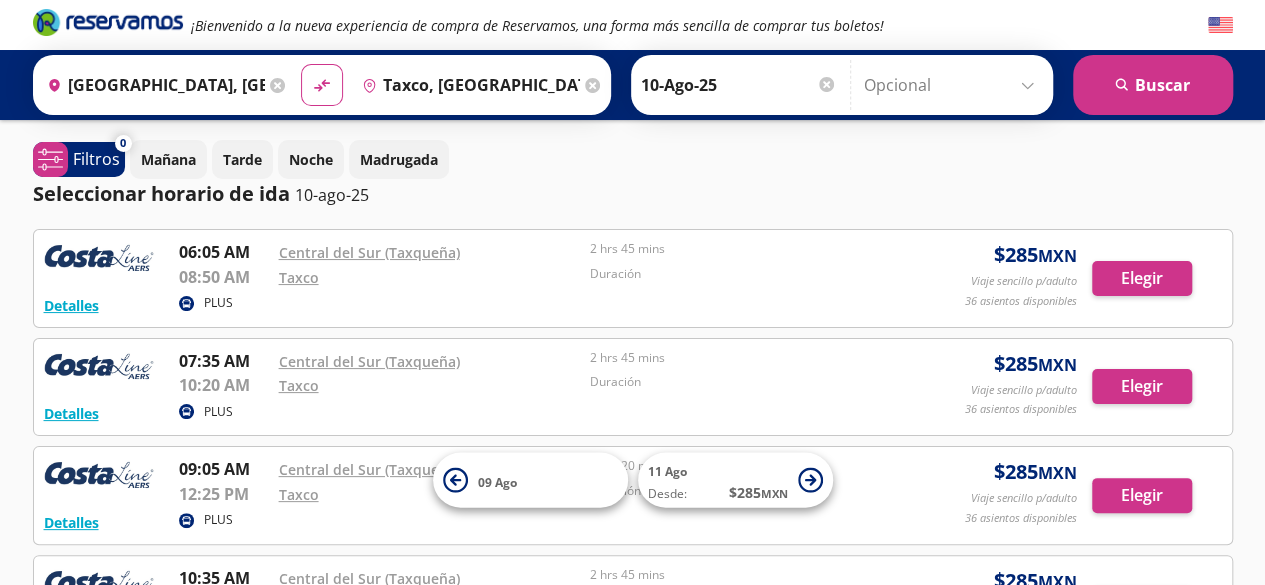 click on "Mañana Tarde Noche Madrugada" at bounding box center (681, 159) 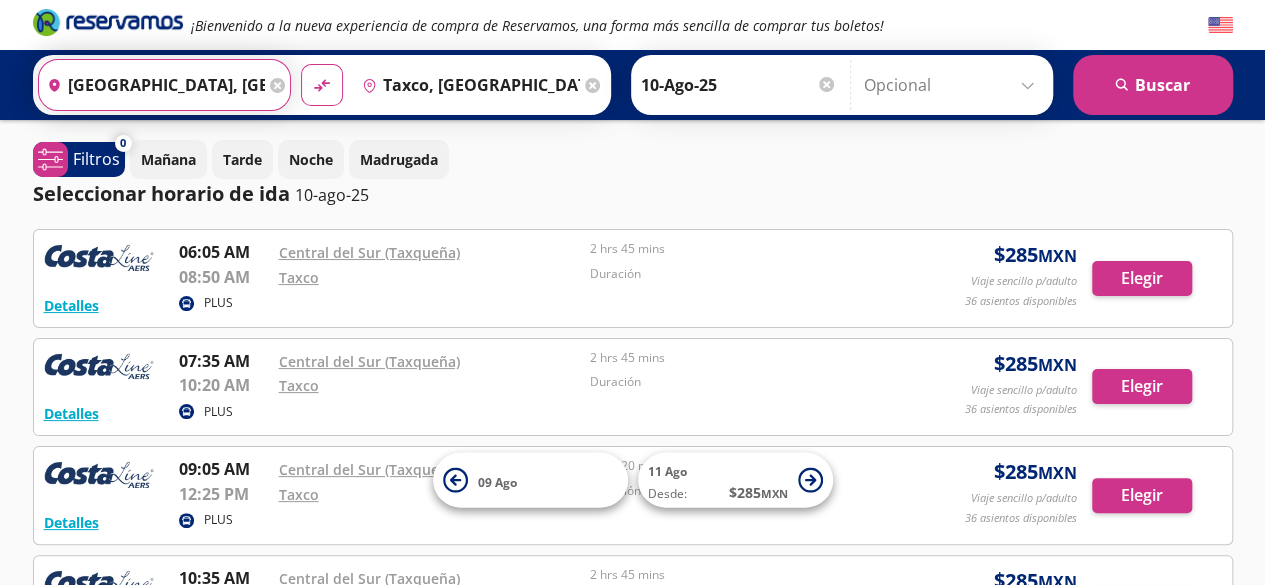 click on "[GEOGRAPHIC_DATA], [GEOGRAPHIC_DATA]" at bounding box center (152, 85) 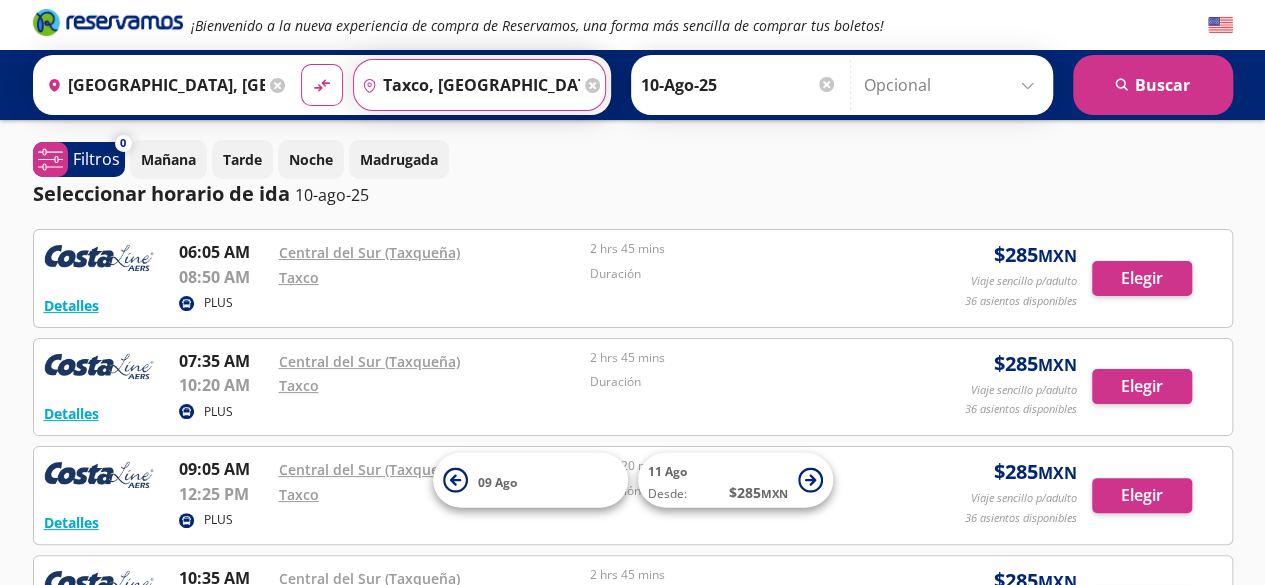 click on "Taxco, [GEOGRAPHIC_DATA]" at bounding box center (467, 85) 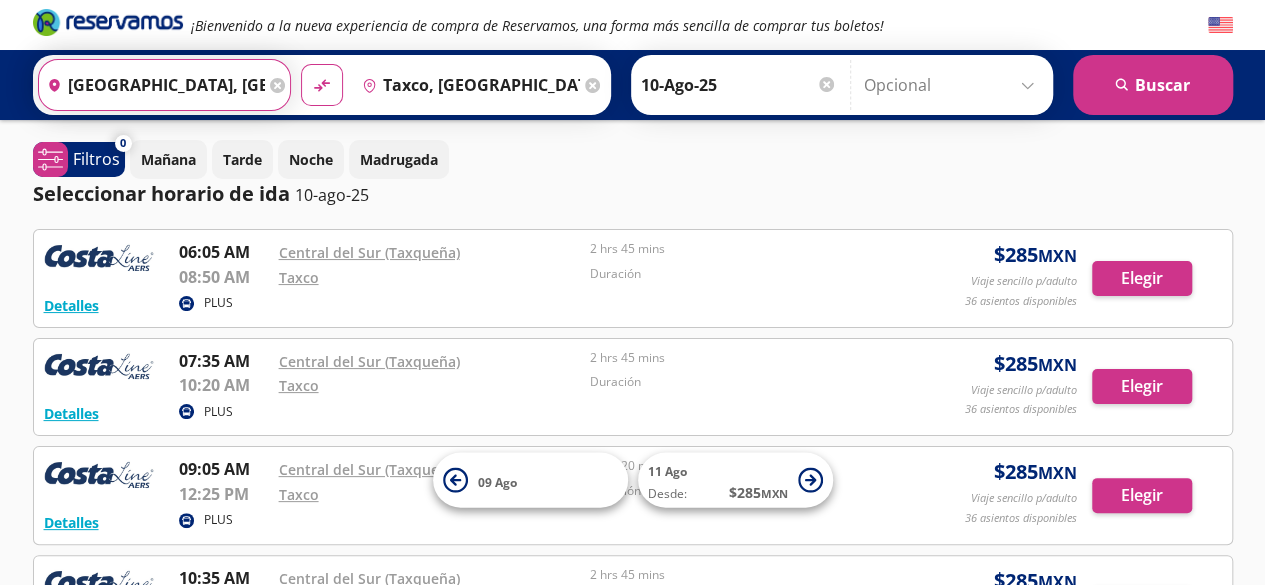 click on "[GEOGRAPHIC_DATA], [GEOGRAPHIC_DATA]" at bounding box center (152, 85) 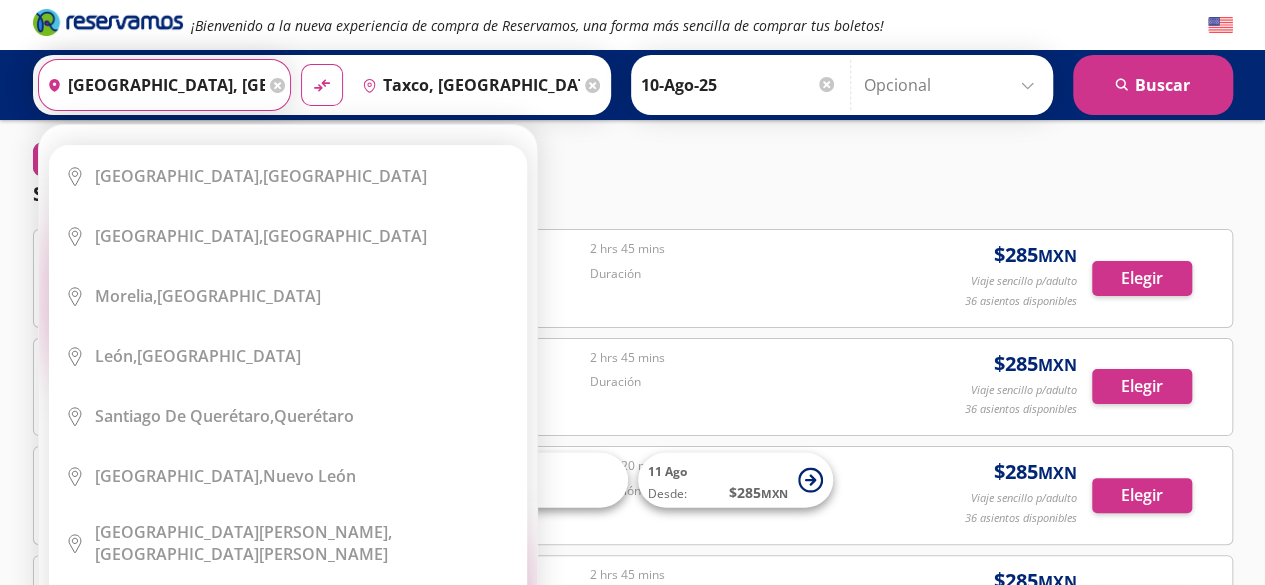 click on "[GEOGRAPHIC_DATA], [GEOGRAPHIC_DATA]" at bounding box center [152, 85] 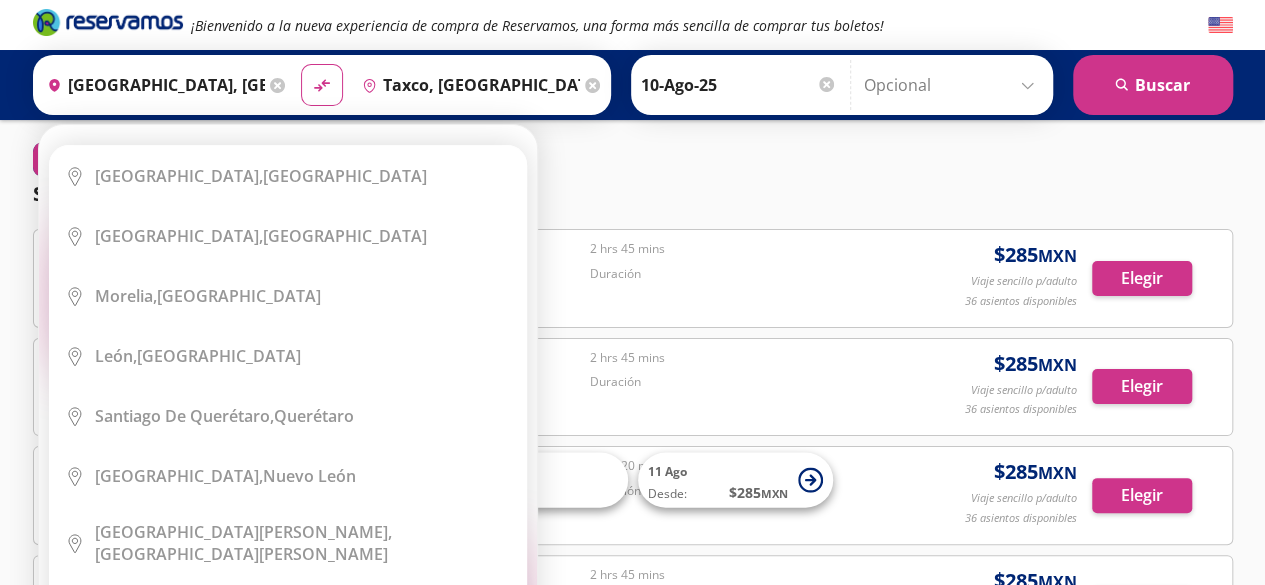 click 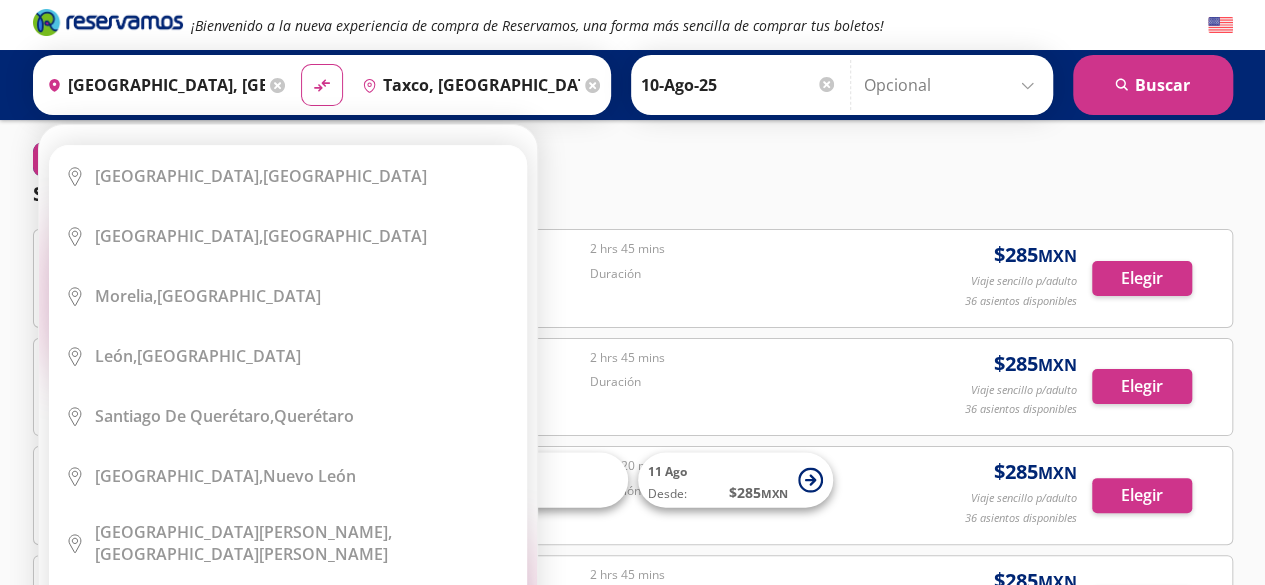 type 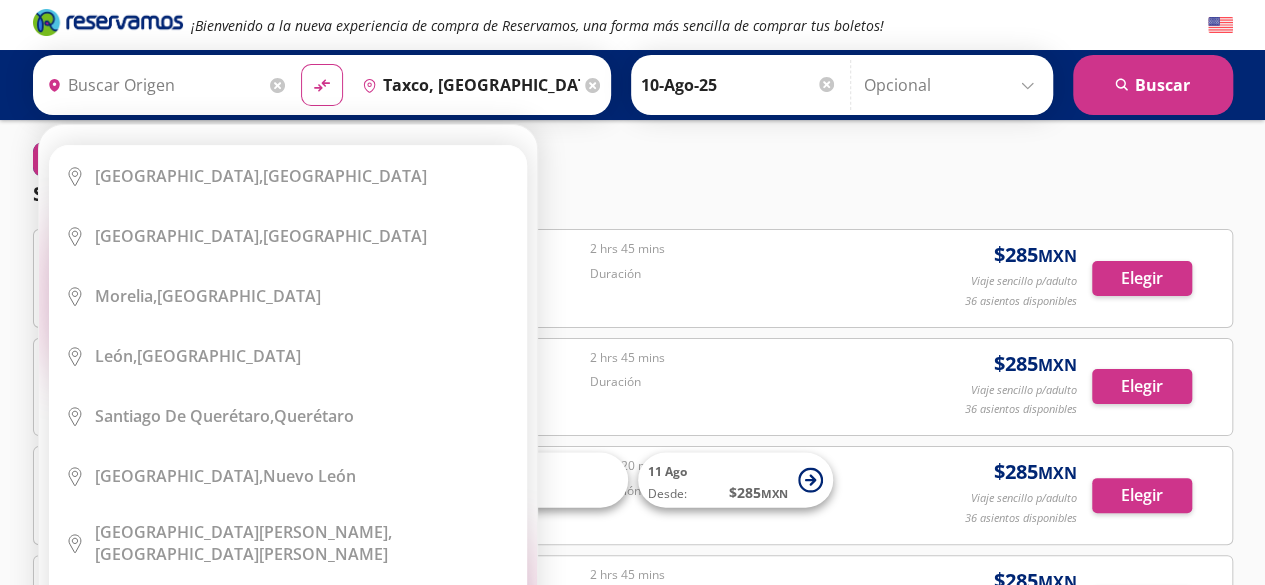 type 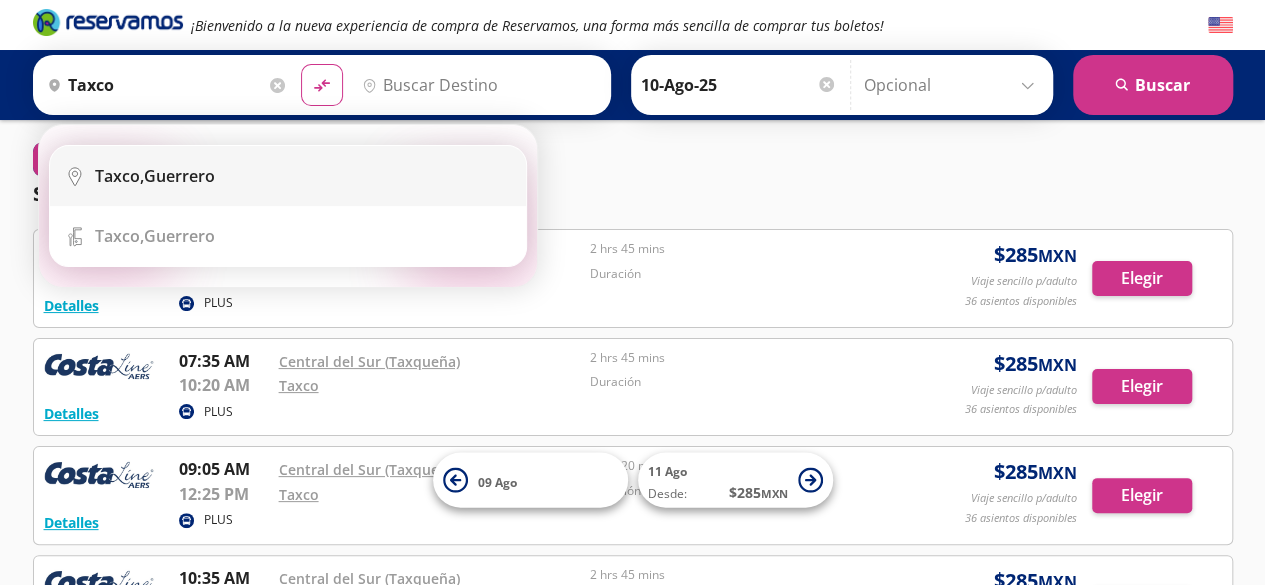 click on "City Icon
Taxco,  [GEOGRAPHIC_DATA]" at bounding box center (288, 176) 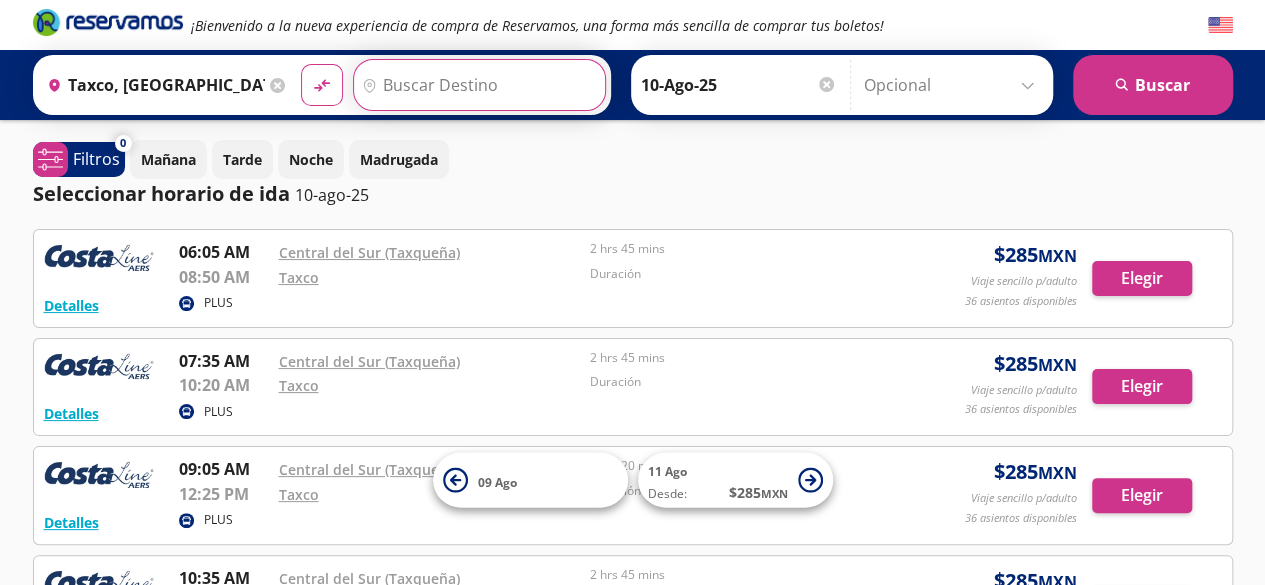 click on "Destino" at bounding box center [477, 85] 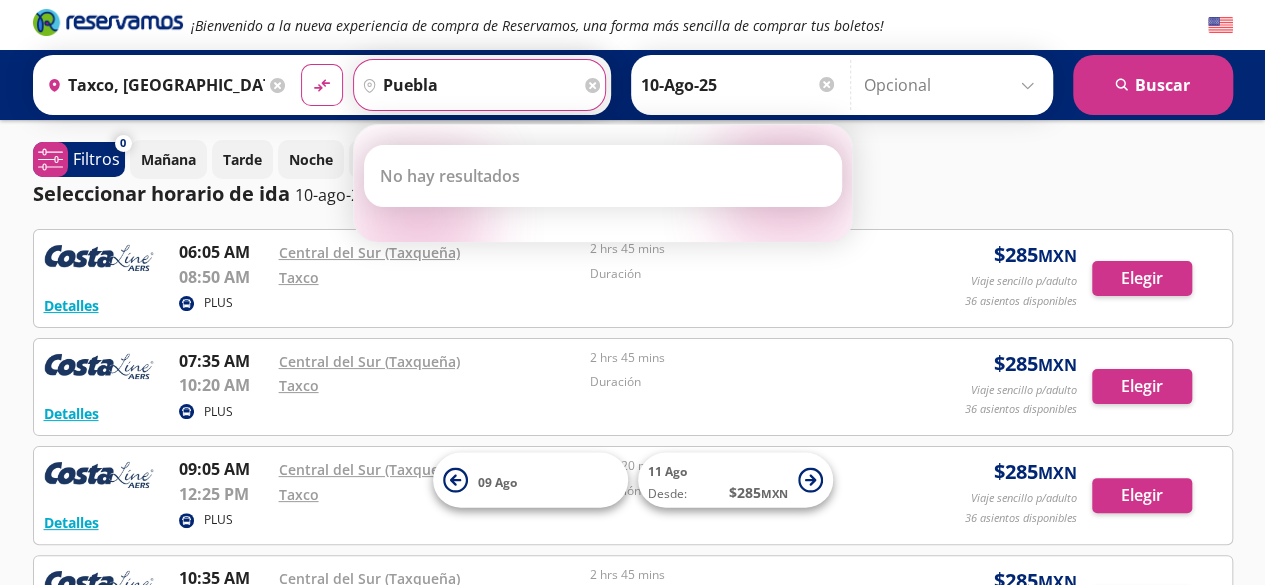 click on "puebla" at bounding box center (467, 85) 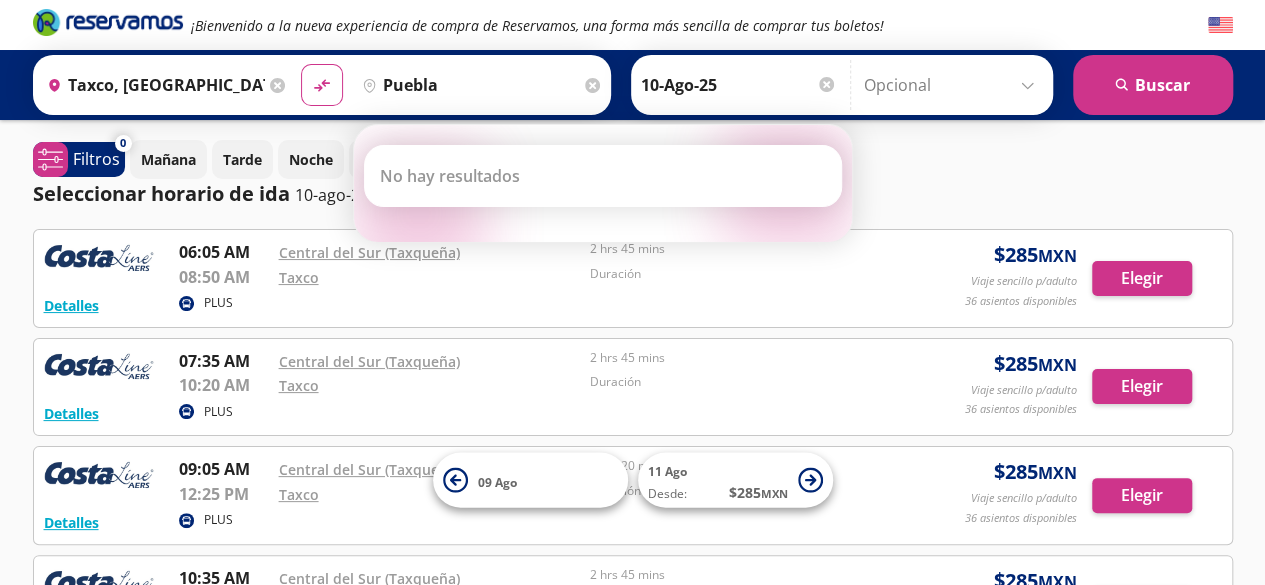click on "pin-outline" 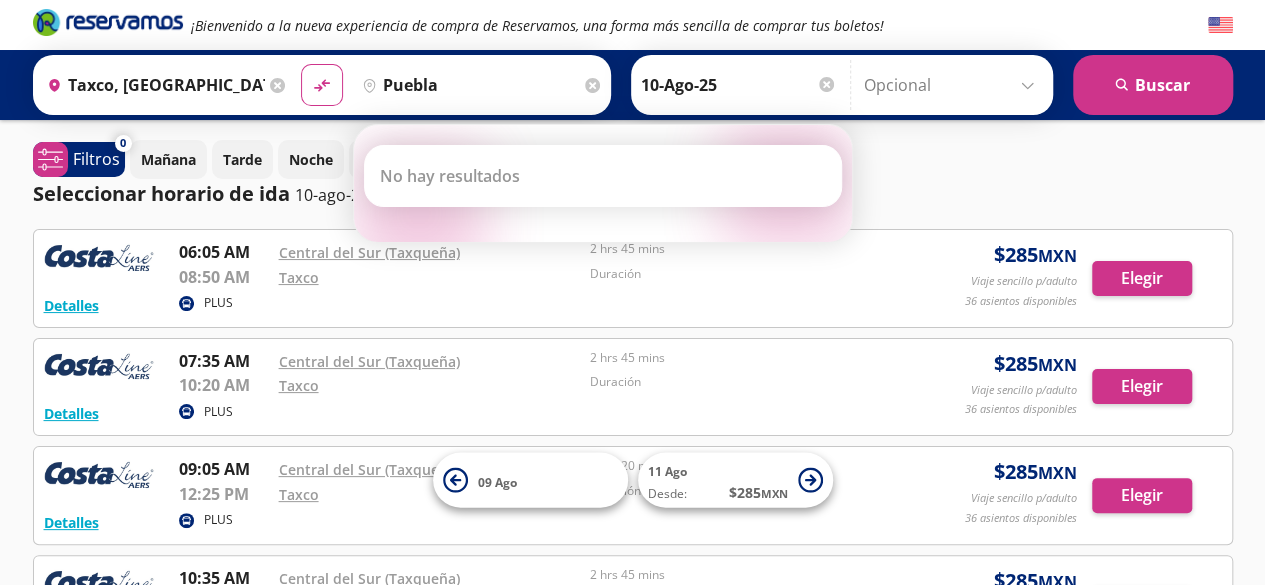 click on "Destino
pin-outline
[GEOGRAPHIC_DATA]" at bounding box center [479, 85] 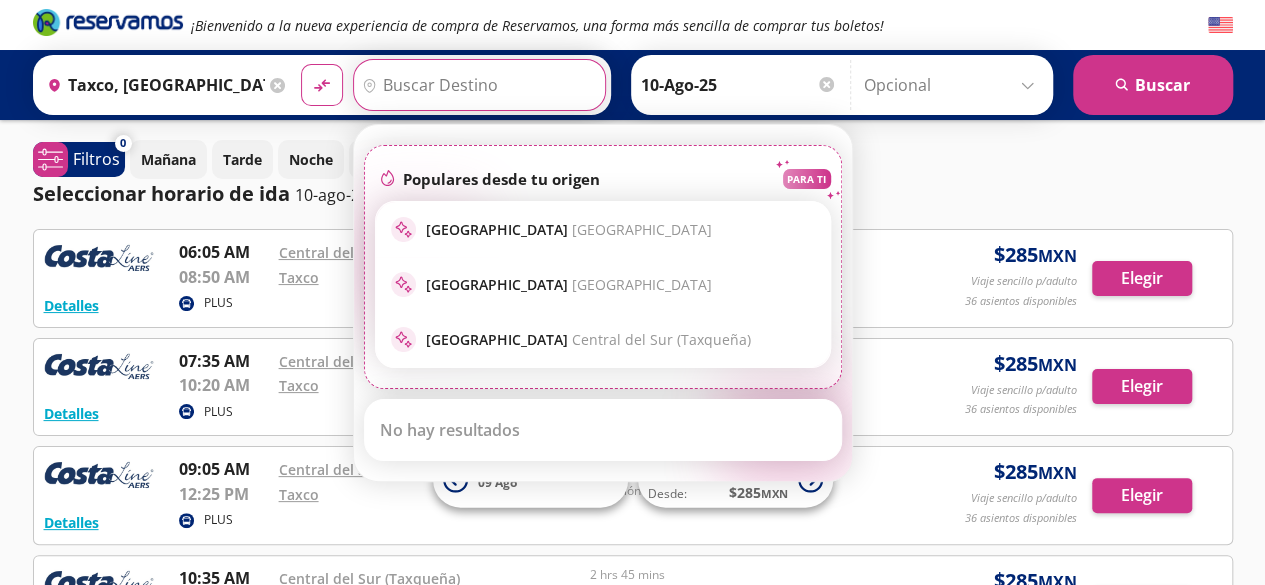 click on "material-symbols:compare-arrows-rounded" at bounding box center [322, 85] 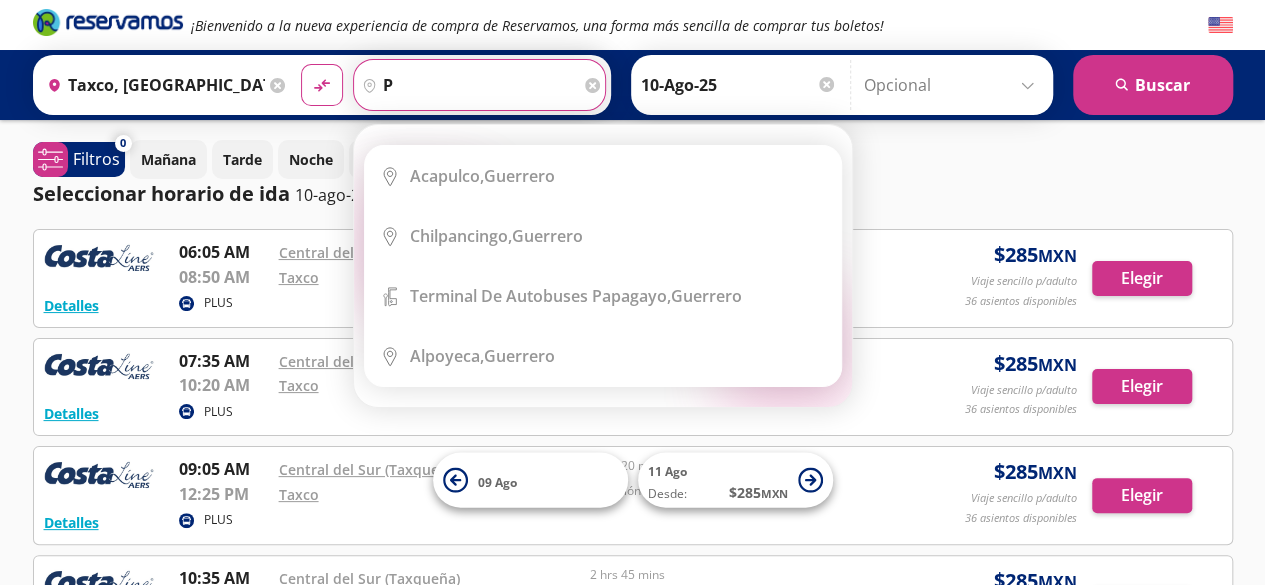 click on "p" at bounding box center (467, 85) 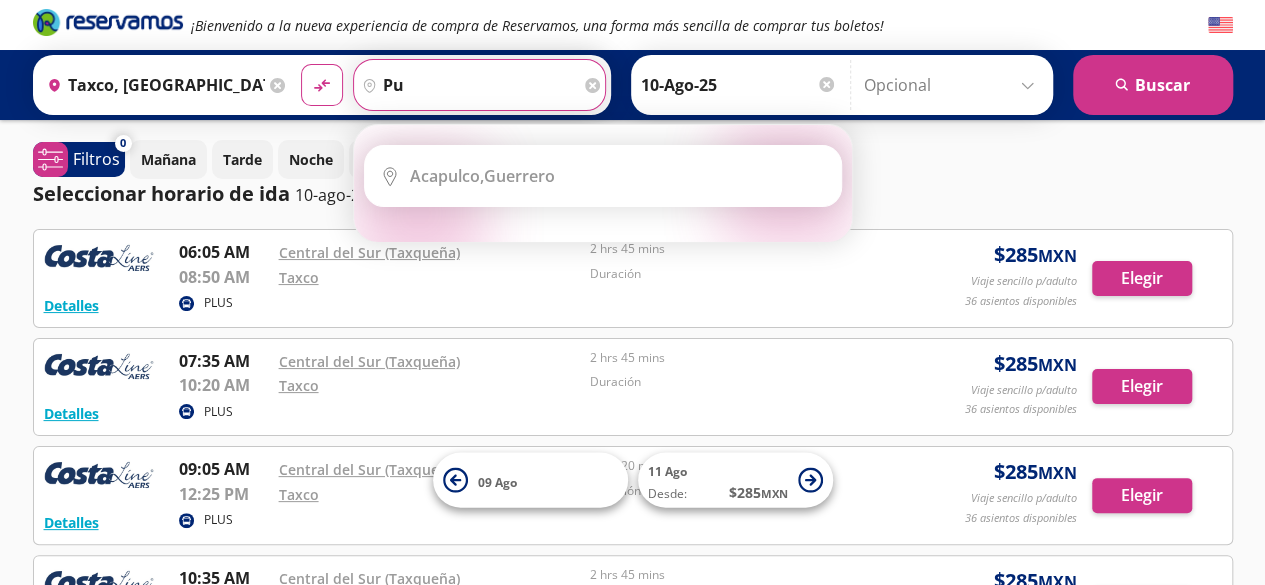 type on "p" 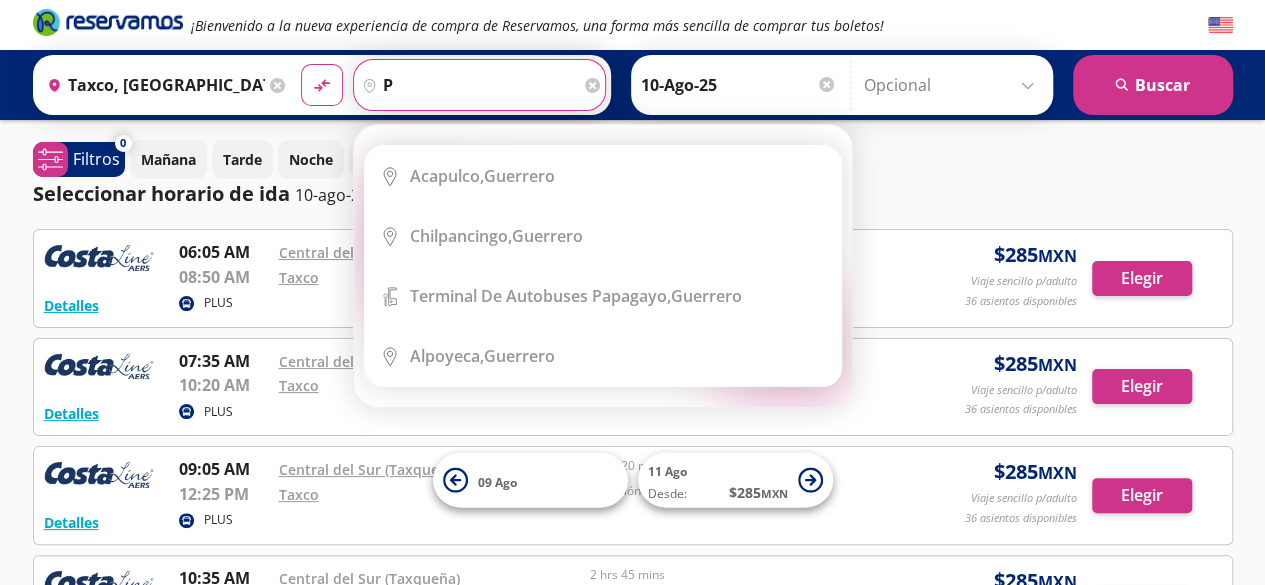 type 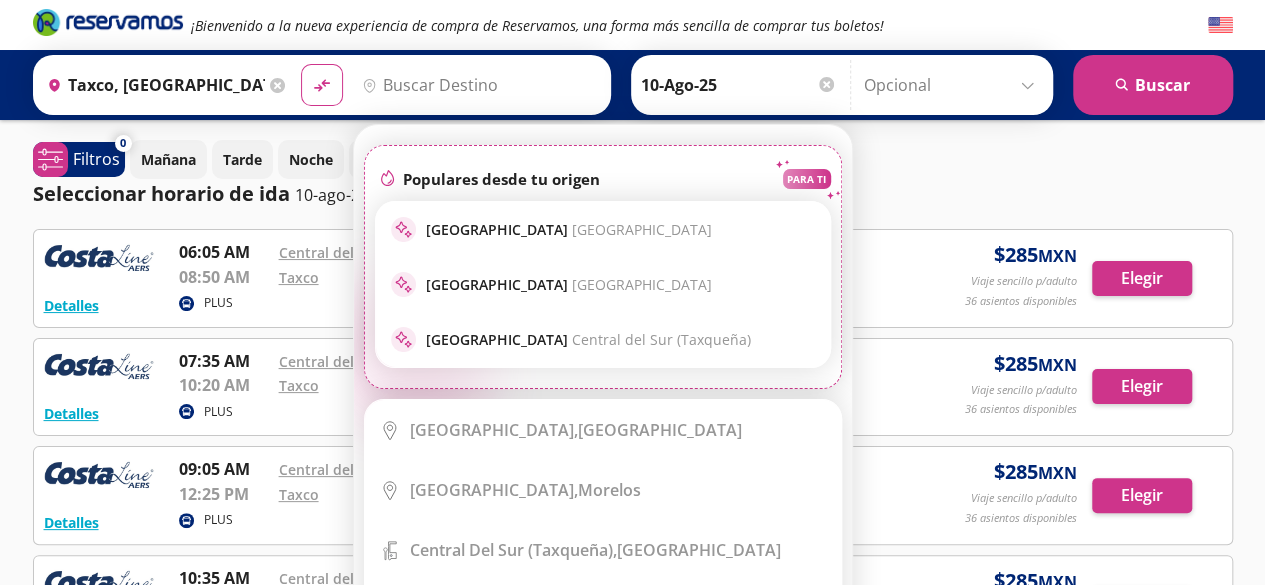 drag, startPoint x: 823, startPoint y: 411, endPoint x: 834, endPoint y: 453, distance: 43.416588 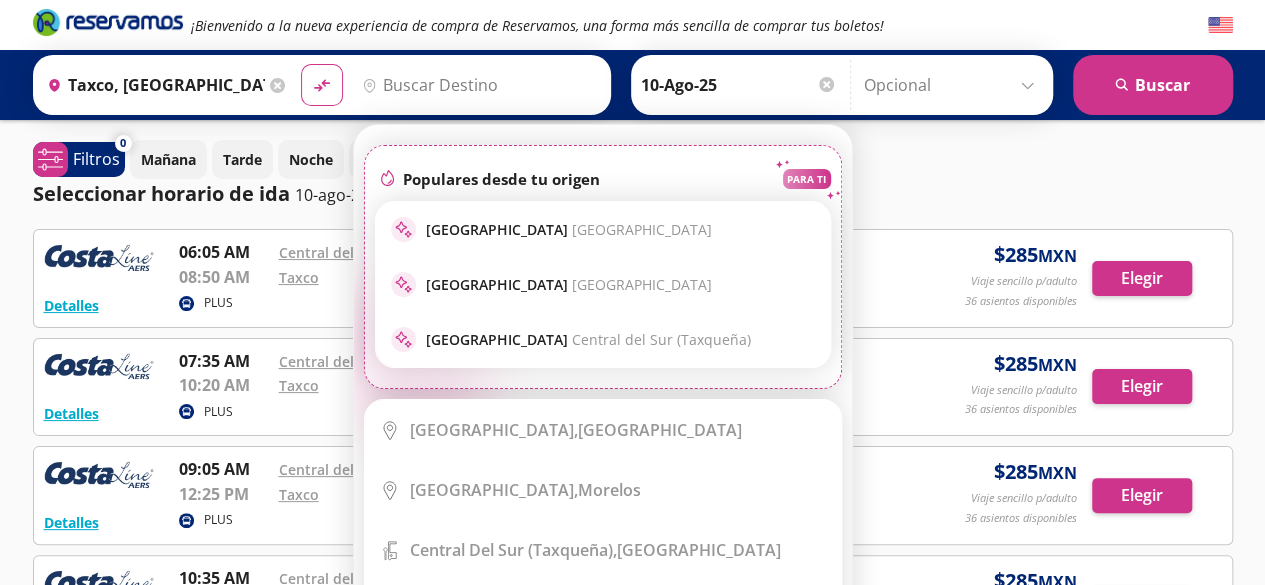click on "City Icon
[GEOGRAPHIC_DATA],  [GEOGRAPHIC_DATA]
City Icon
[GEOGRAPHIC_DATA],  [GEOGRAPHIC_DATA]
Terminal Icon" at bounding box center [603, 649] 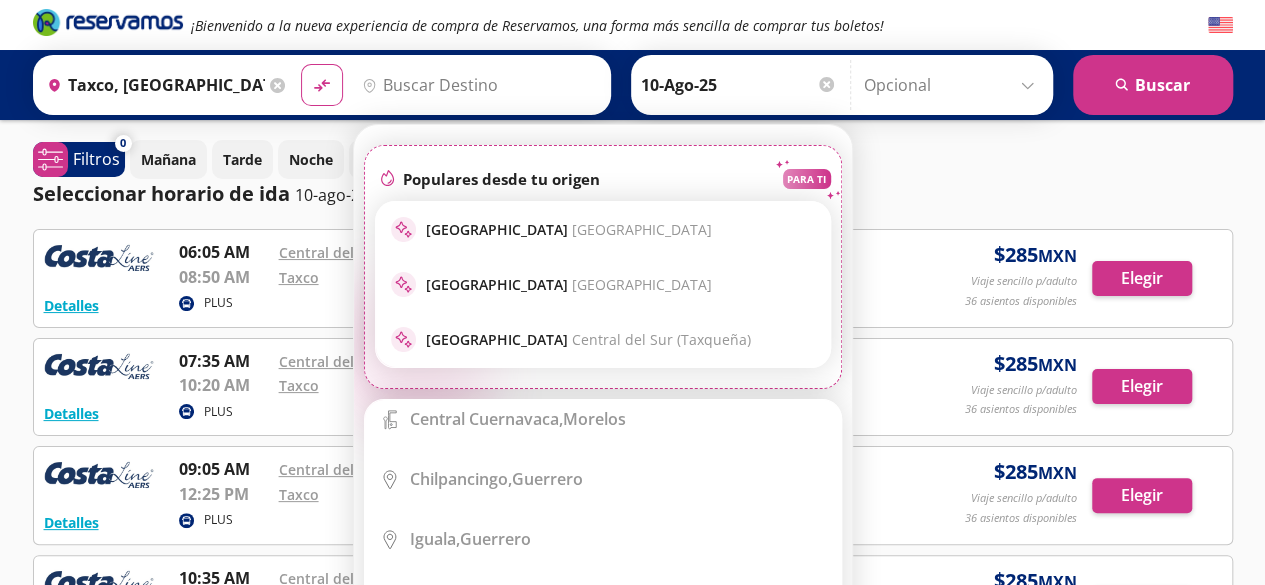 scroll, scrollTop: 322, scrollLeft: 0, axis: vertical 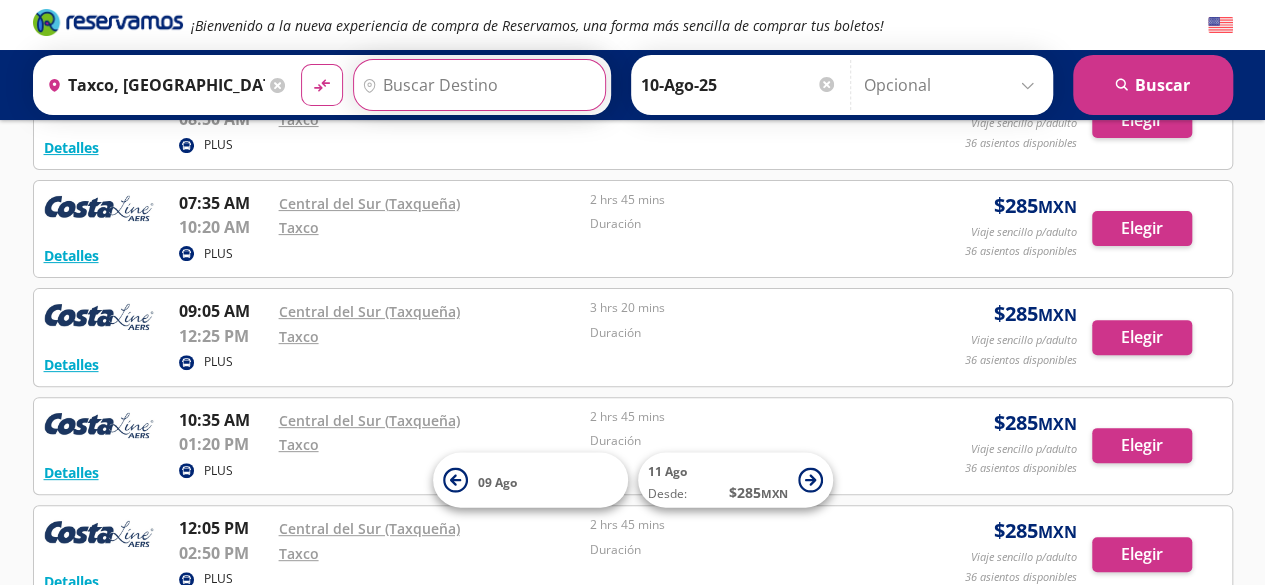 click on "Destino" at bounding box center (477, 85) 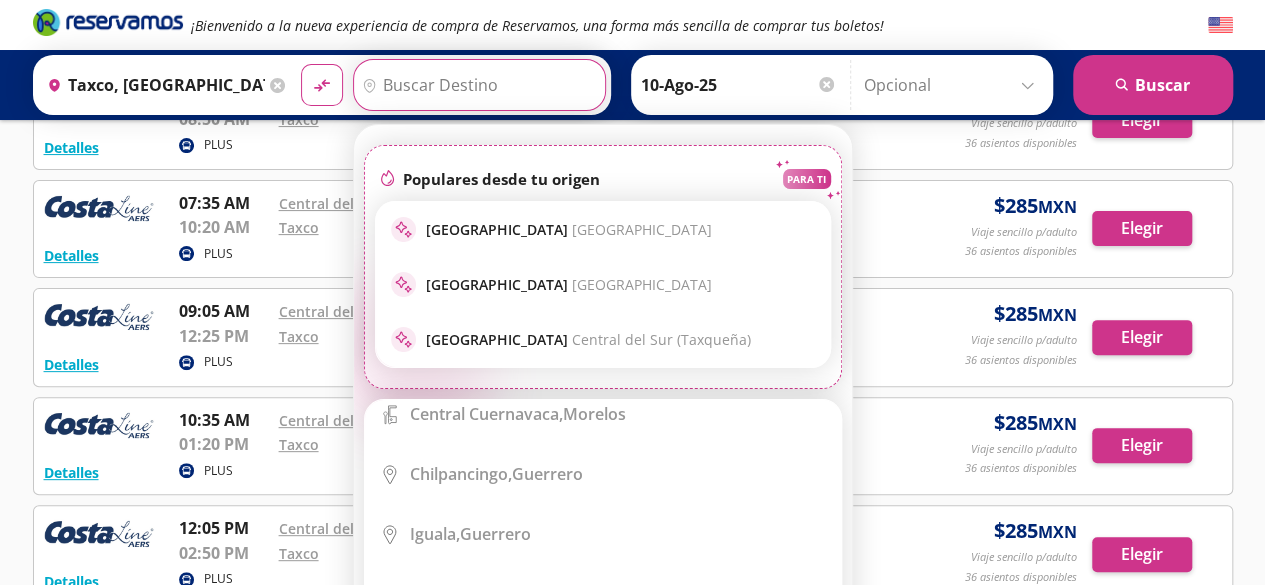 scroll, scrollTop: 260, scrollLeft: 0, axis: vertical 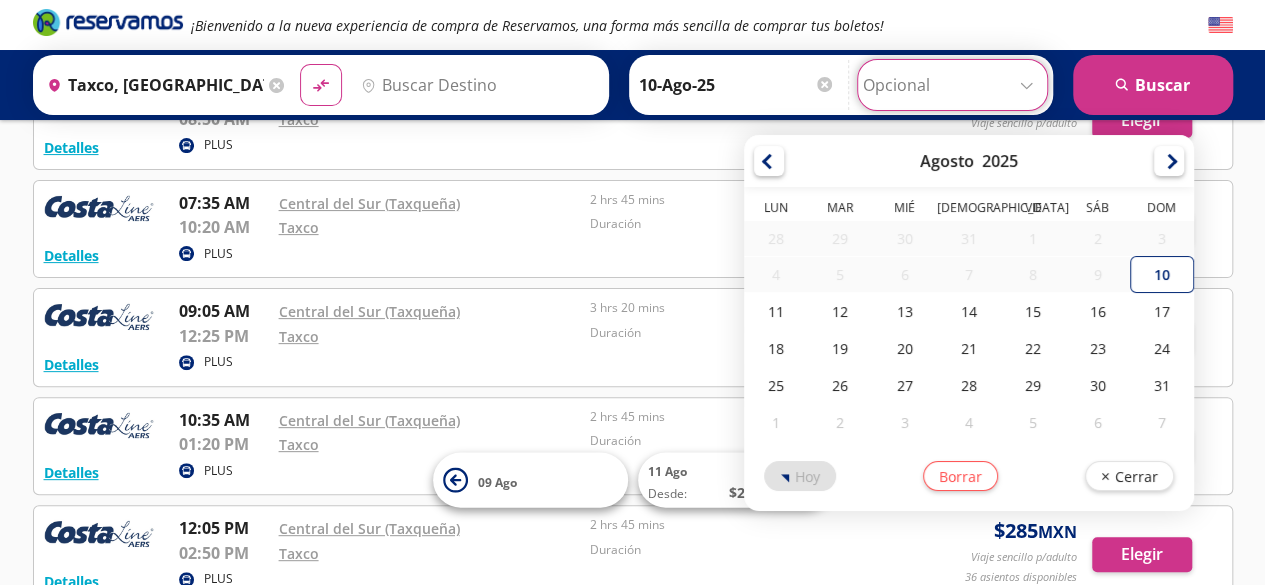 click at bounding box center [952, 85] 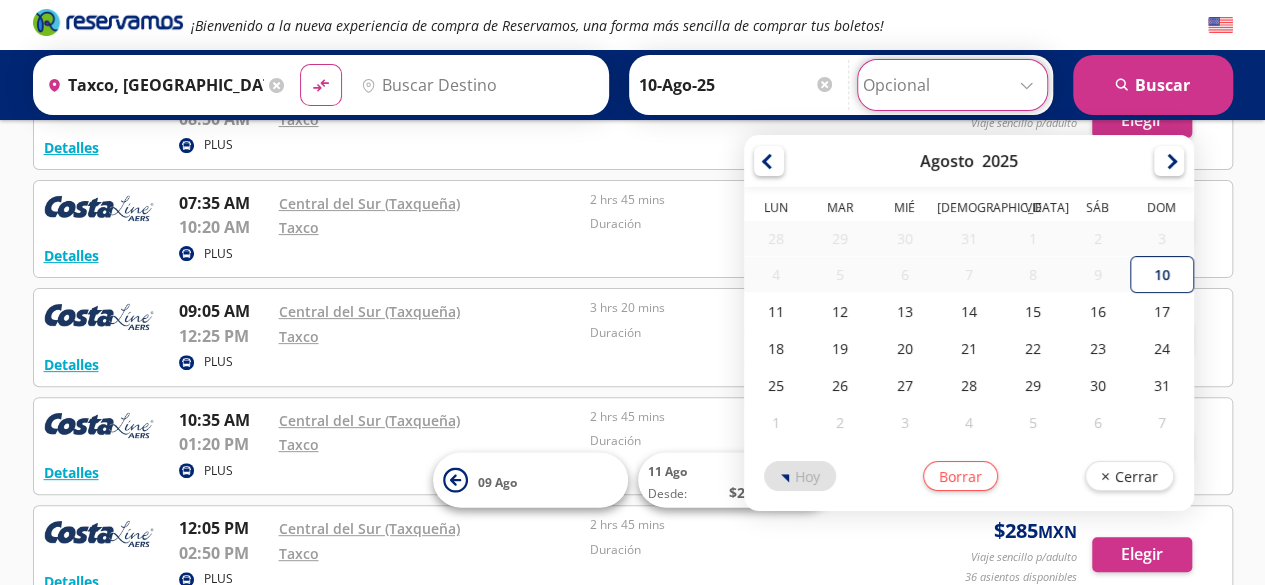 click on "10" at bounding box center (1162, 274) 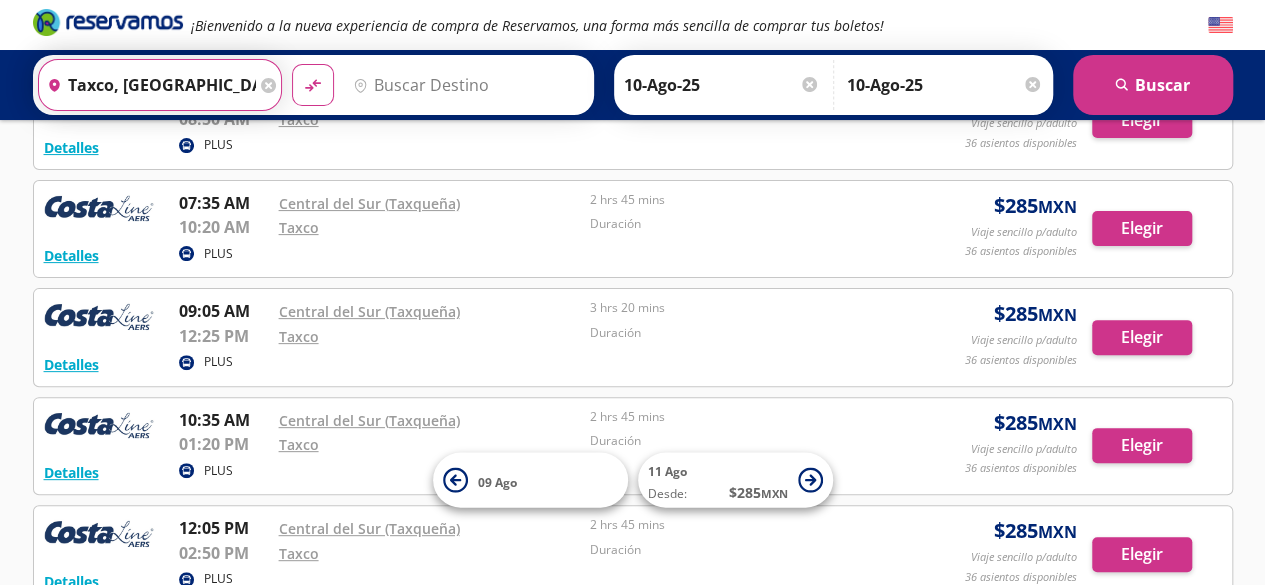 click on "Taxco, [GEOGRAPHIC_DATA]" at bounding box center [148, 85] 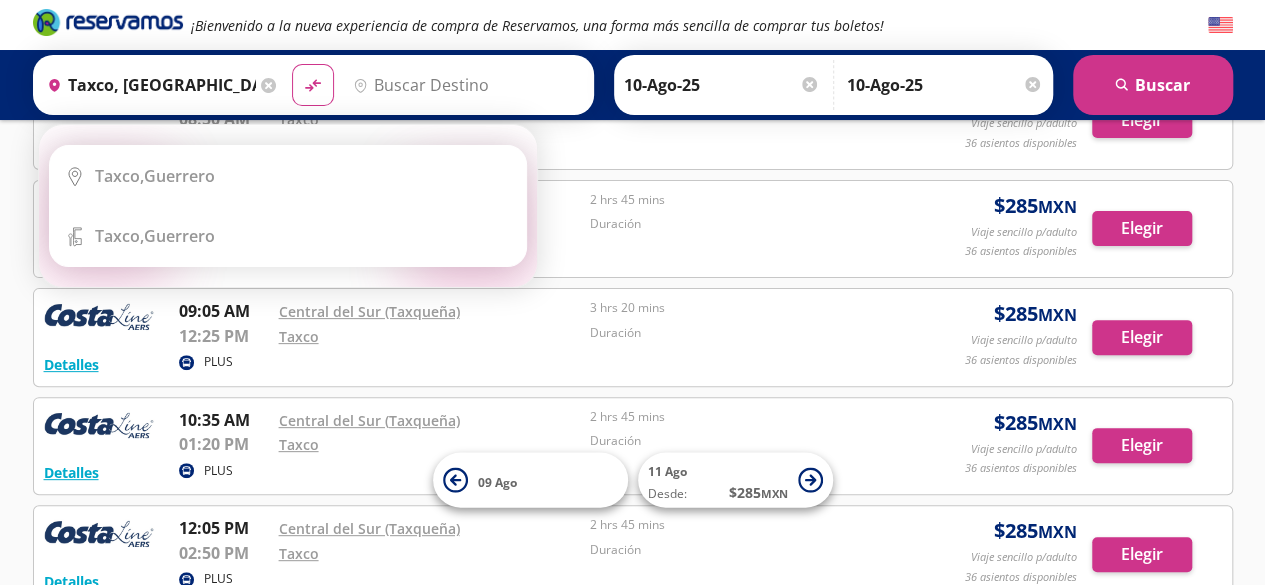 click 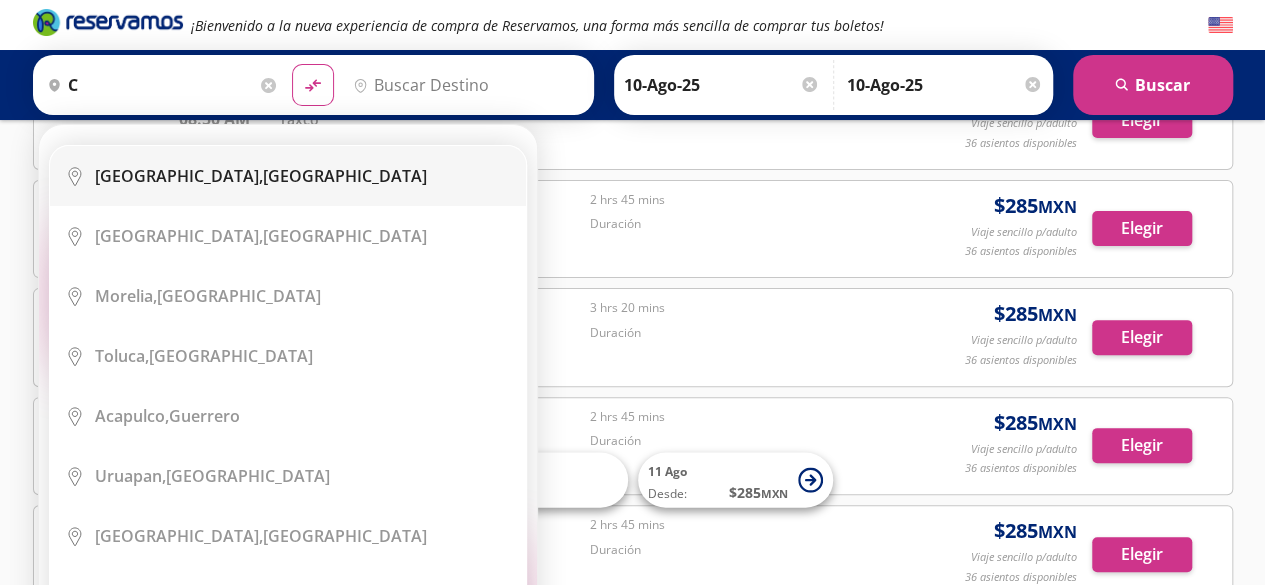 click on "[GEOGRAPHIC_DATA],  [GEOGRAPHIC_DATA]" at bounding box center [261, 176] 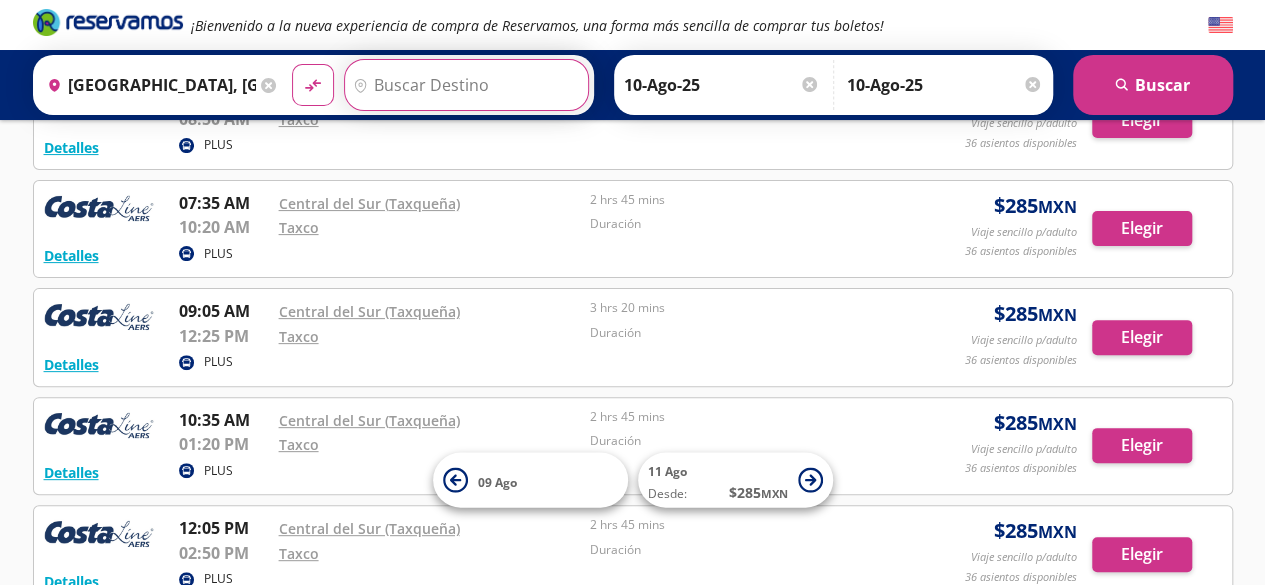 click on "Destino" at bounding box center [464, 85] 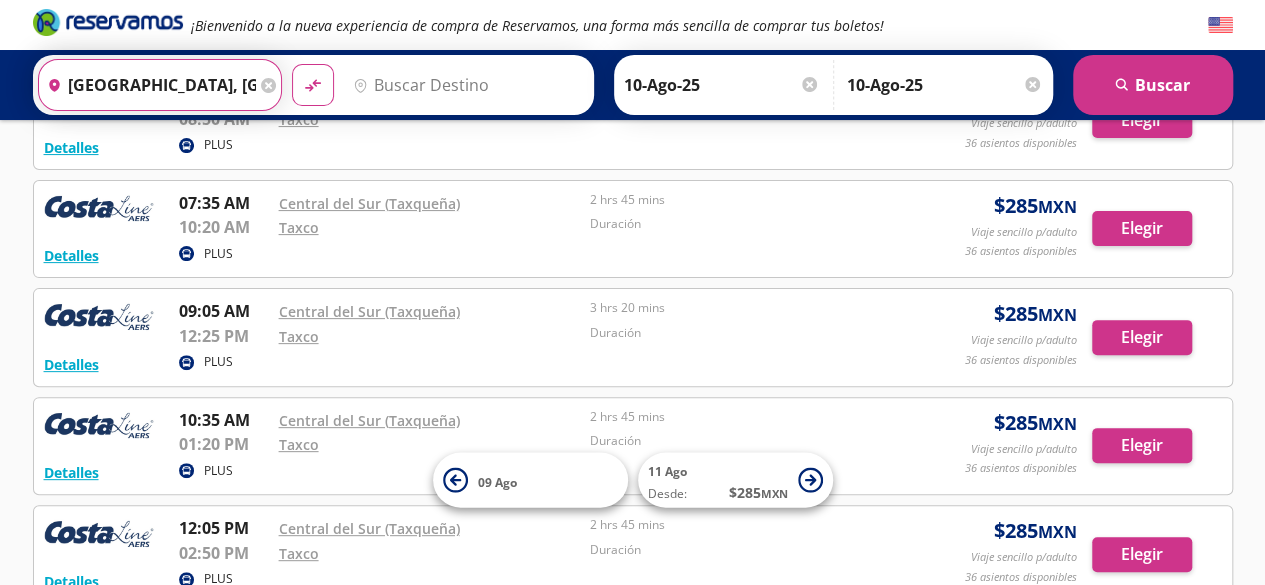 click on "[GEOGRAPHIC_DATA], [GEOGRAPHIC_DATA]" at bounding box center (148, 85) 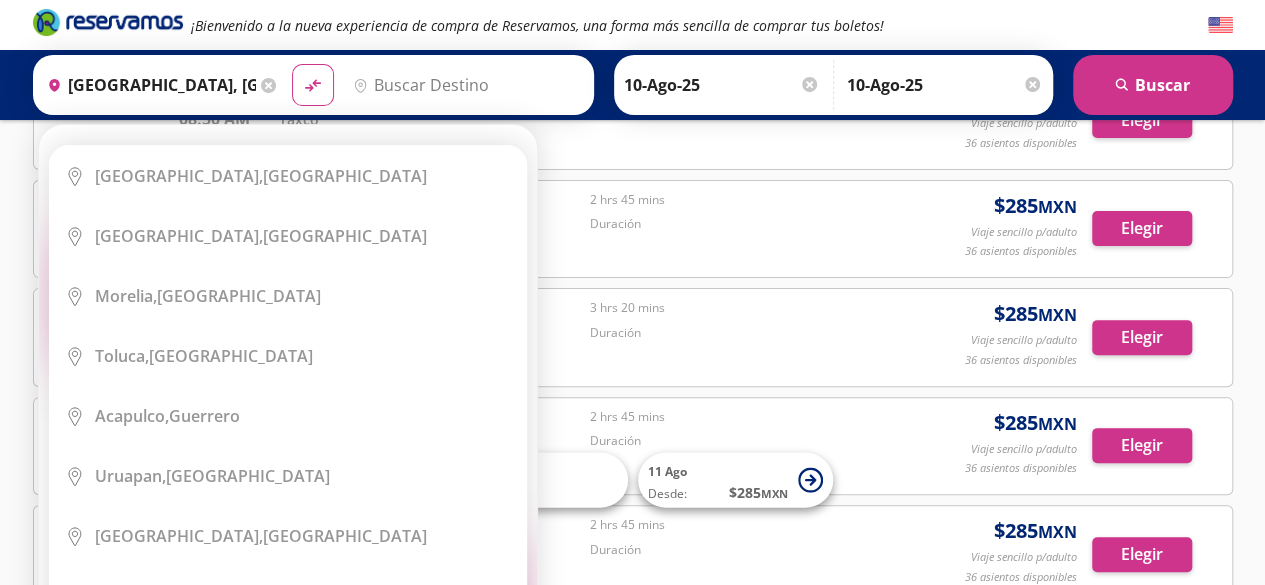 click 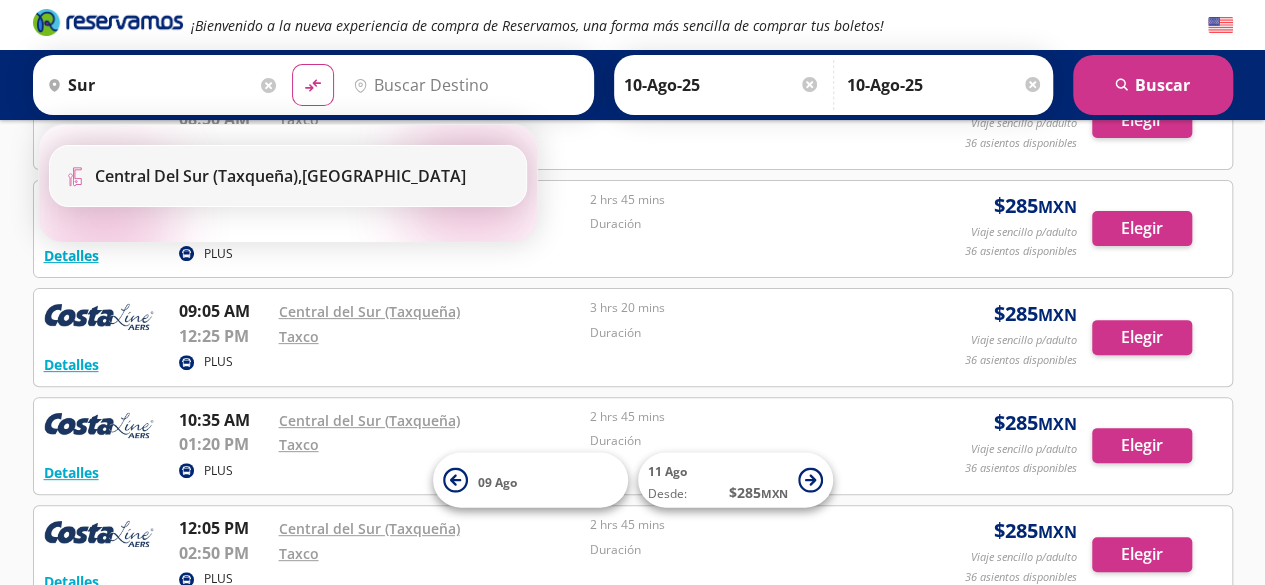 click on "Terminal Icon" at bounding box center [288, 176] 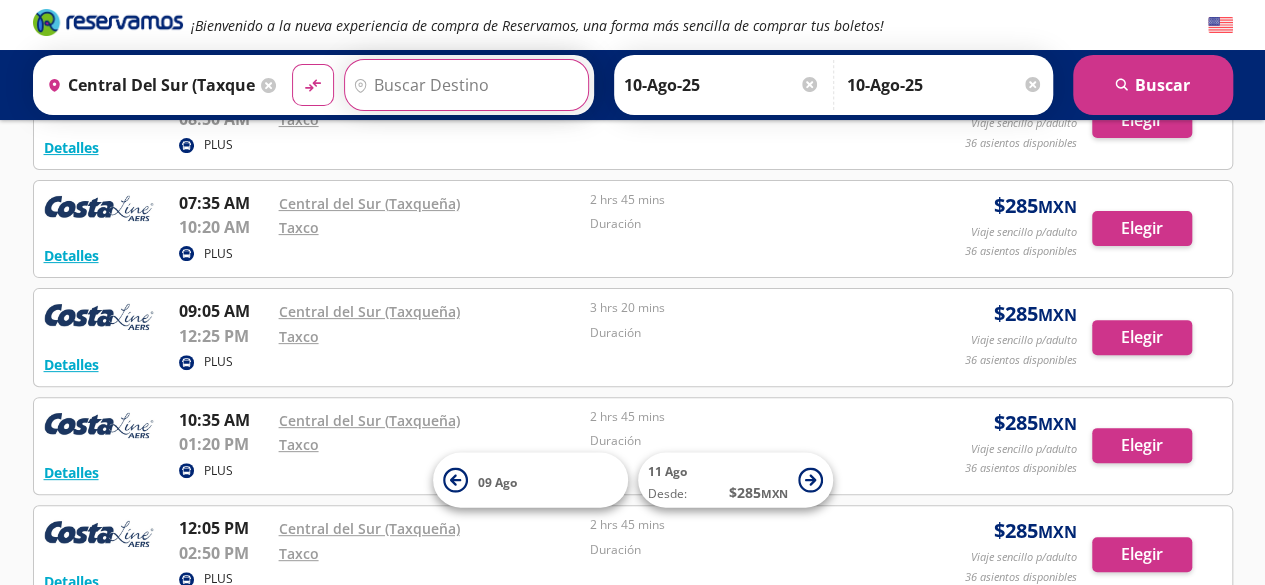 click on "Destino" at bounding box center [464, 85] 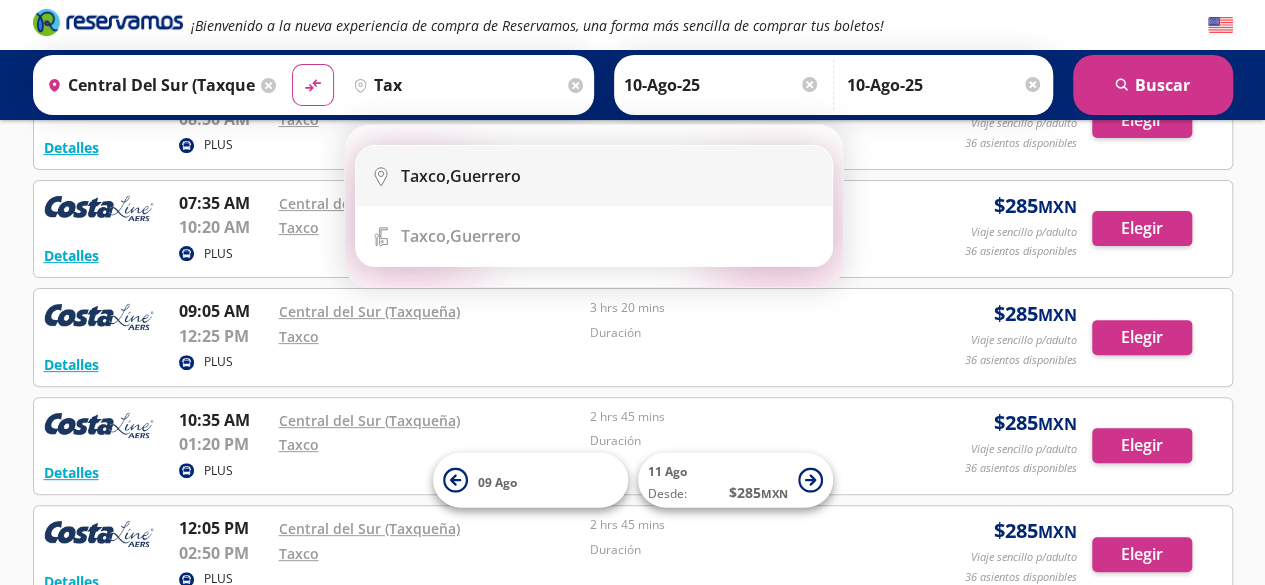 click on "Taxco,  [GEOGRAPHIC_DATA]" at bounding box center [461, 176] 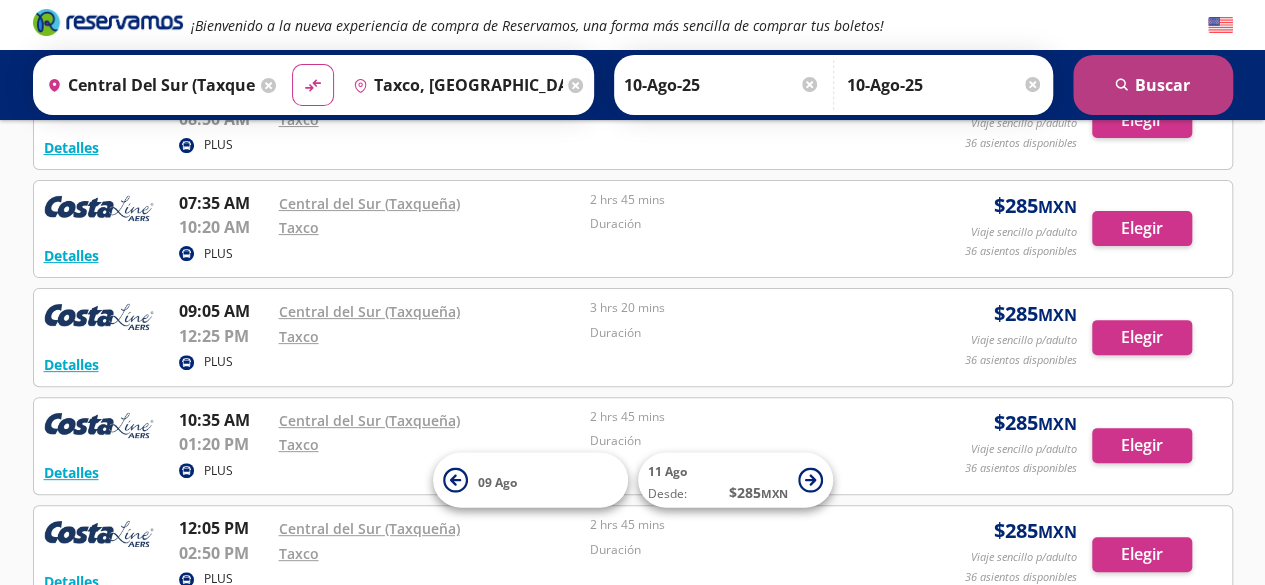 click on "search
[GEOGRAPHIC_DATA]" at bounding box center [1153, 85] 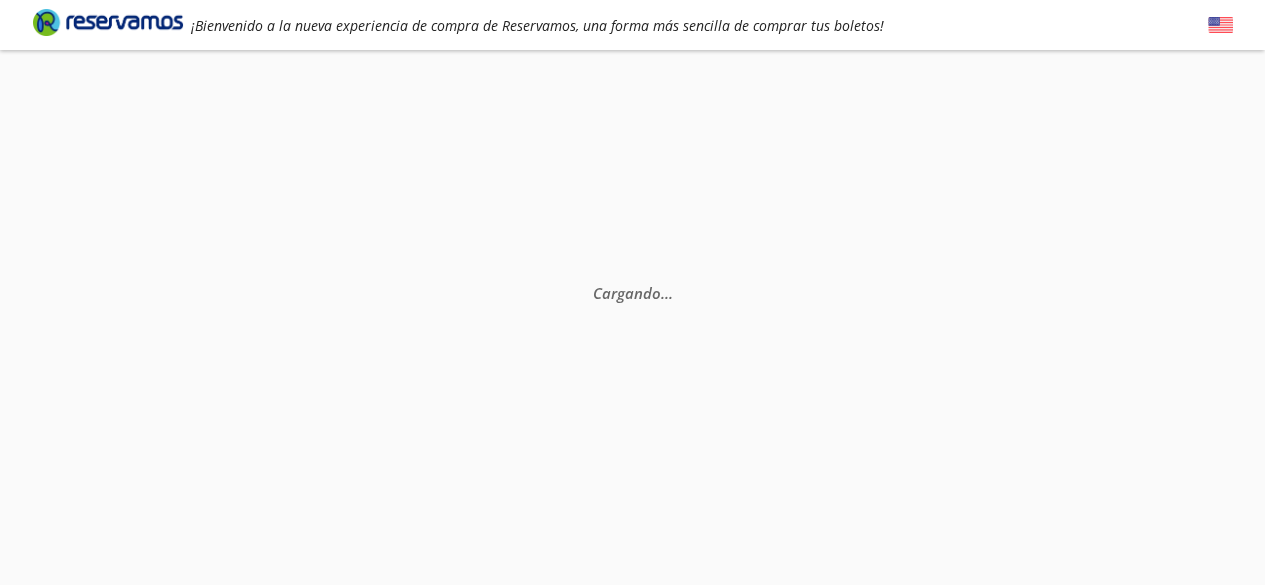 scroll, scrollTop: 0, scrollLeft: 0, axis: both 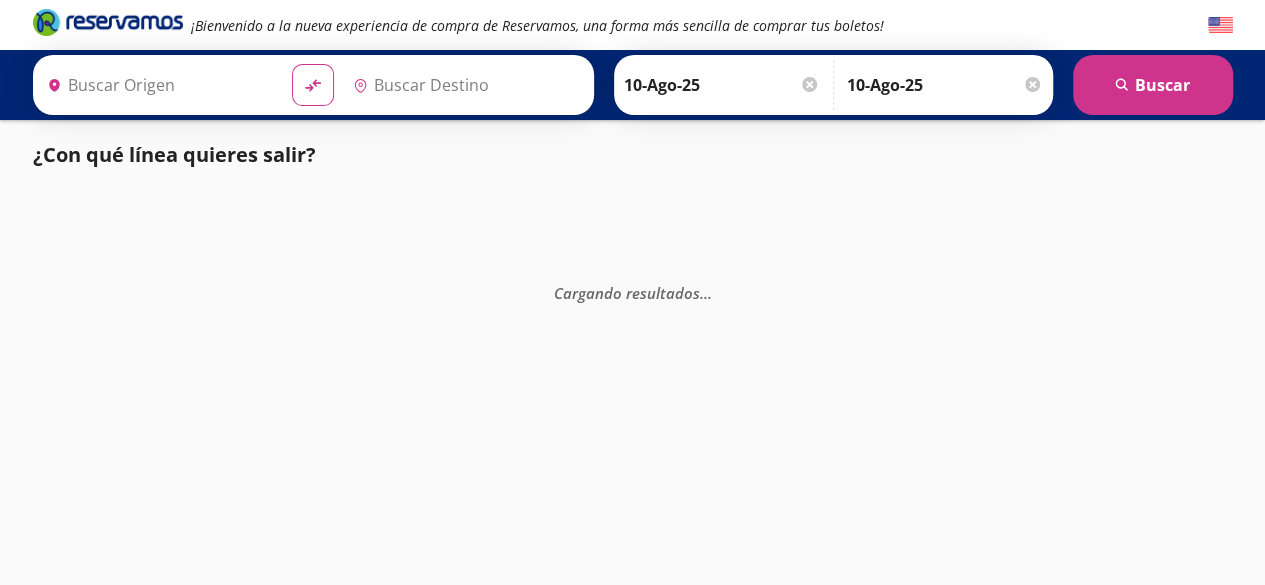 type on "Taxco, [GEOGRAPHIC_DATA]" 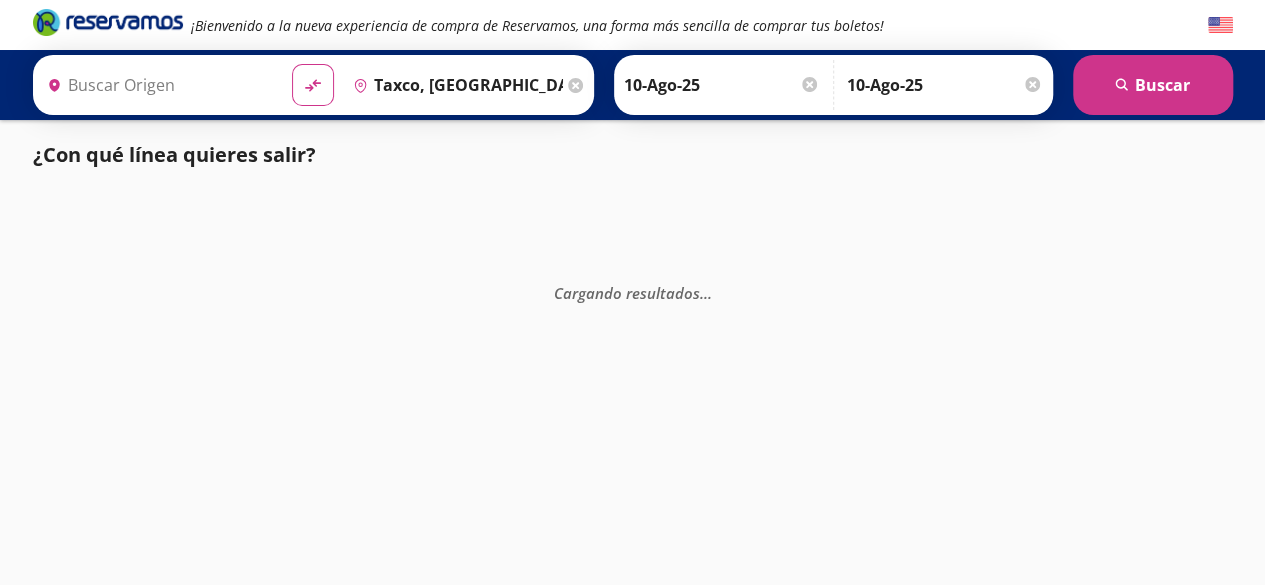 type on "Central del Sur (taxqueña), [GEOGRAPHIC_DATA]" 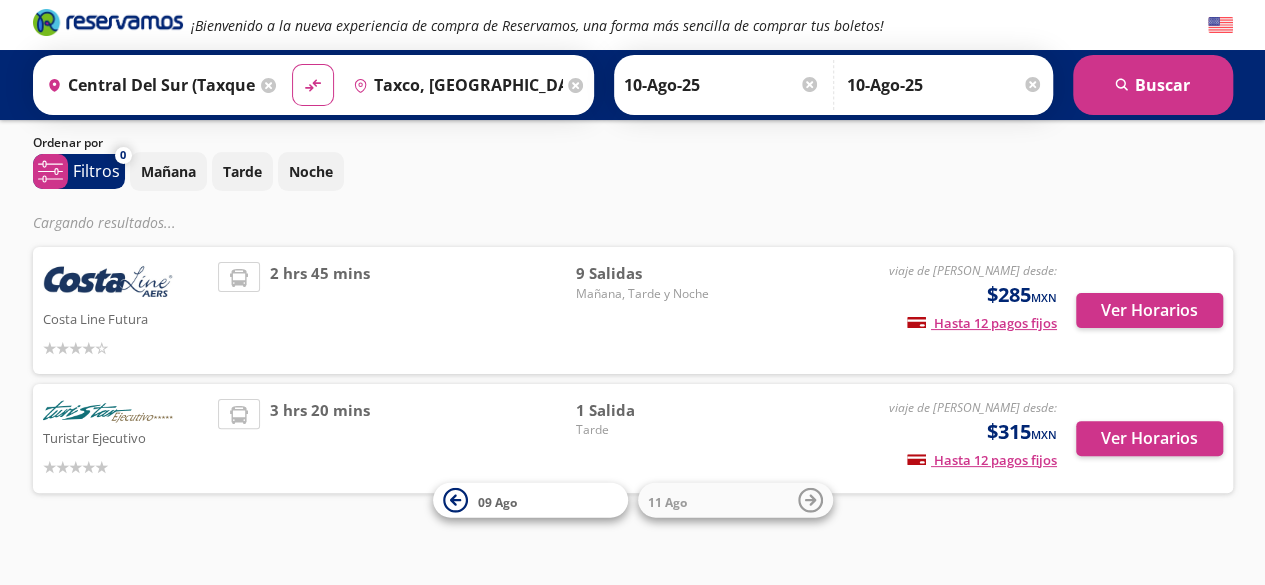 scroll, scrollTop: 77, scrollLeft: 0, axis: vertical 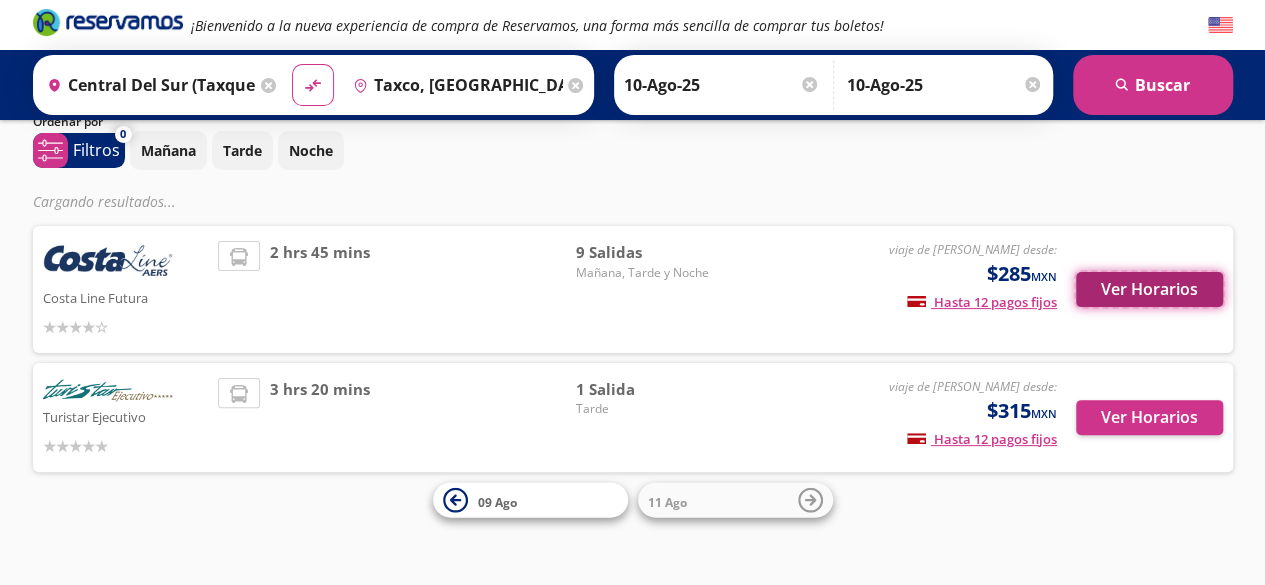 click on "Ver Horarios" at bounding box center [1149, 289] 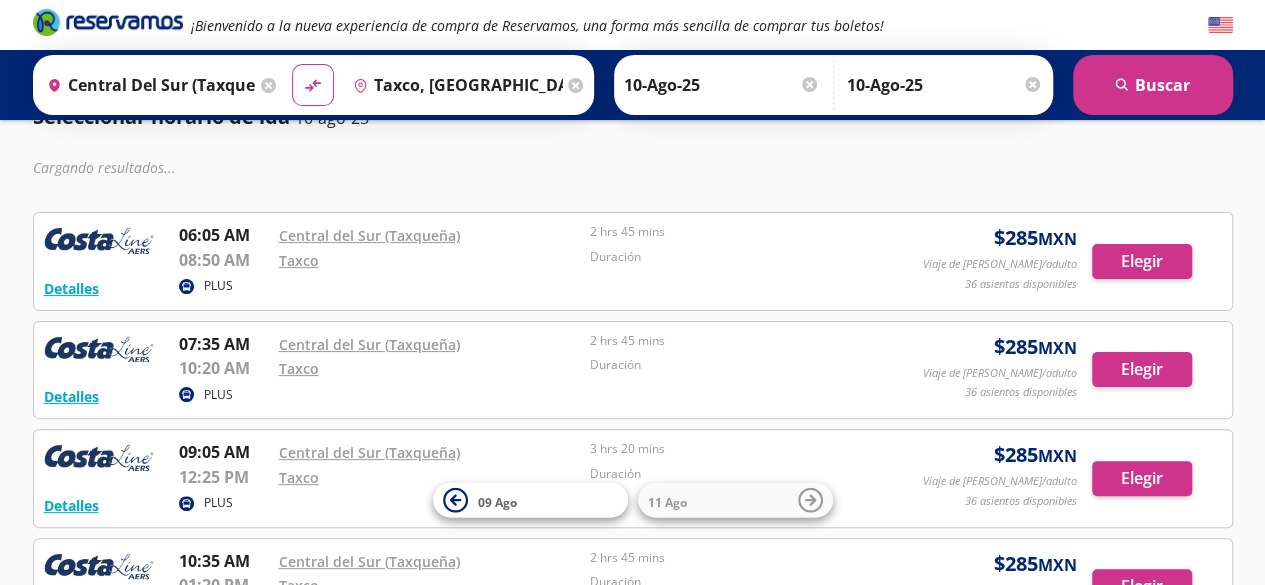 scroll, scrollTop: 0, scrollLeft: 0, axis: both 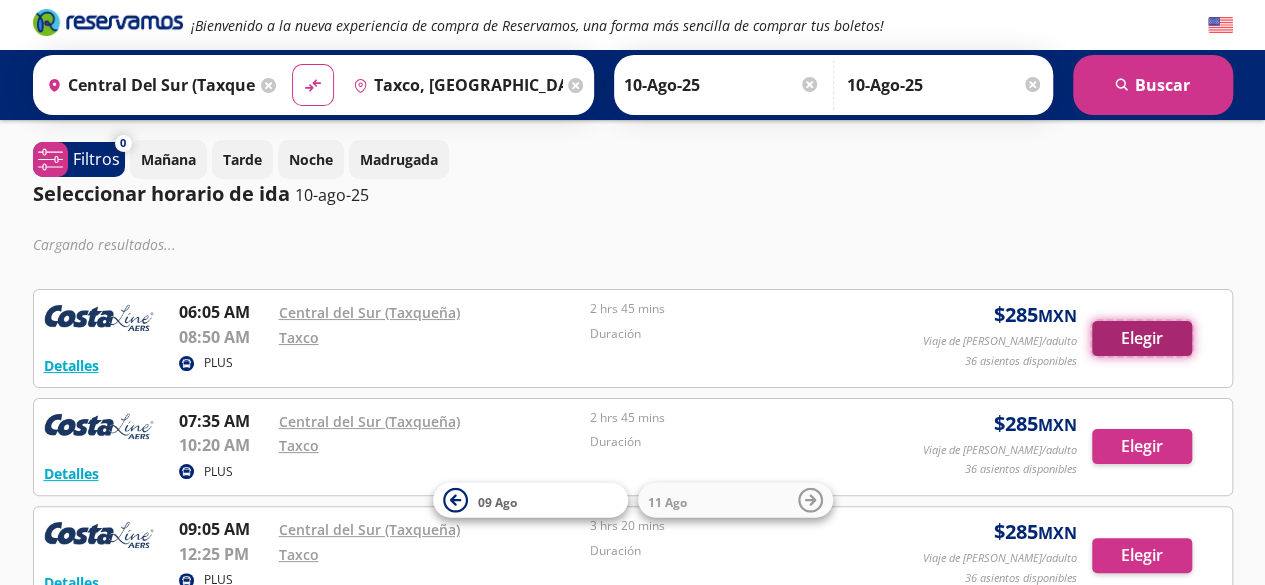 click on "Elegir" at bounding box center [1142, 338] 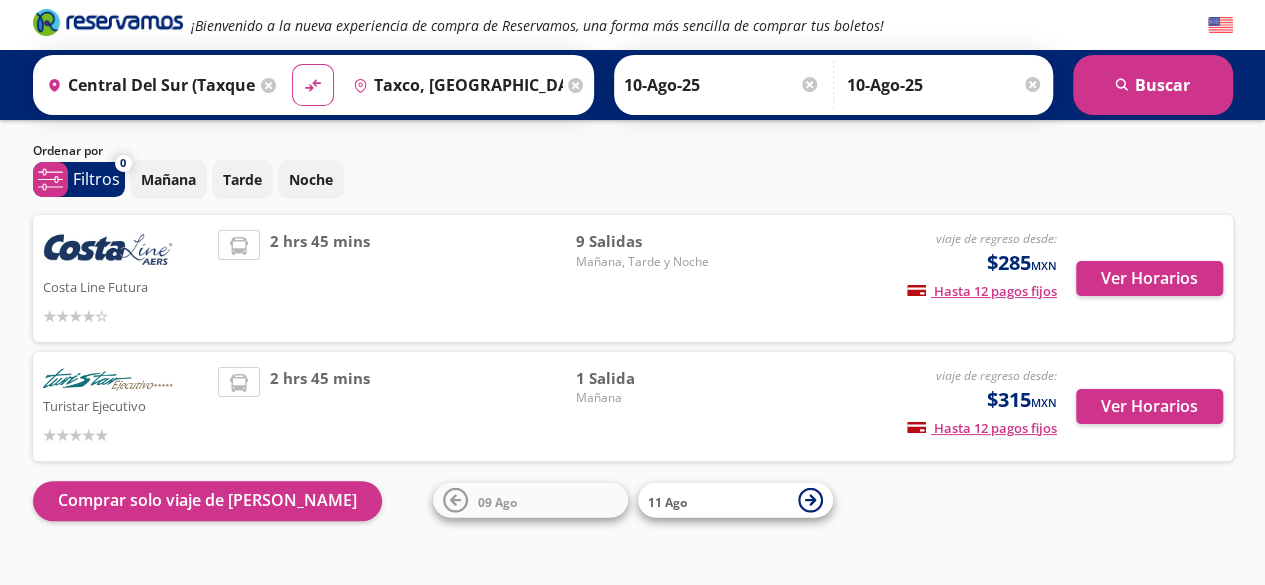 scroll, scrollTop: 47, scrollLeft: 0, axis: vertical 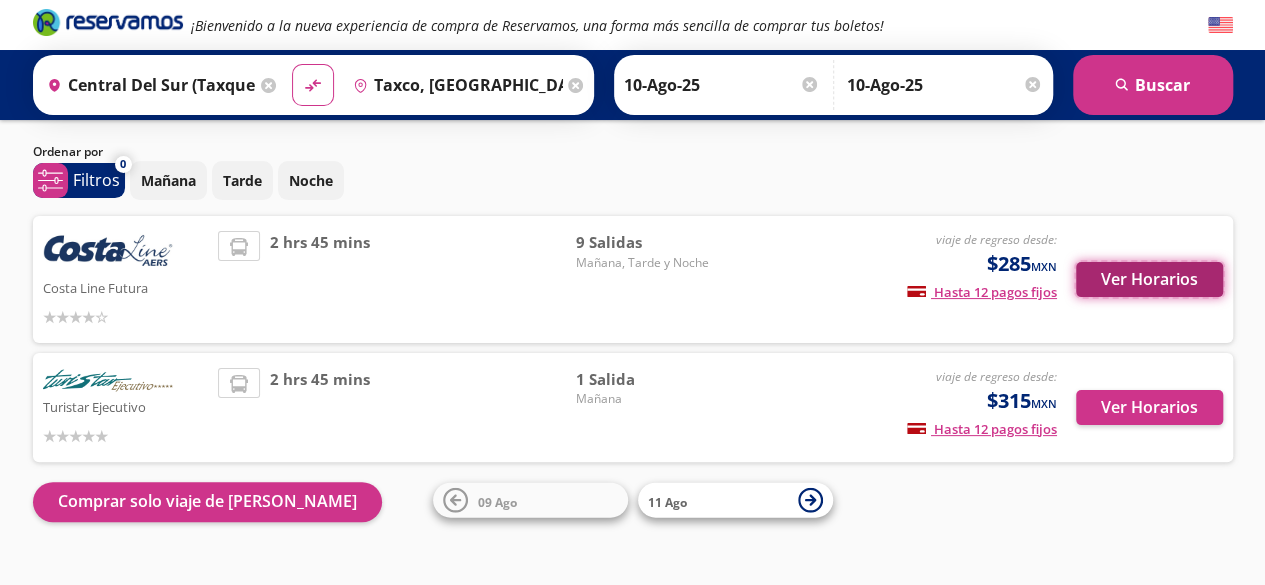 click on "Ver Horarios" at bounding box center [1149, 279] 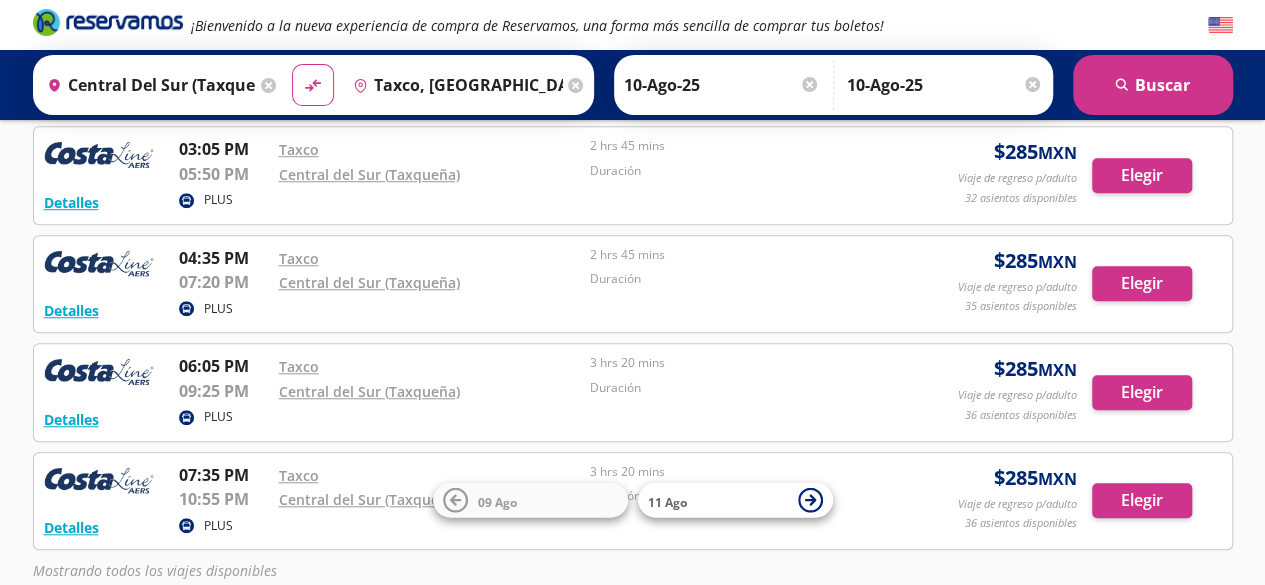 scroll, scrollTop: 637, scrollLeft: 0, axis: vertical 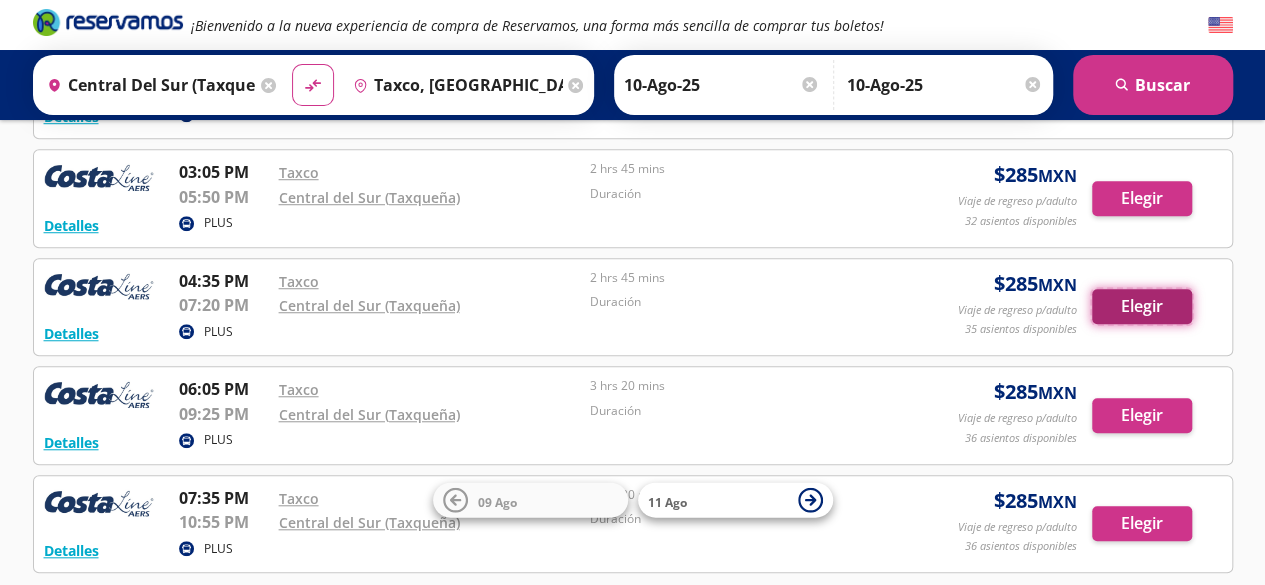 click on "Elegir" at bounding box center (1142, 306) 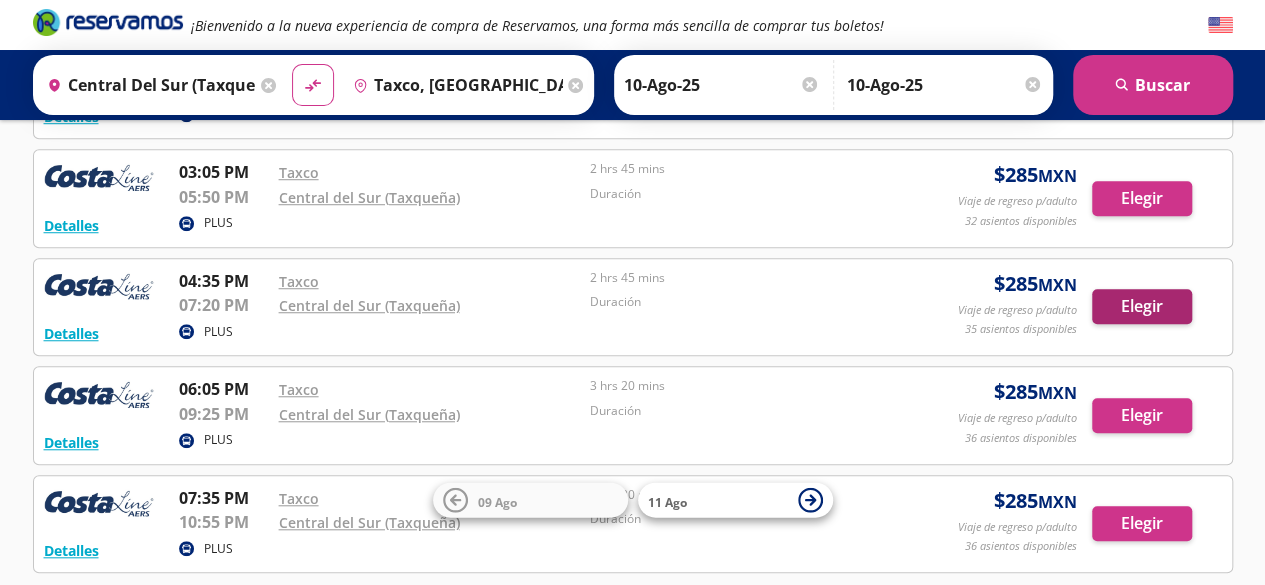 scroll, scrollTop: 0, scrollLeft: 0, axis: both 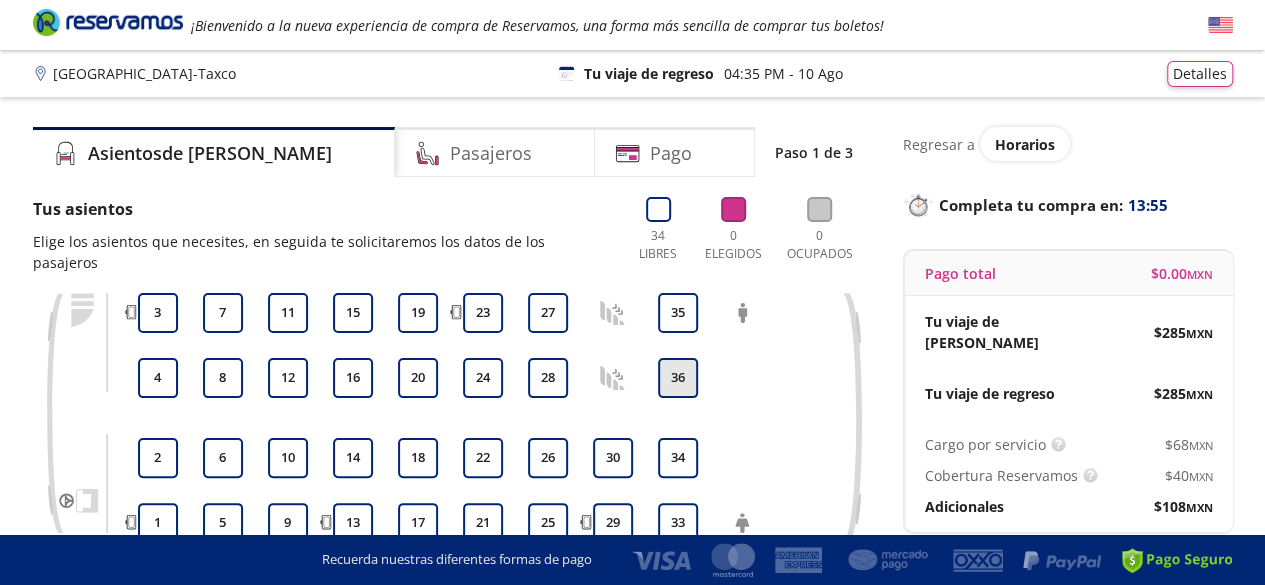 click on "36" at bounding box center (678, 378) 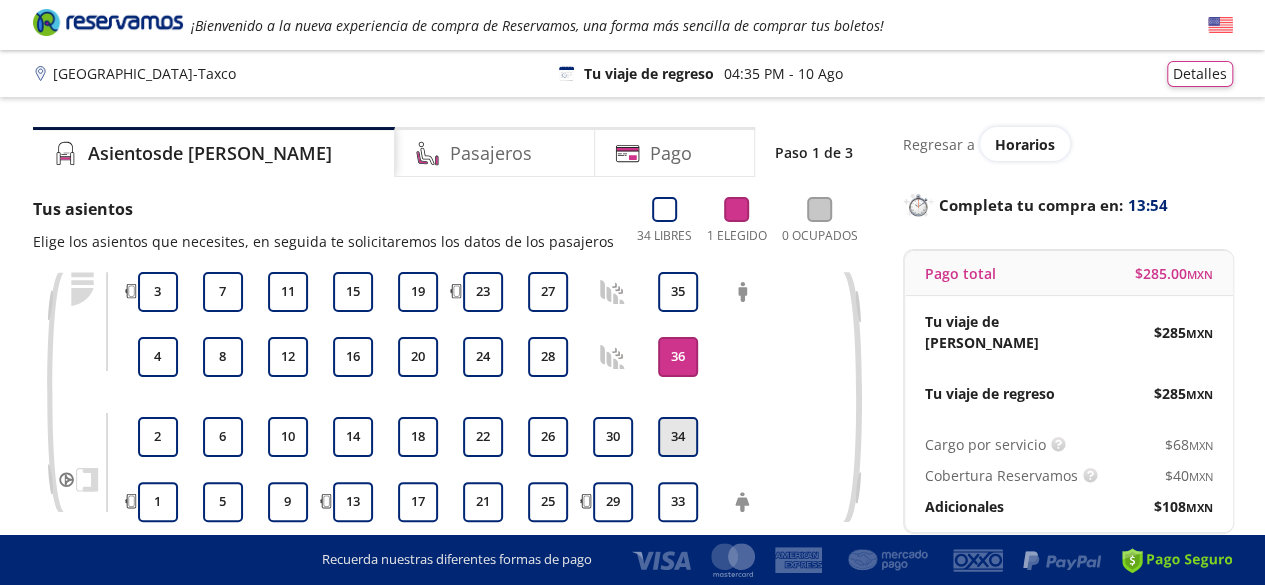 click on "34" at bounding box center [678, 437] 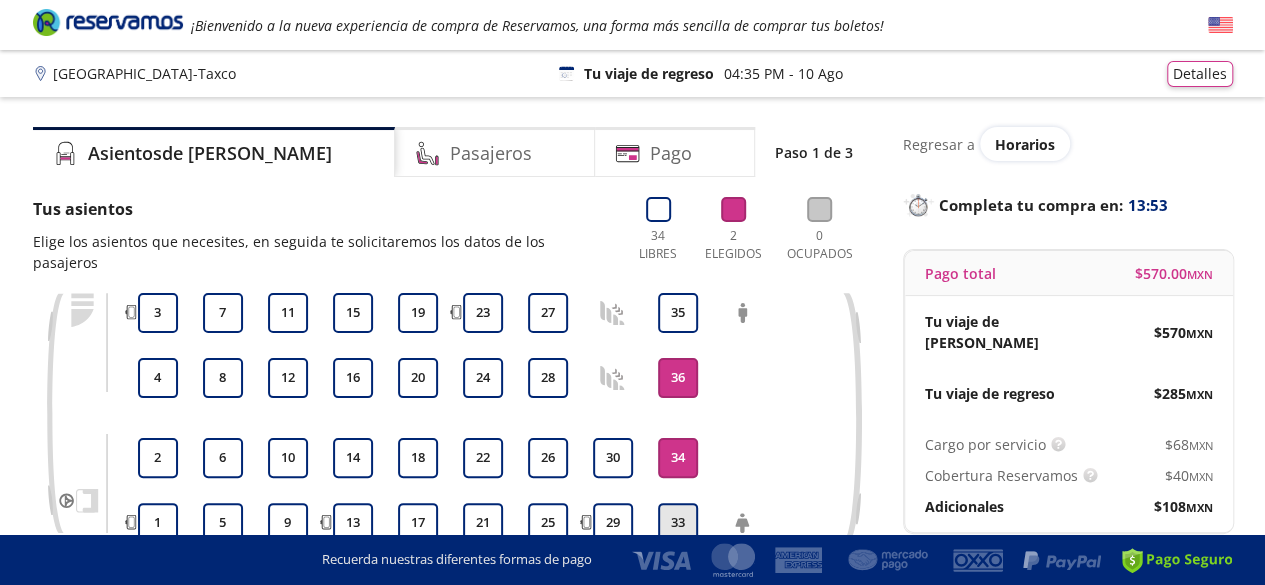 click on "33" at bounding box center [678, 523] 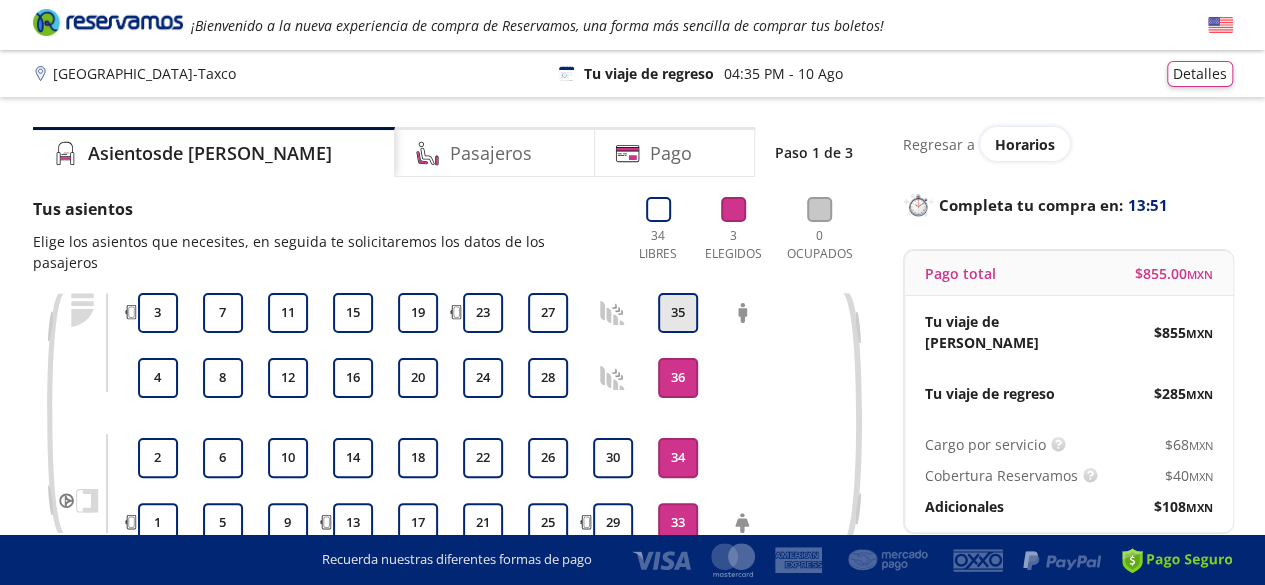click on "35" at bounding box center [678, 313] 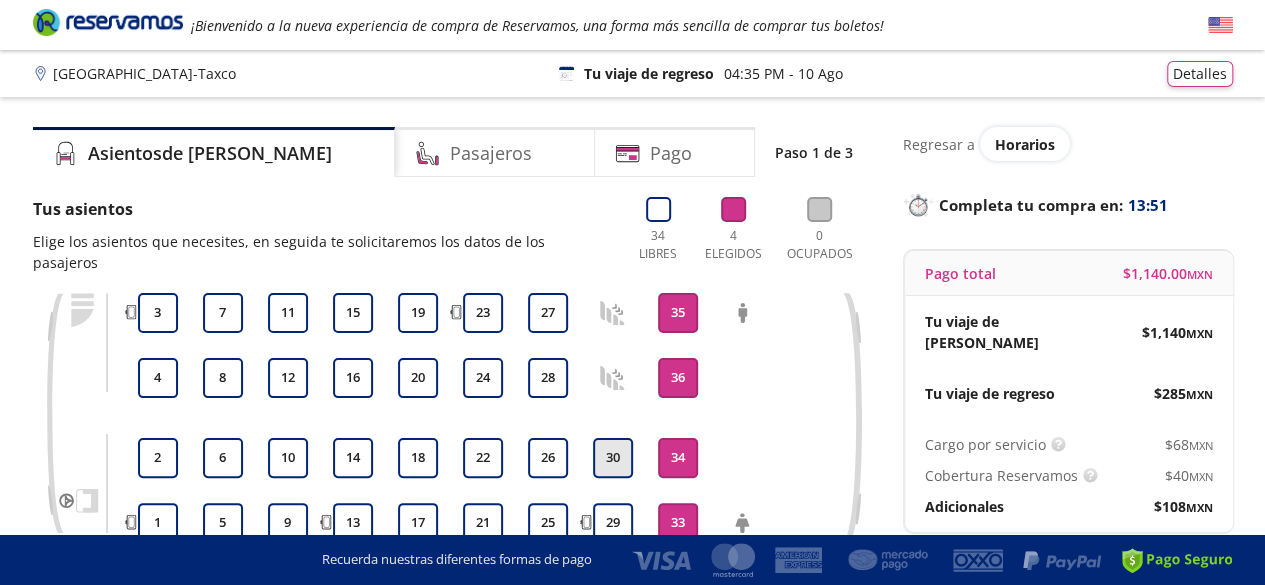 click on "30" at bounding box center (613, 458) 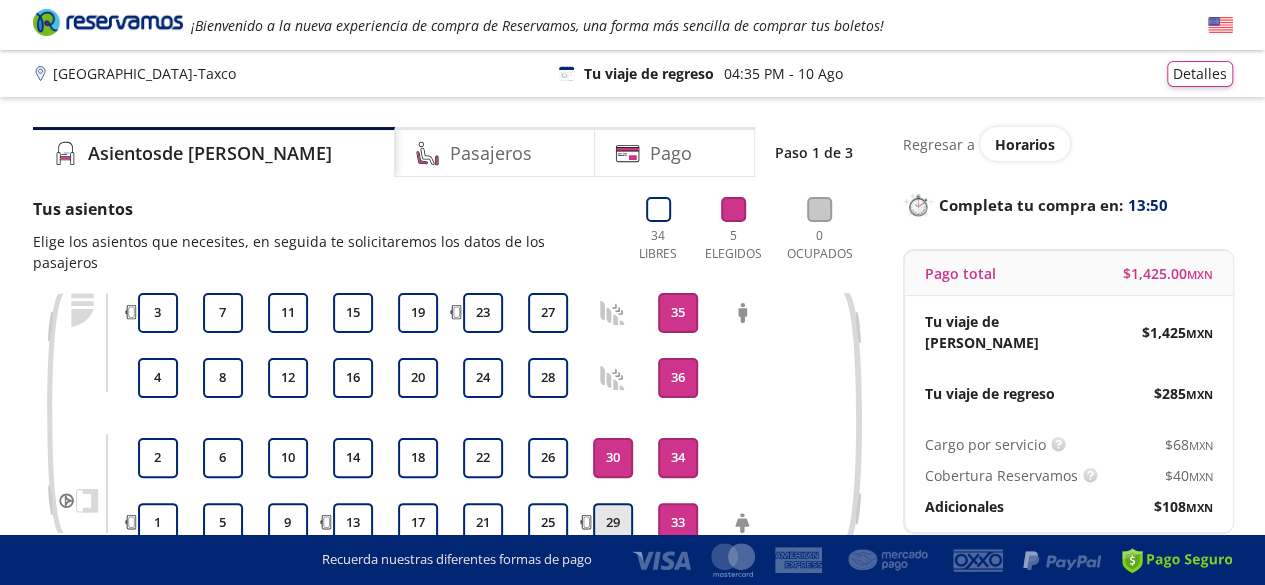 click on "29" at bounding box center [613, 523] 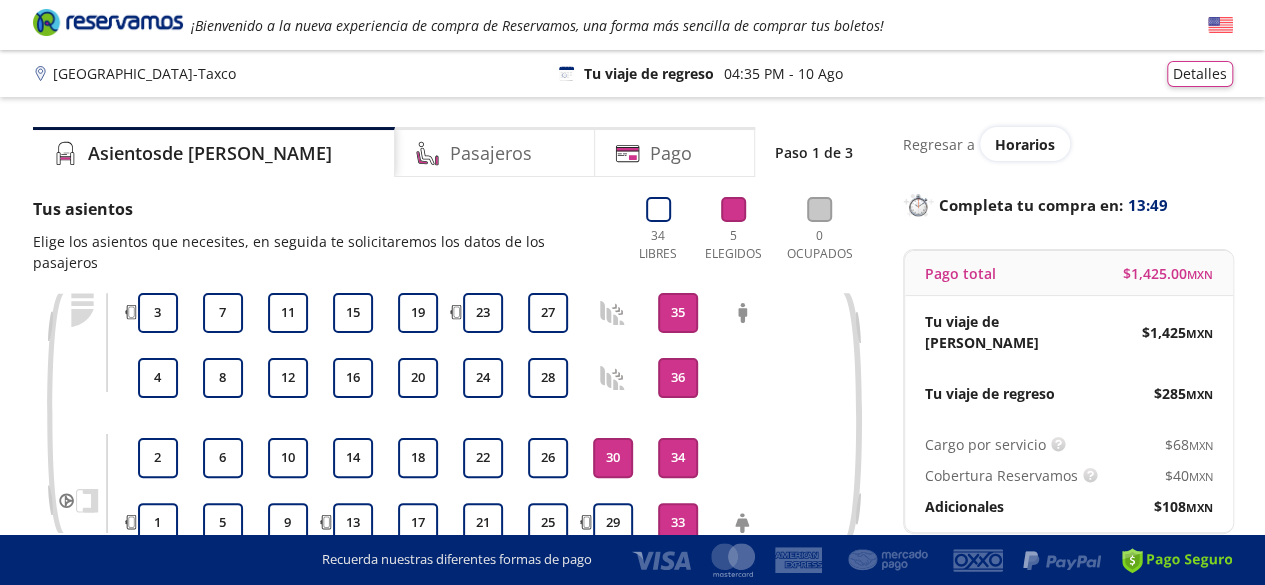 click on "30" at bounding box center (613, 458) 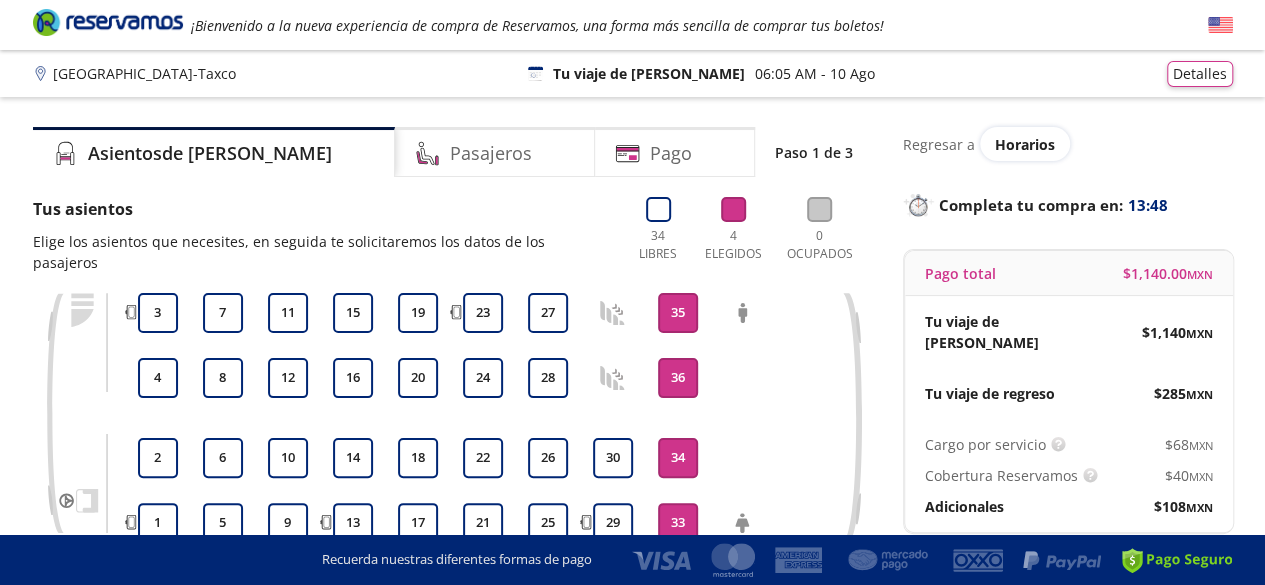 click on "34" at bounding box center (678, 458) 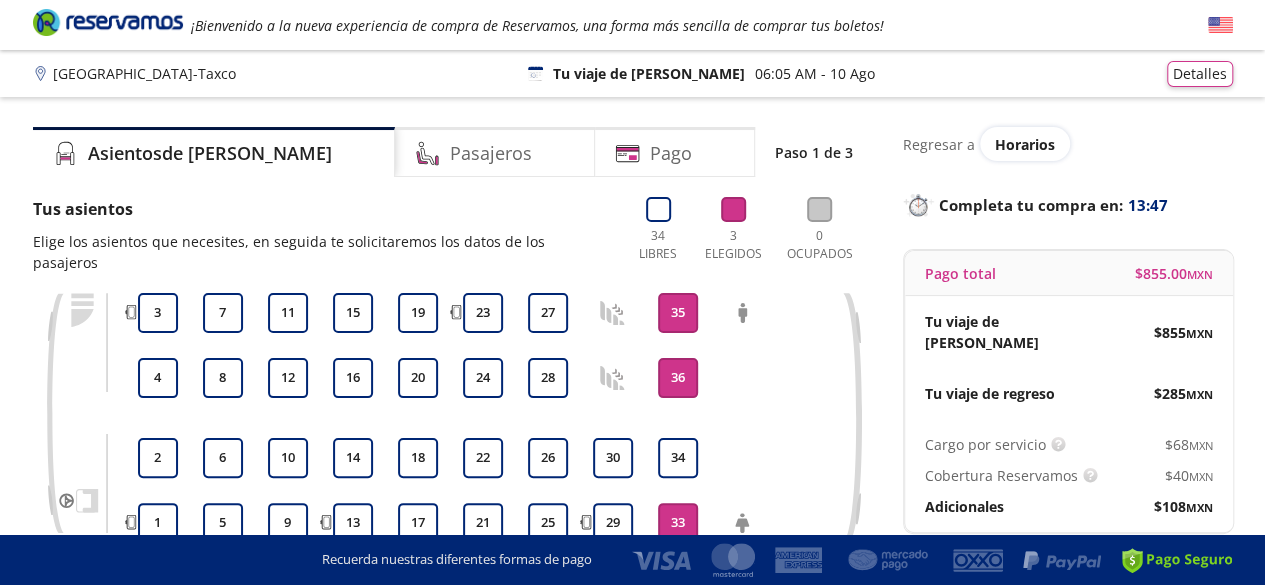 click on "33" at bounding box center (678, 523) 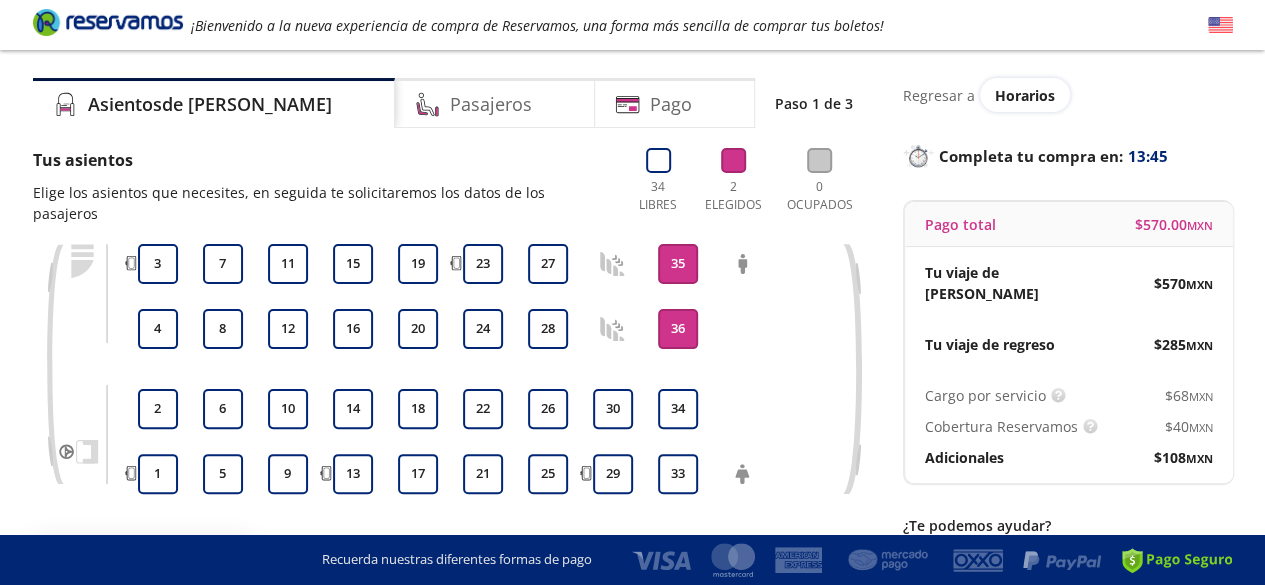 scroll, scrollTop: 50, scrollLeft: 0, axis: vertical 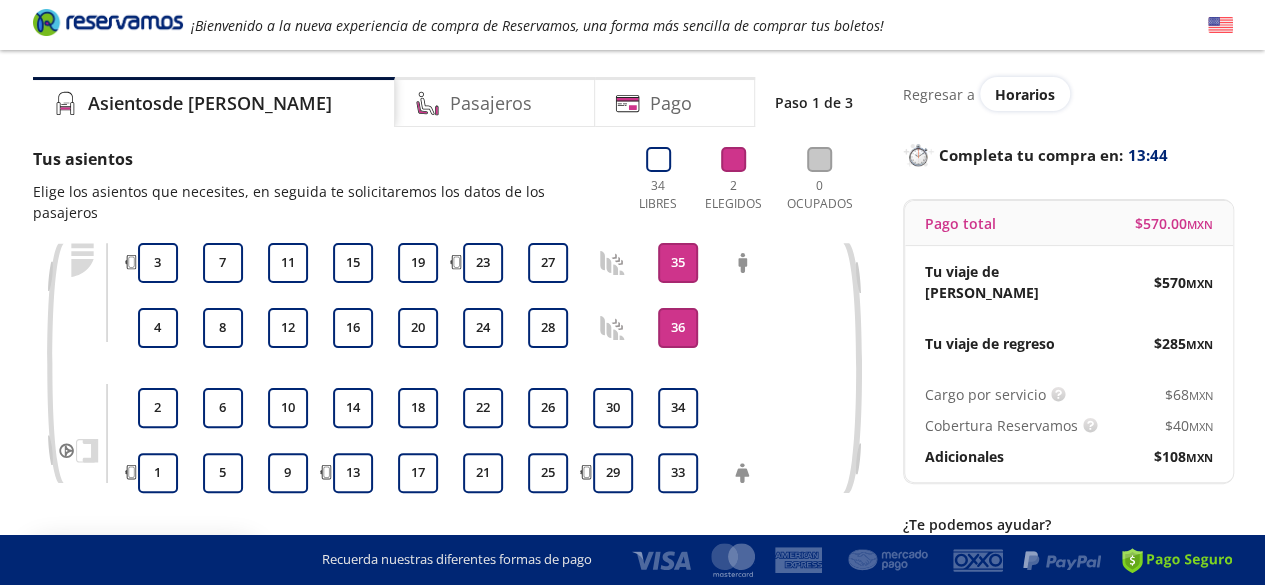 click on "36" at bounding box center [678, 328] 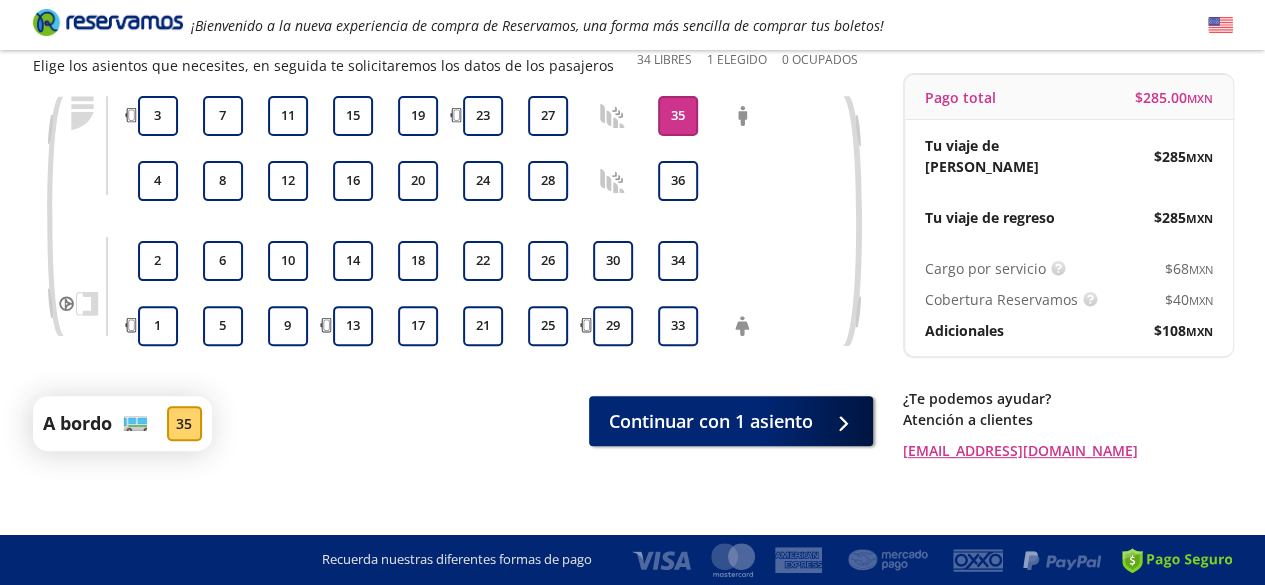 scroll, scrollTop: 172, scrollLeft: 0, axis: vertical 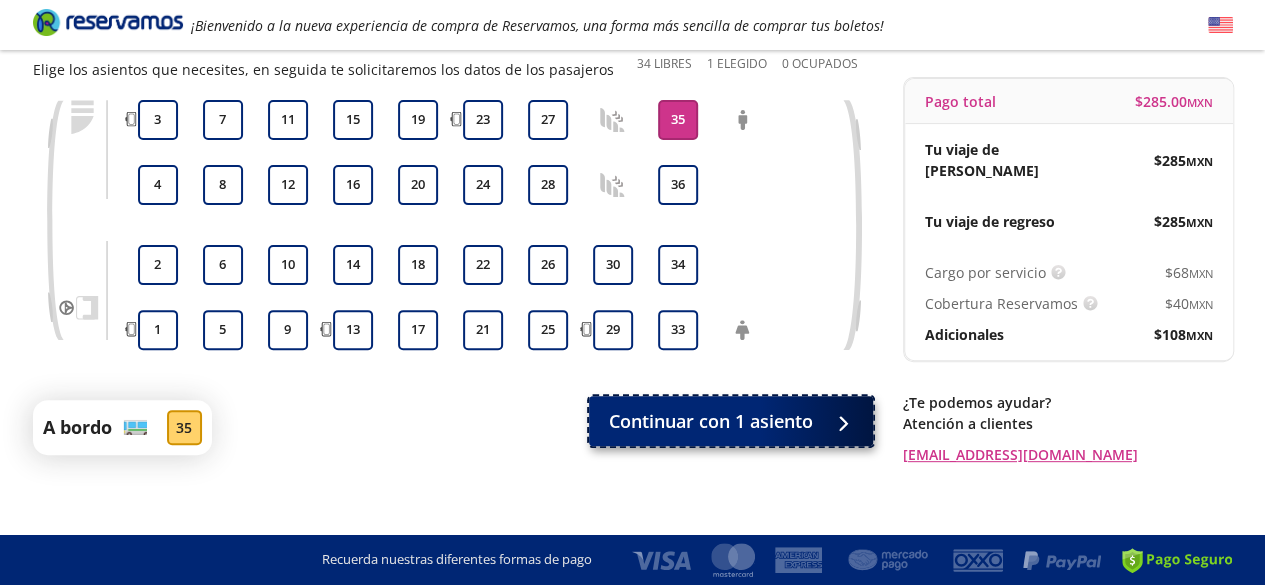 click on "Continuar con 1 asiento" at bounding box center (711, 421) 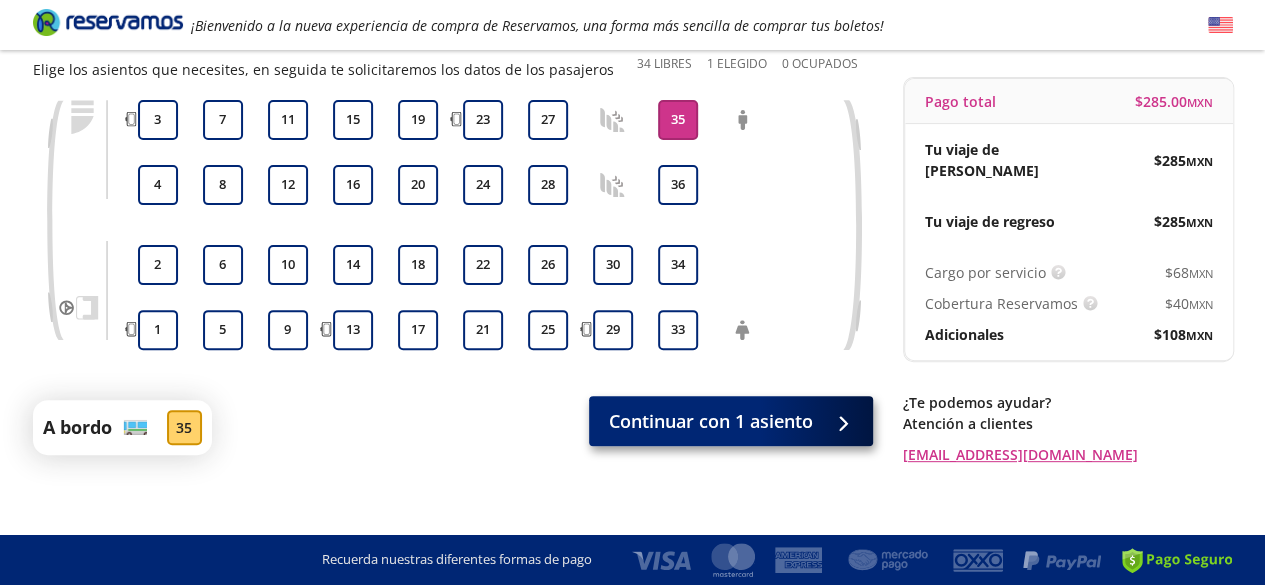 scroll, scrollTop: 0, scrollLeft: 0, axis: both 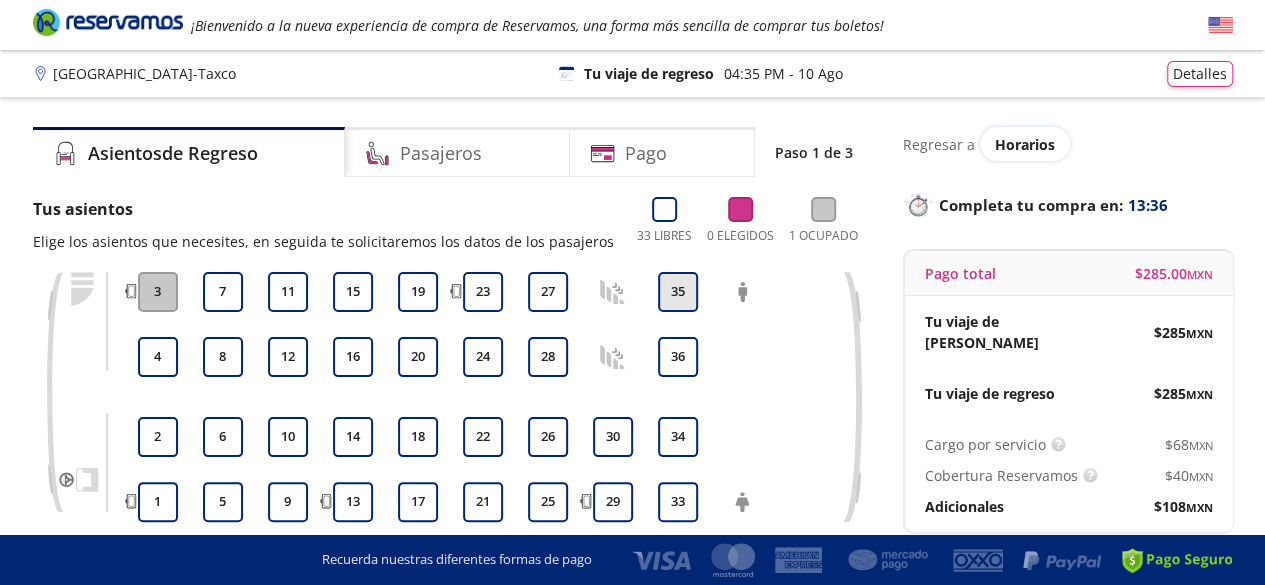 click on "35" at bounding box center (678, 292) 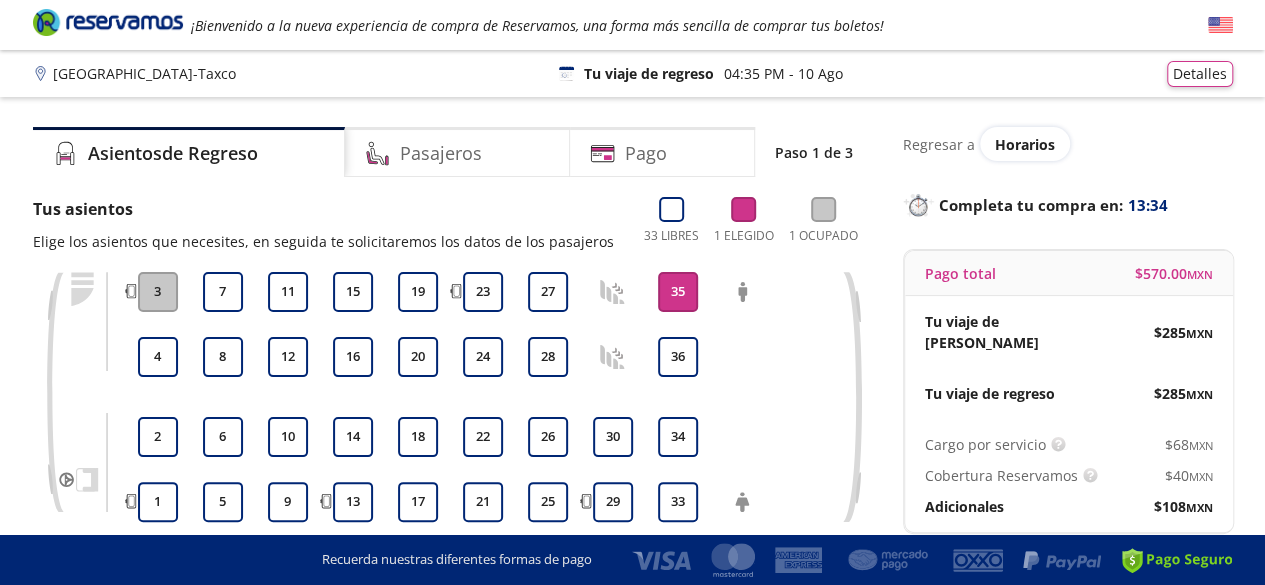 scroll, scrollTop: 148, scrollLeft: 0, axis: vertical 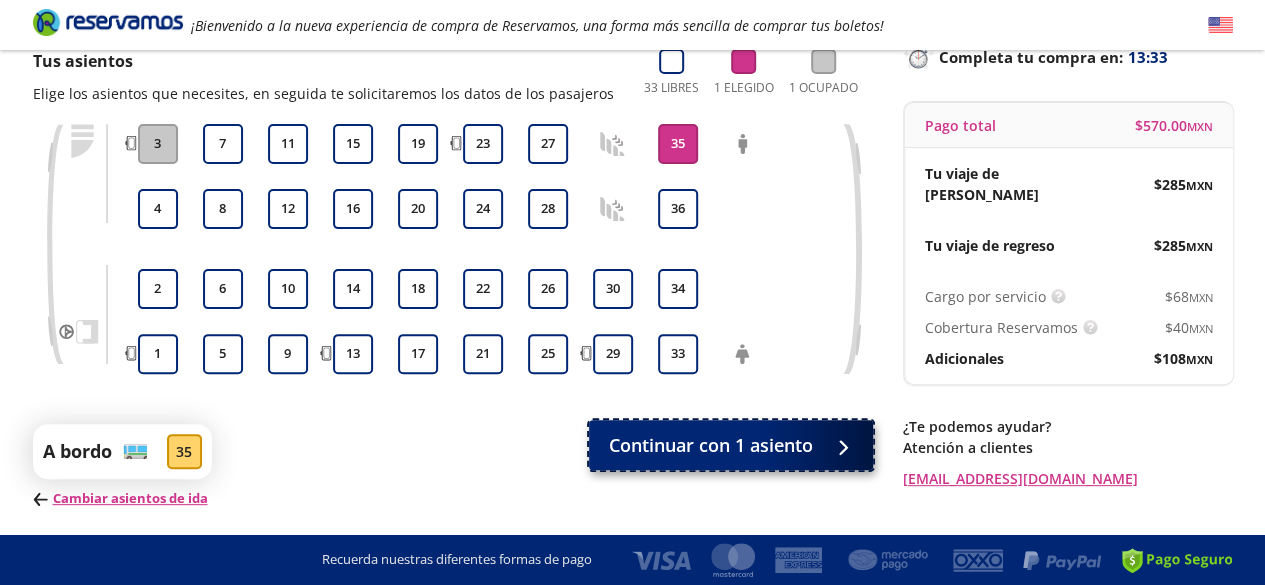 click on "Continuar con 1 asiento" at bounding box center [711, 445] 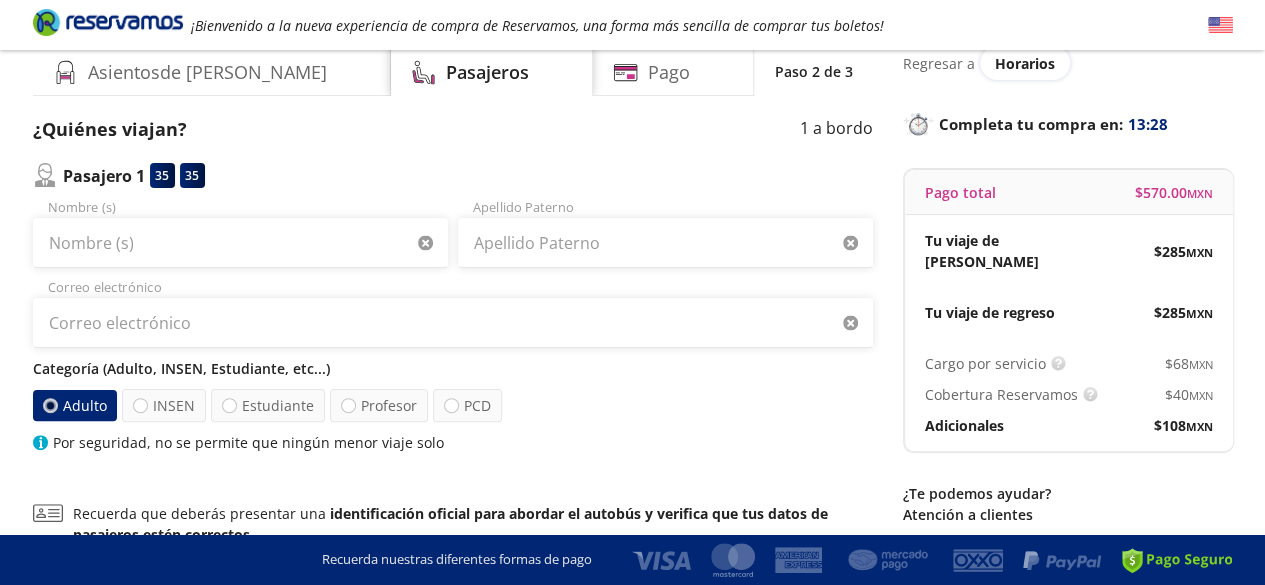scroll, scrollTop: 52, scrollLeft: 0, axis: vertical 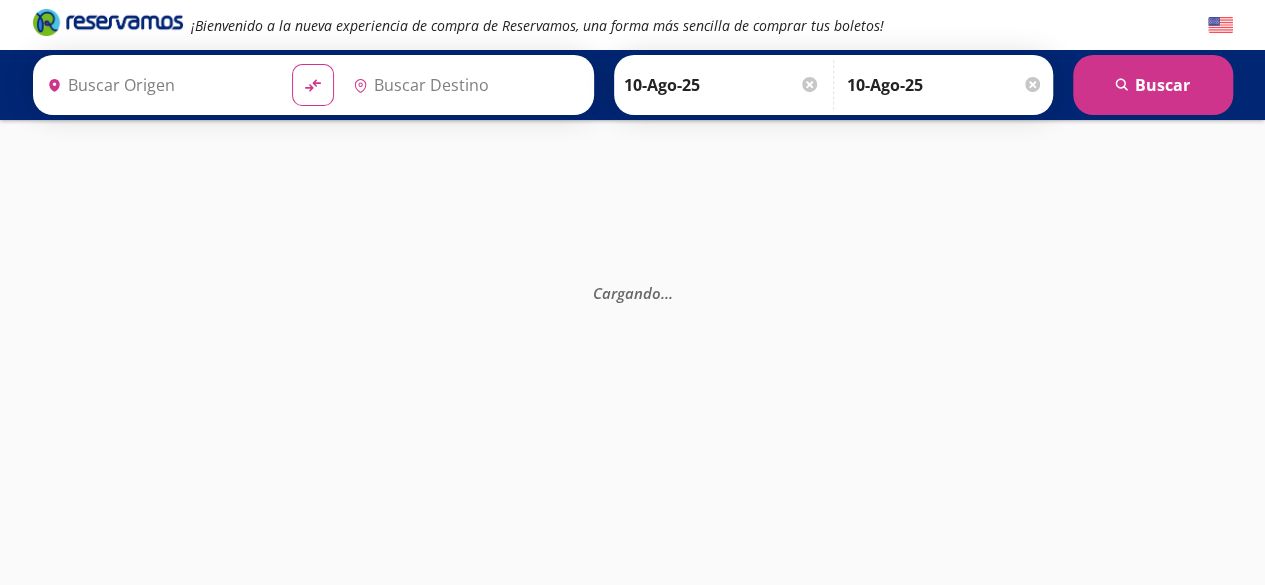 type on "Taxco, [GEOGRAPHIC_DATA]" 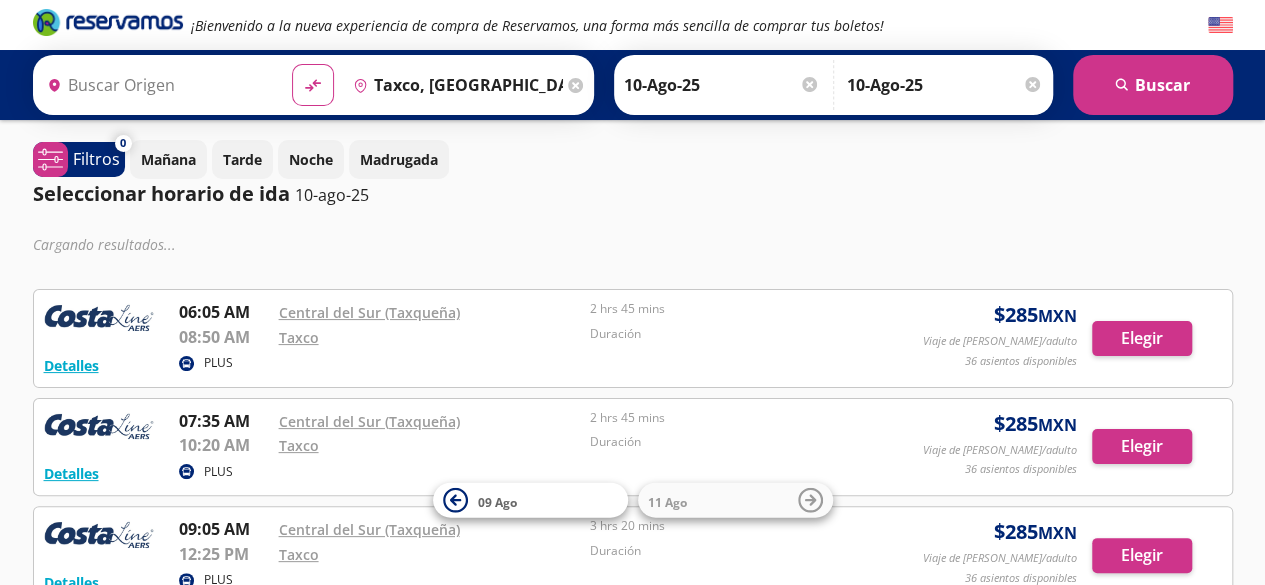 type on "Central del Sur (taxqueña), [GEOGRAPHIC_DATA]" 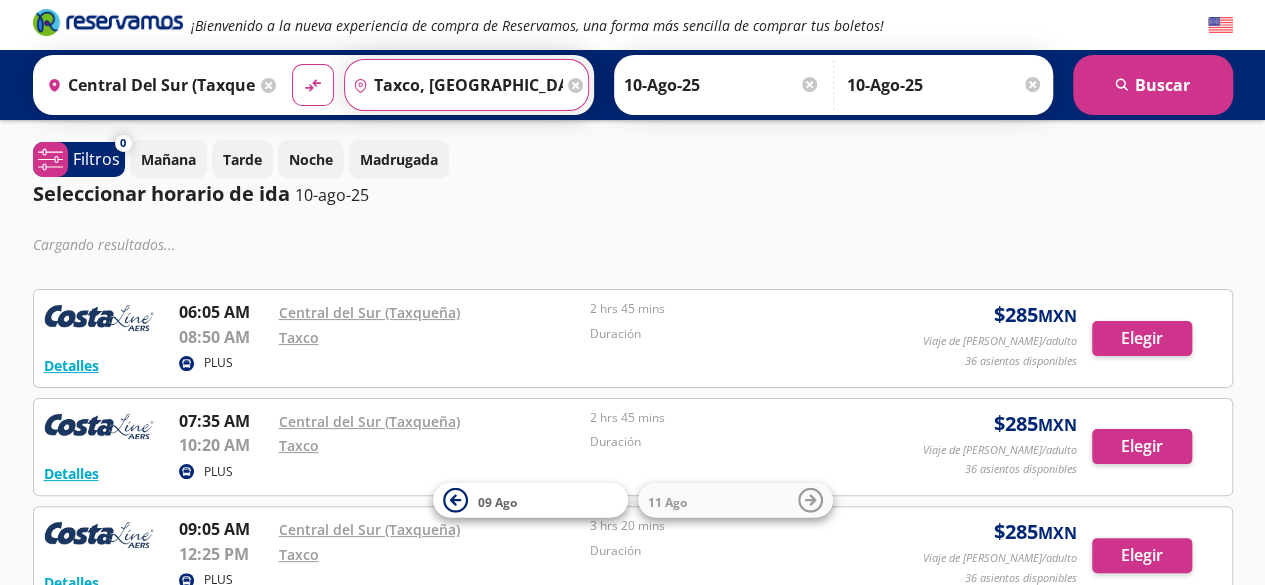 click on "Taxco, [GEOGRAPHIC_DATA]" at bounding box center [454, 85] 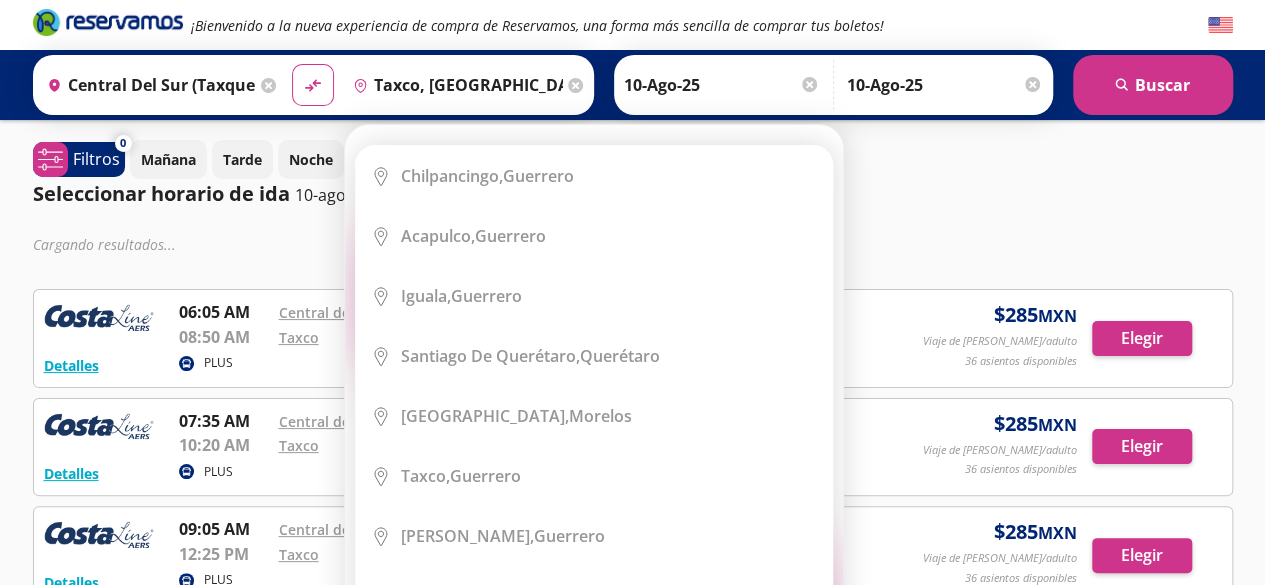 click on "Destino
pin-outline
Taxco, [GEOGRAPHIC_DATA]
Elige tu destino
Close
Destino
pin-outline
Taxco, [GEOGRAPHIC_DATA]
serch-icon
City Icon" at bounding box center (466, 85) 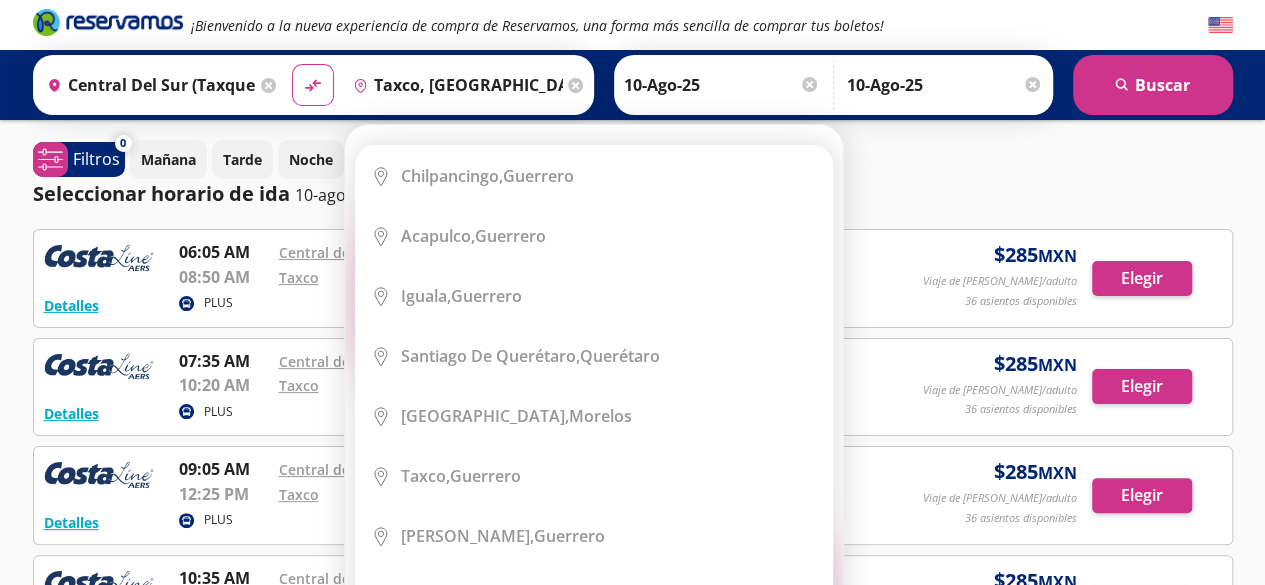 click 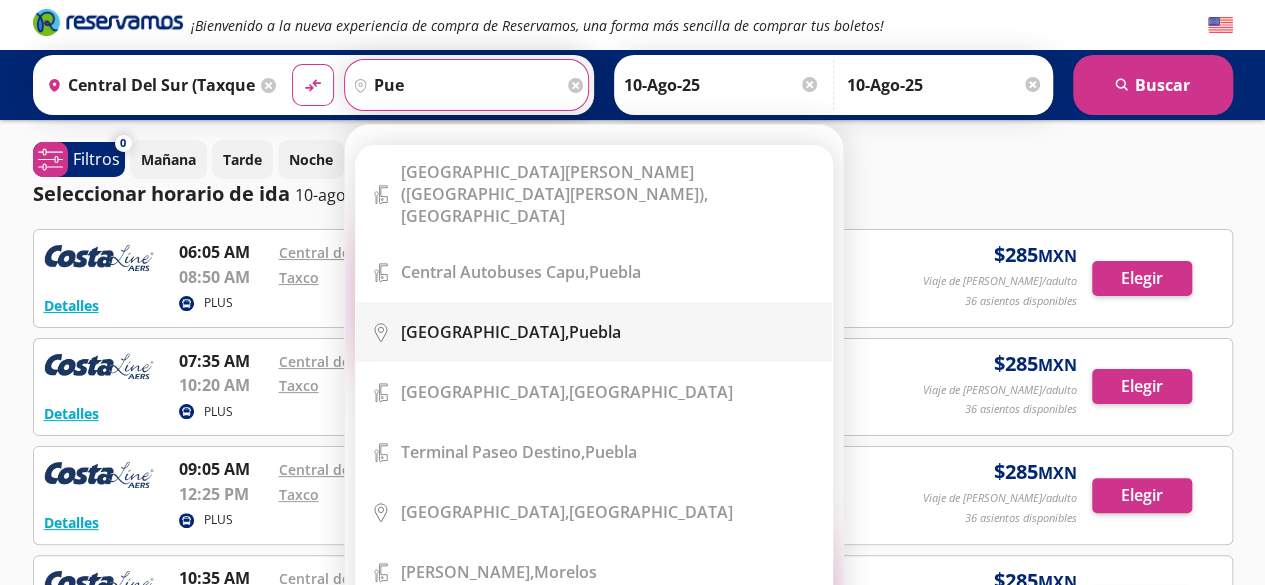 click on "[GEOGRAPHIC_DATA],  [GEOGRAPHIC_DATA]" at bounding box center (609, 332) 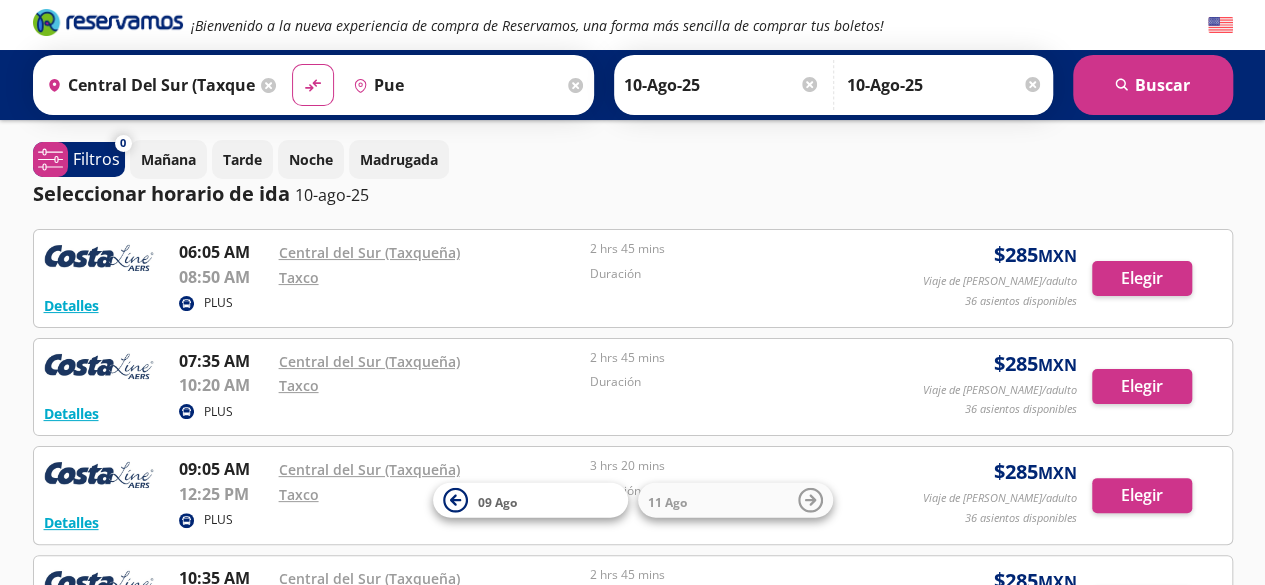 type on "[GEOGRAPHIC_DATA], [GEOGRAPHIC_DATA]" 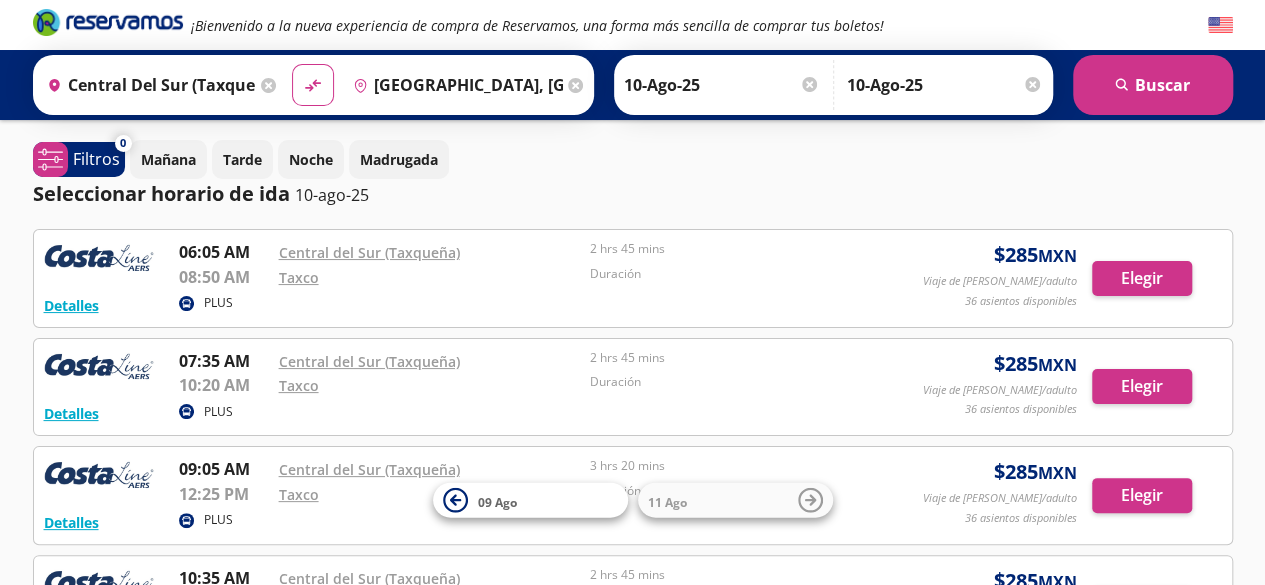 click on "10-Ago-25" at bounding box center (722, 85) 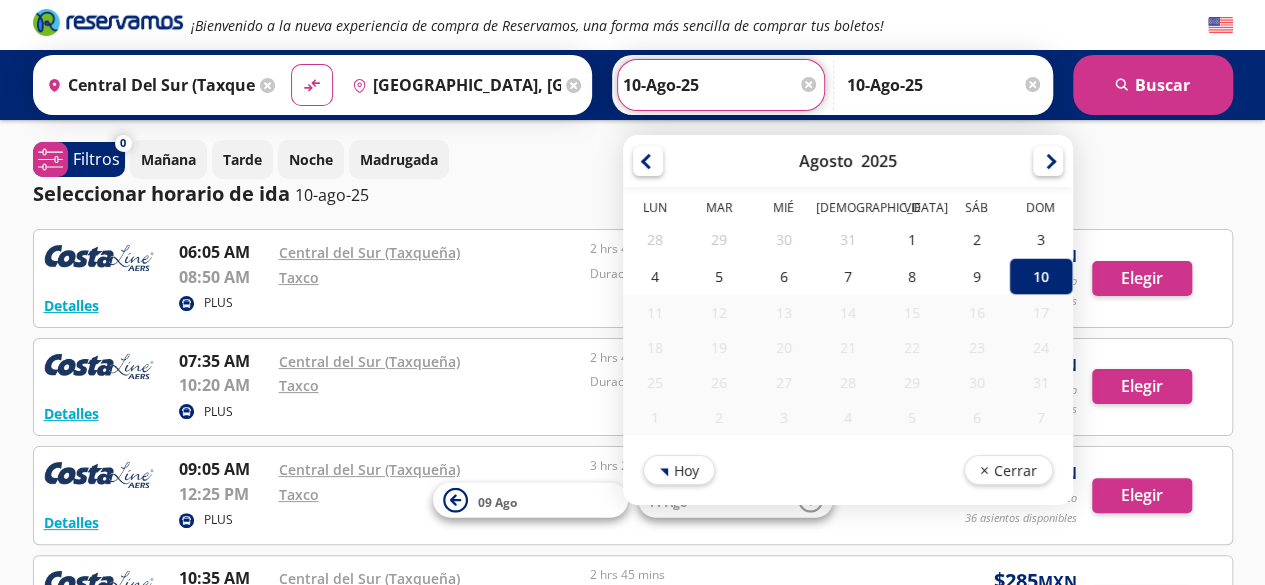click on "11" at bounding box center (655, 312) 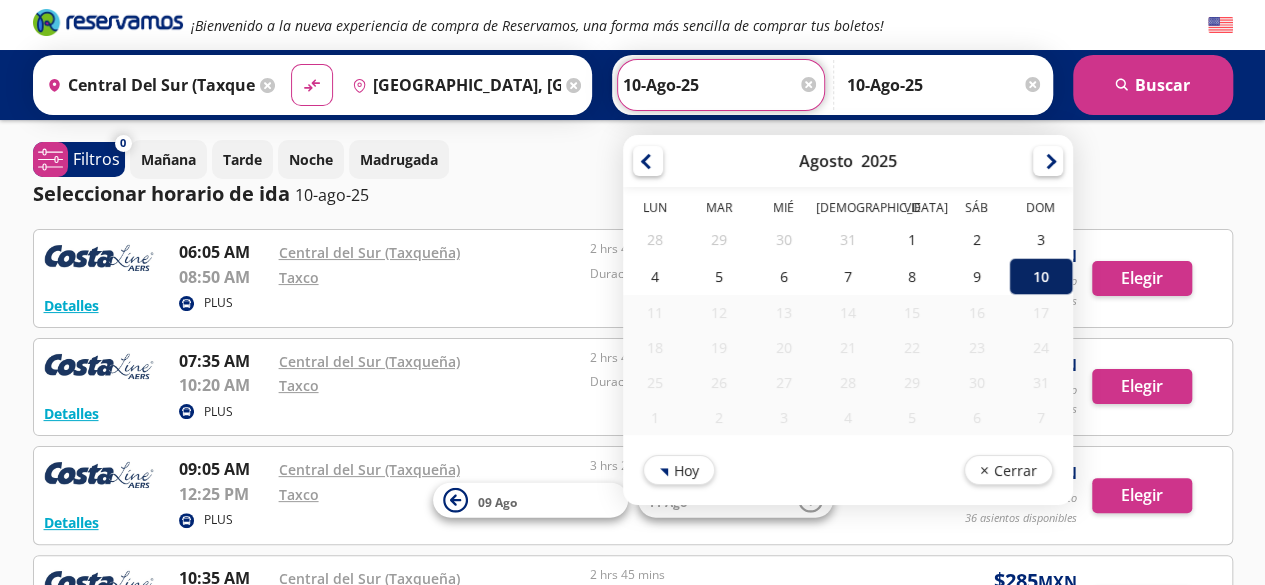 click on "10" at bounding box center [1040, 276] 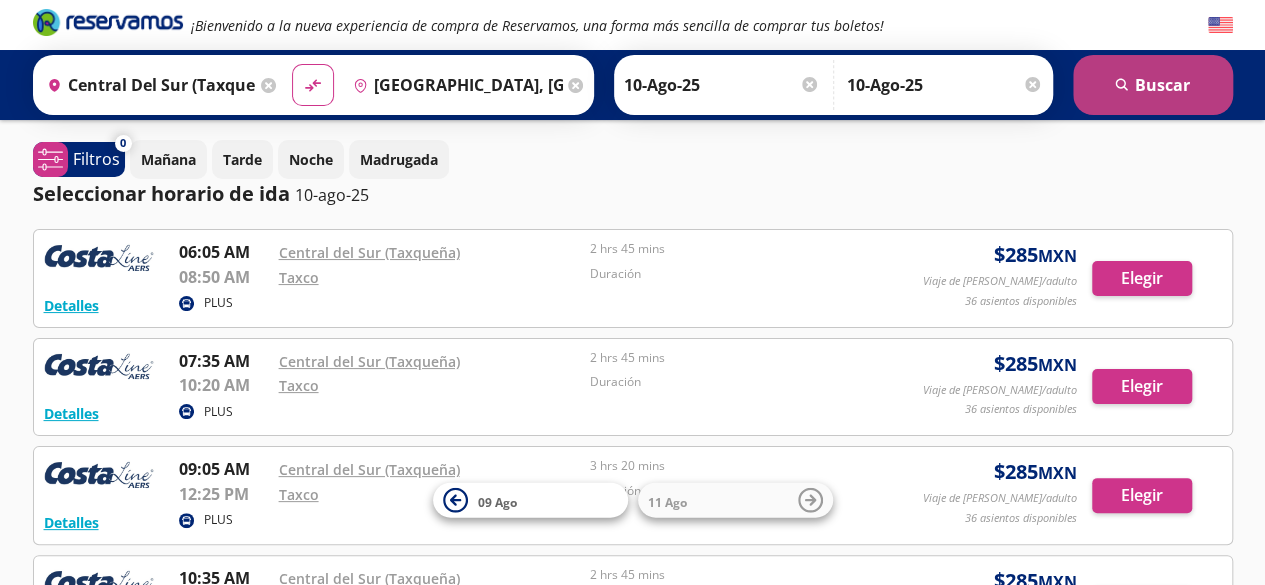 click on "search" 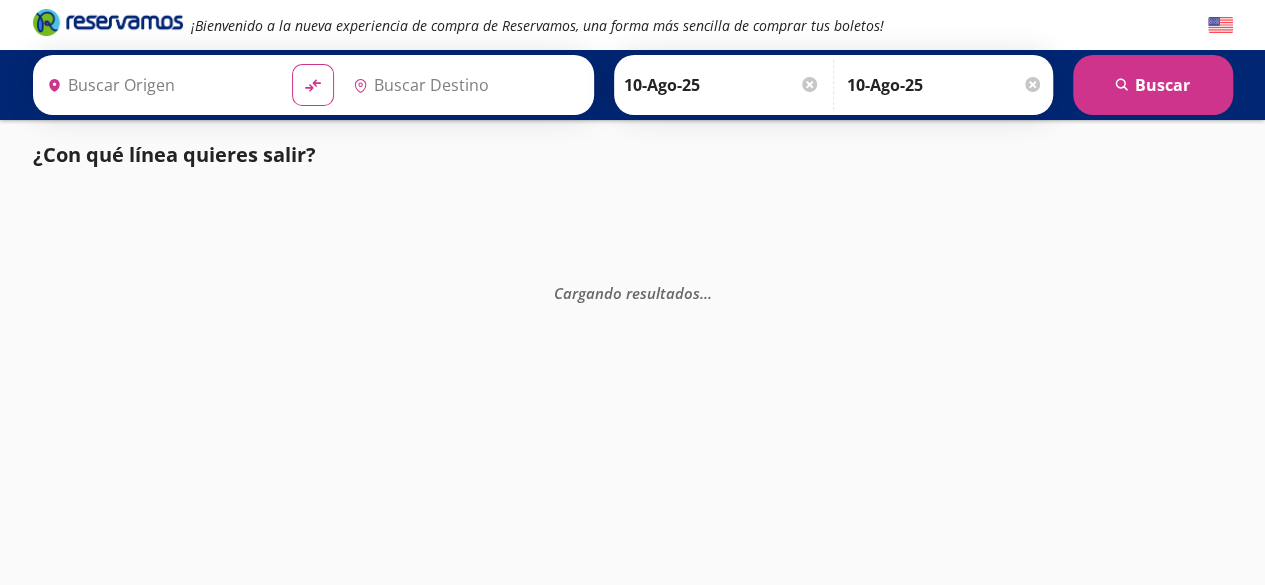 type on "Central del Sur (taxqueña), [GEOGRAPHIC_DATA]" 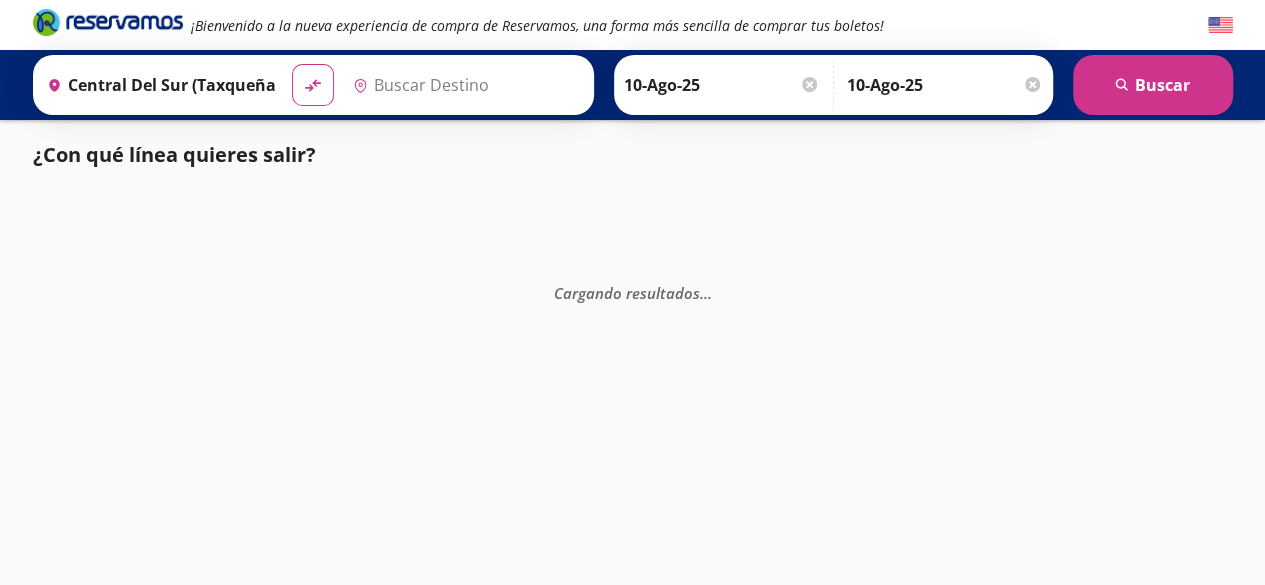 type on "[GEOGRAPHIC_DATA], [GEOGRAPHIC_DATA]" 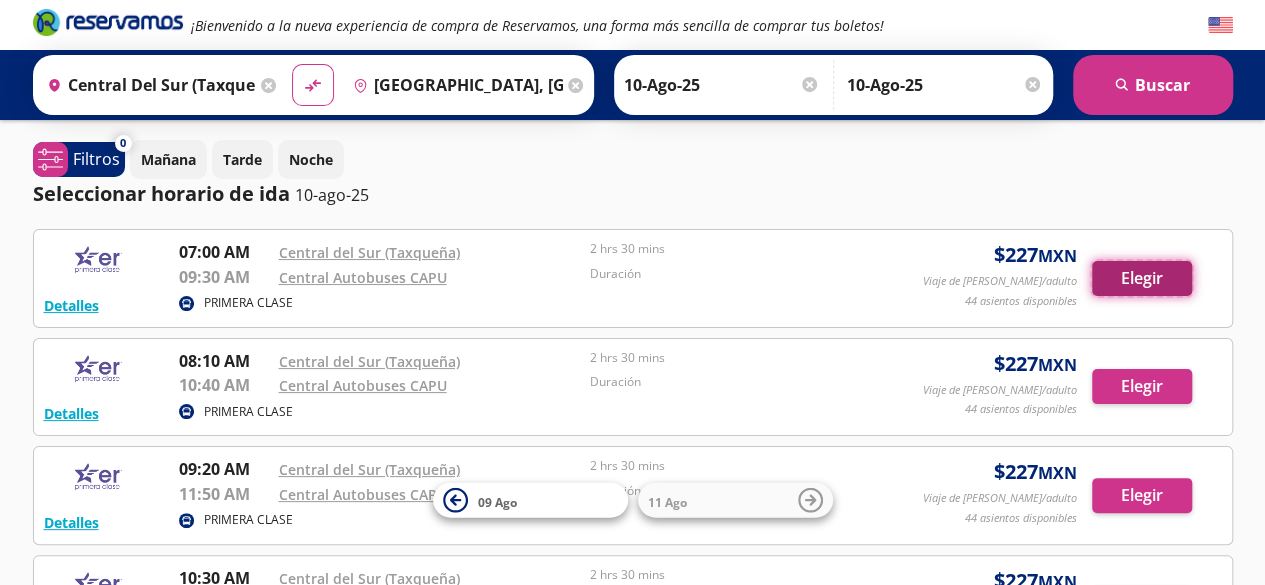 click on "Elegir" at bounding box center (1142, 278) 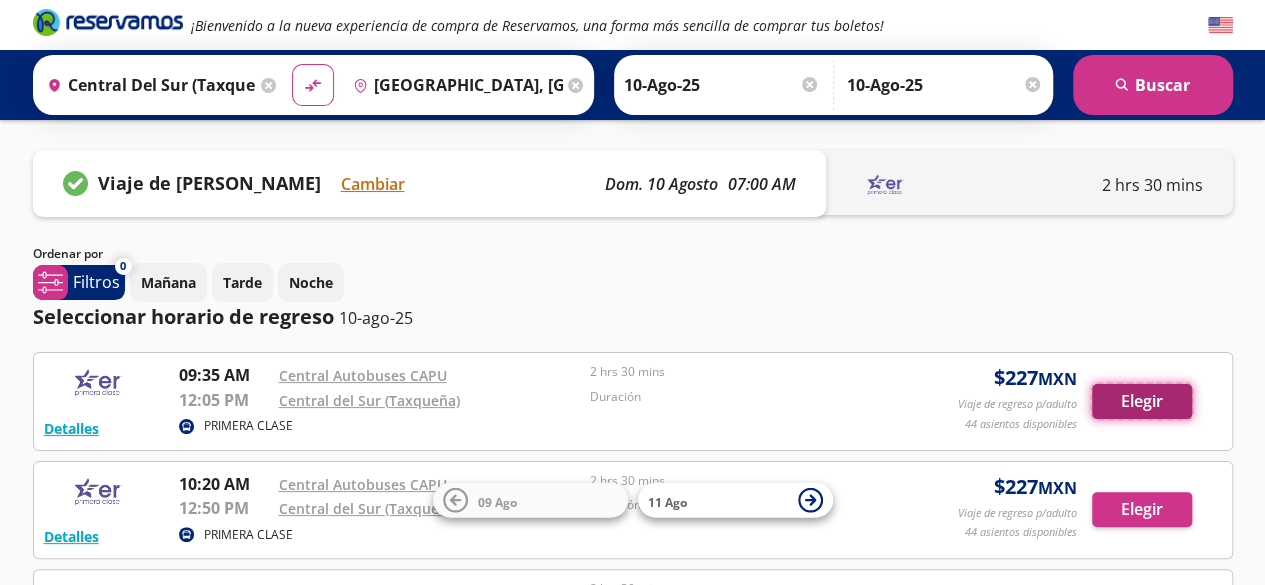 click on "Elegir" at bounding box center (1142, 401) 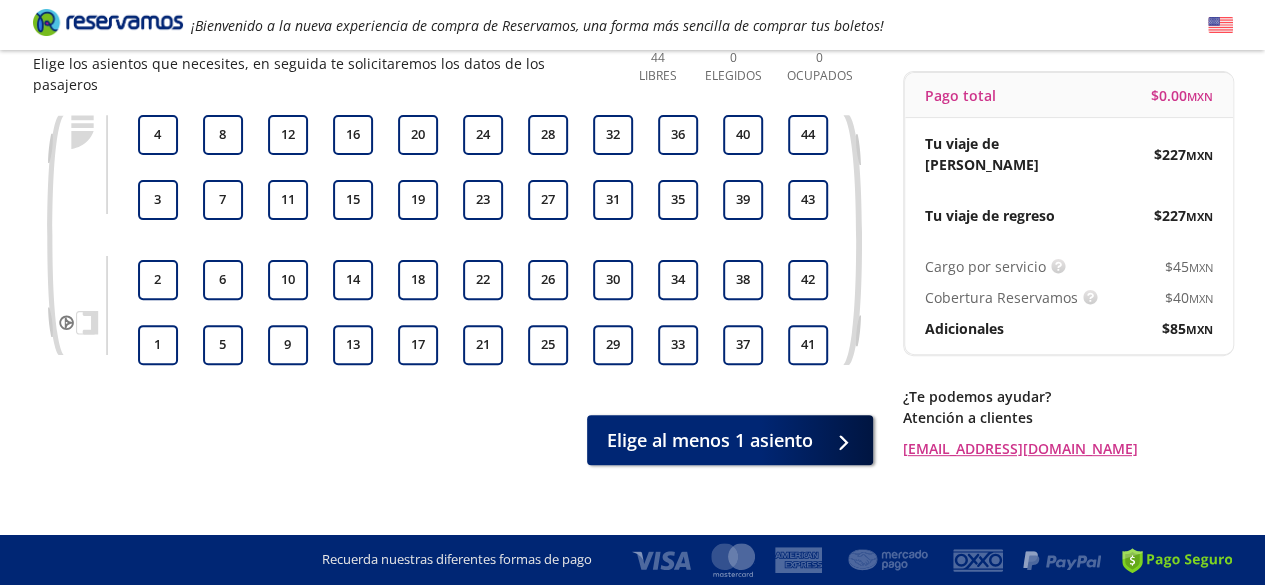 scroll, scrollTop: 170, scrollLeft: 0, axis: vertical 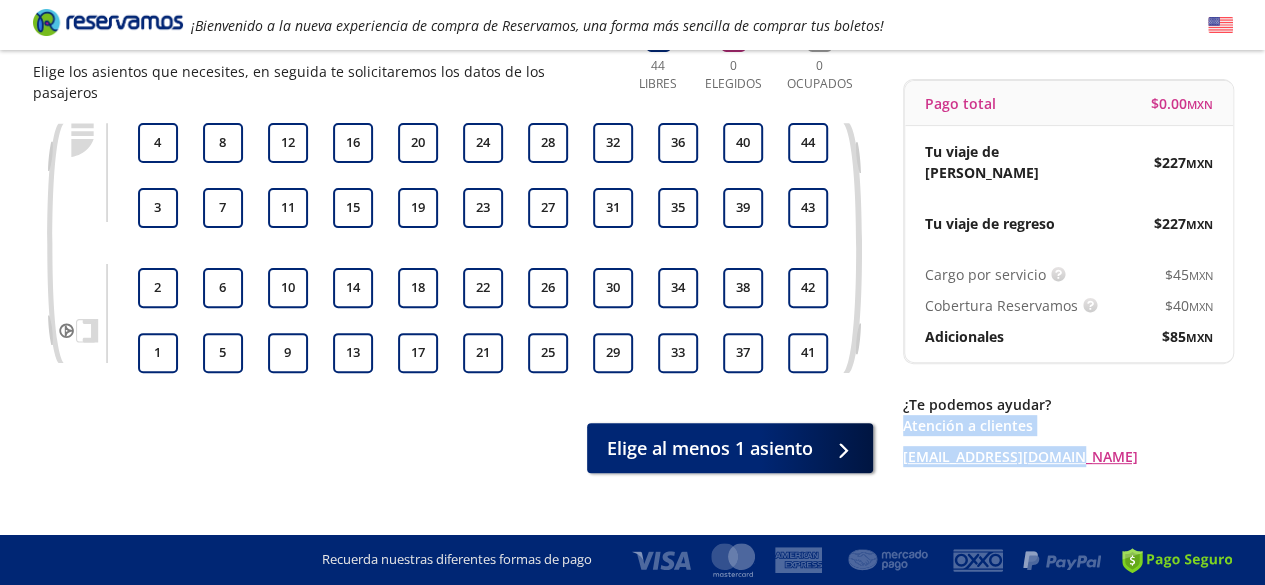 drag, startPoint x: 1256, startPoint y: 439, endPoint x: 1278, endPoint y: 367, distance: 75.28612 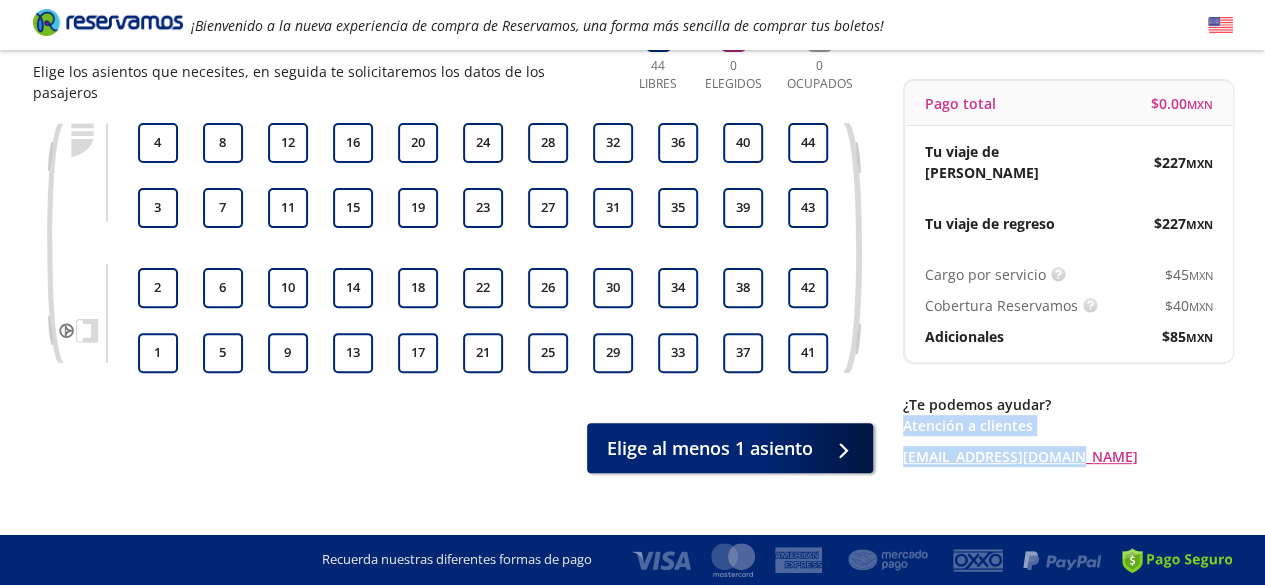 click on "Group 9 Created with Sketch. Elige tus asientos de ida [GEOGRAPHIC_DATA]  -  Puebla ¡Bienvenido a la nueva experiencia de compra de Reservamos, una forma más sencilla de comprar tus boletos! Completa tu compra en : 13:49 [GEOGRAPHIC_DATA]  -  [GEOGRAPHIC_DATA] 126 Tu viaje de ida 07:00 AM [DATE] Detalles Completa tu compra en : 13:49 Asientos  de [PERSON_NAME] Pago Paso 1 de 3 Tus asientos Elige los asientos que necesites, en seguida te solicitaremos los datos de los pasajeros 44 Libres 0 Elegidos 0 Ocupados 1 2 3 4   5 6 7 8   9 10 11 12   13 14 15 16   17 18 19 20   21 22 23 24   25 26 27 28   29 30 31 32   33 34 35 36   37 38 39 40   41 42 43 44   Elige al menos 1 asiento Regresar a Horarios Completa tu compra en : 13:49 Pago total $ 0.00  MXN Tu viaje de ida  $ 227  MXN Tu viaje de regreso  $ 227  MXN Cargo por servicio  Esto nos permite seguir trabajando para ofrecerte la mayor cobertura de rutas y brindarte una experiencia de compra segura y garantizada. $ 45  MXN Cobertura Reservamos  $ 40  MXN Adicionales  $" at bounding box center (632, 222) 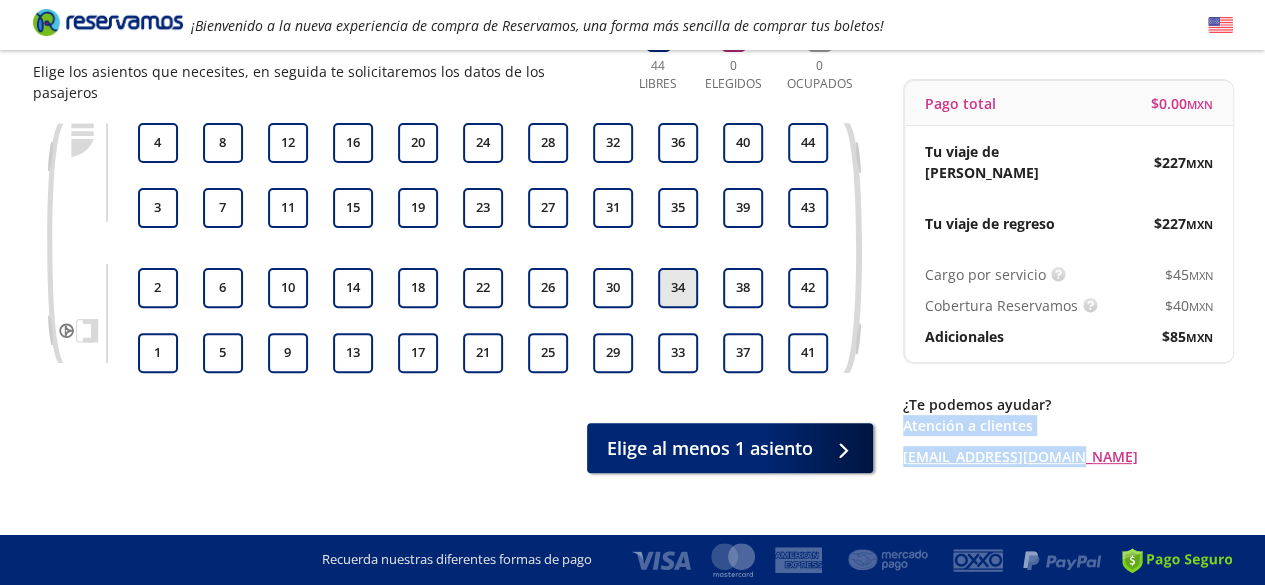 click on "34" at bounding box center [678, 288] 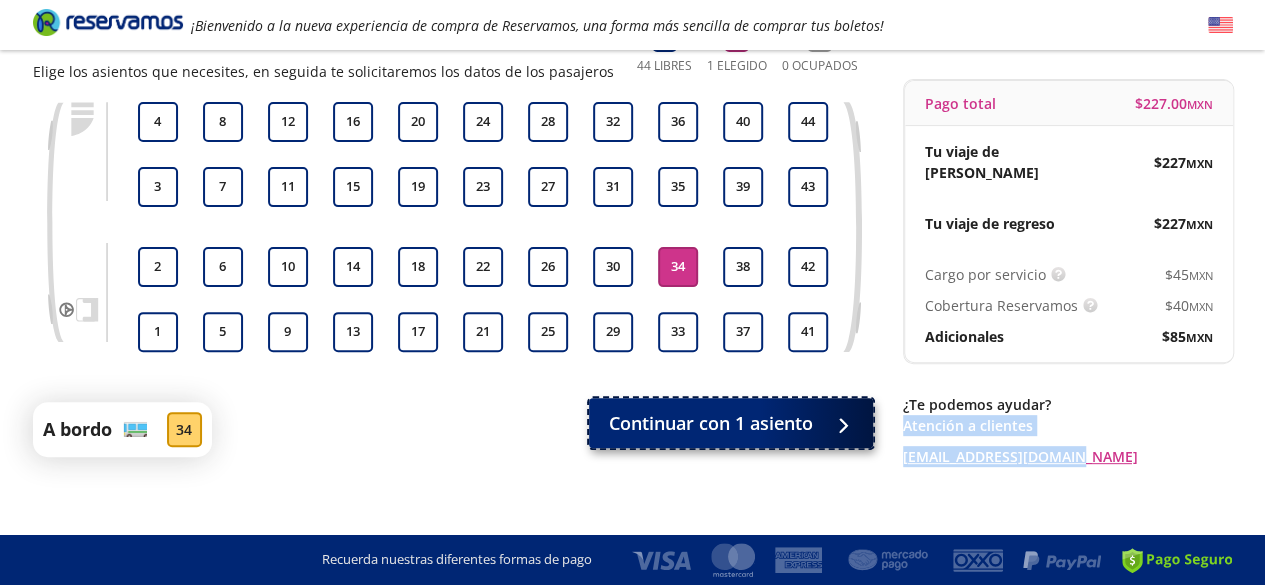 click on "Continuar con 1 asiento" at bounding box center [711, 423] 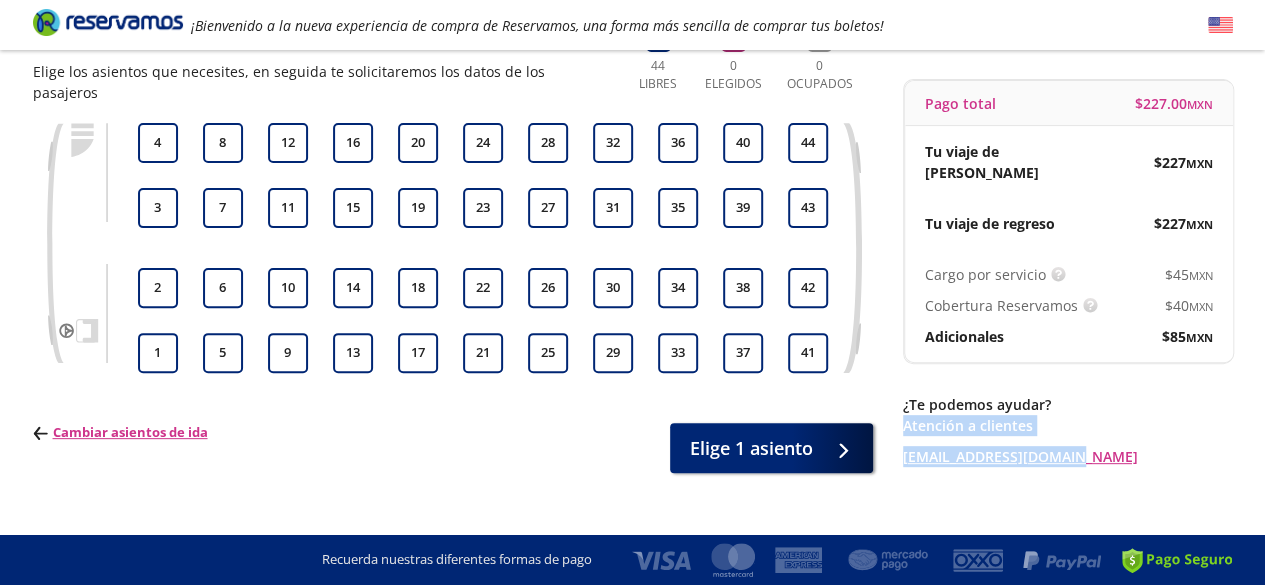 scroll, scrollTop: 0, scrollLeft: 0, axis: both 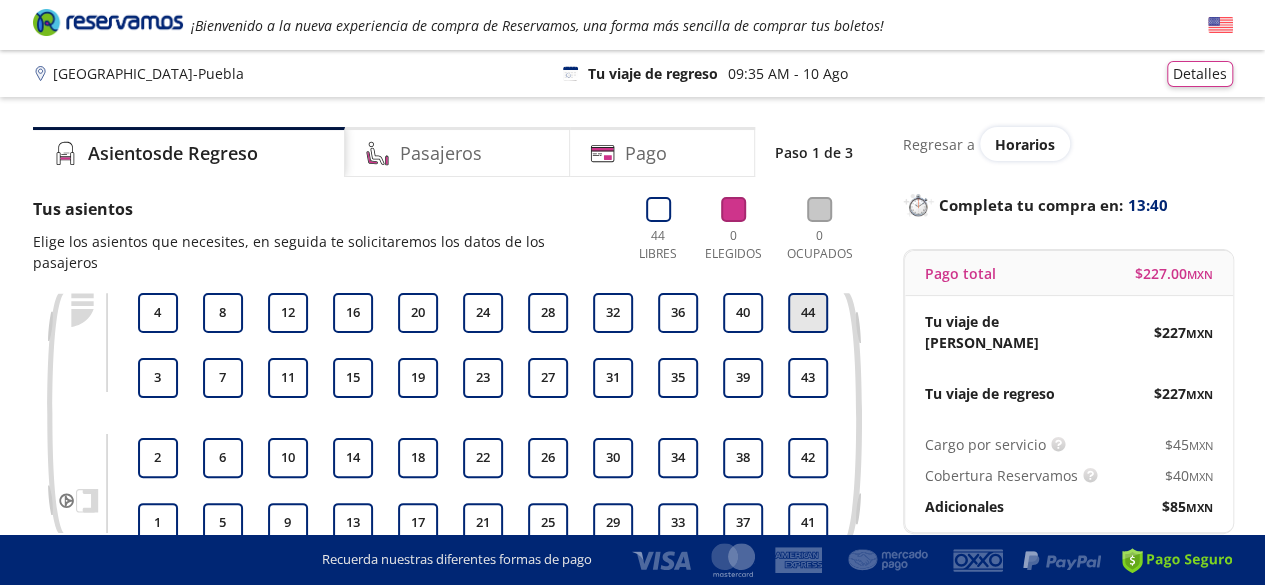click on "44" at bounding box center (808, 313) 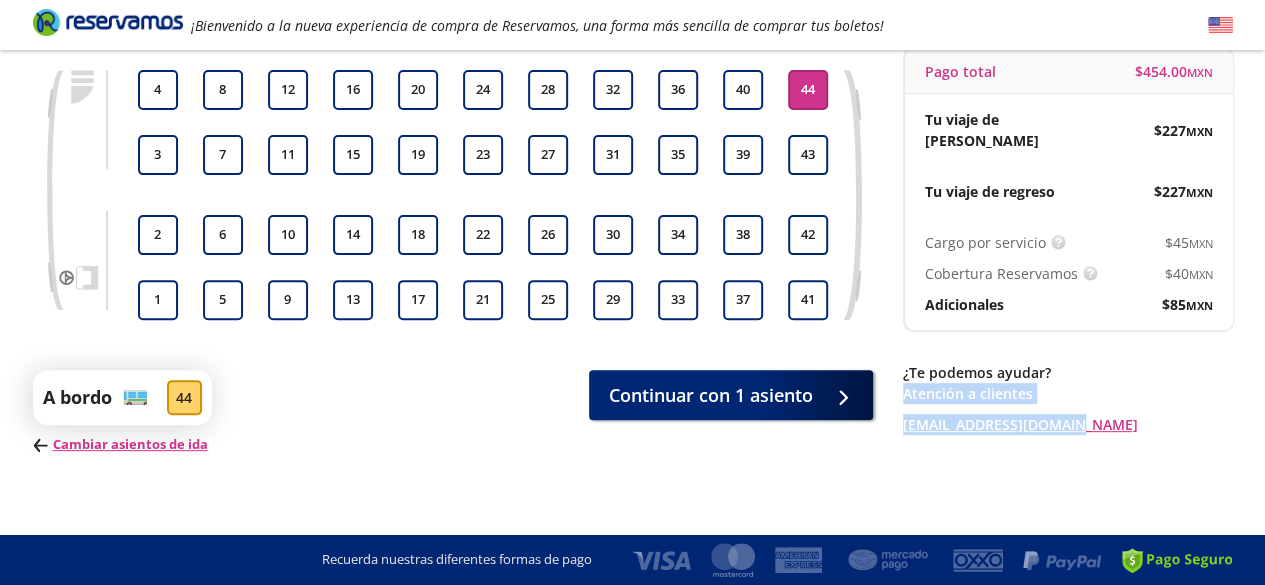 scroll, scrollTop: 212, scrollLeft: 0, axis: vertical 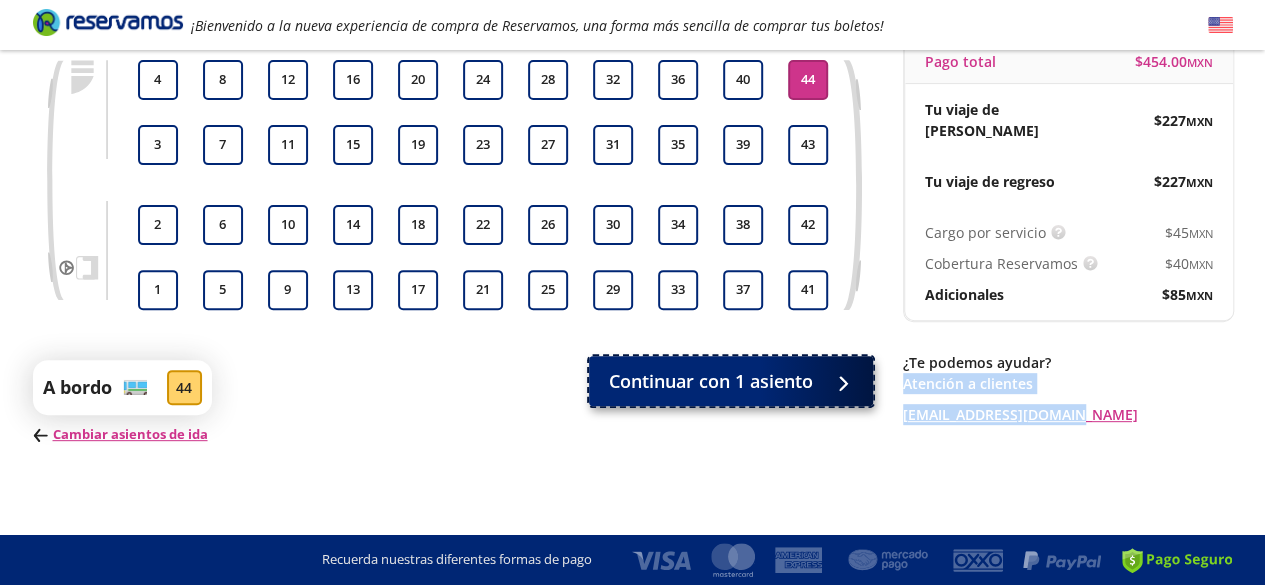 click on "Continuar con 1 asiento" at bounding box center [731, 381] 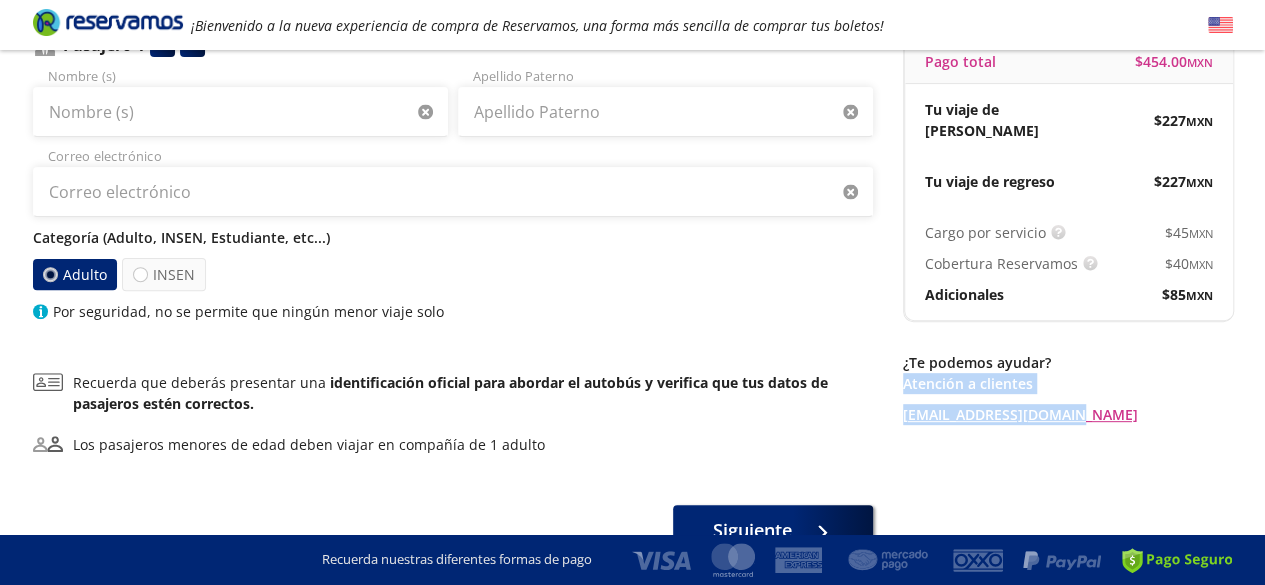 scroll, scrollTop: 0, scrollLeft: 0, axis: both 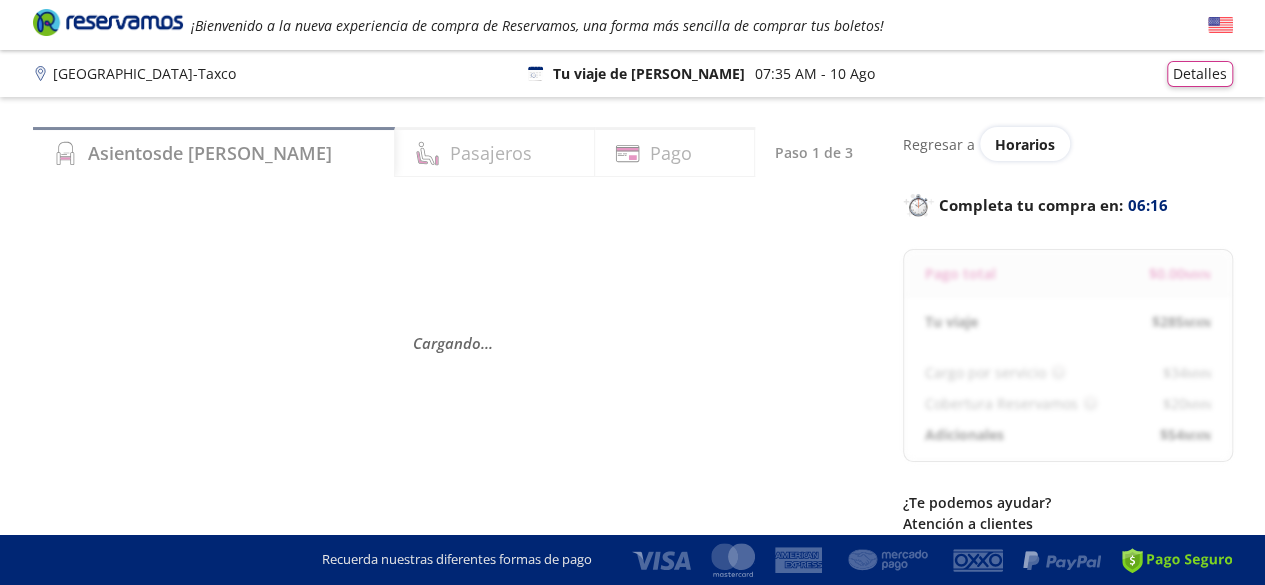 click on "Ciudad de México  -  Taxco" at bounding box center [144, 73] 